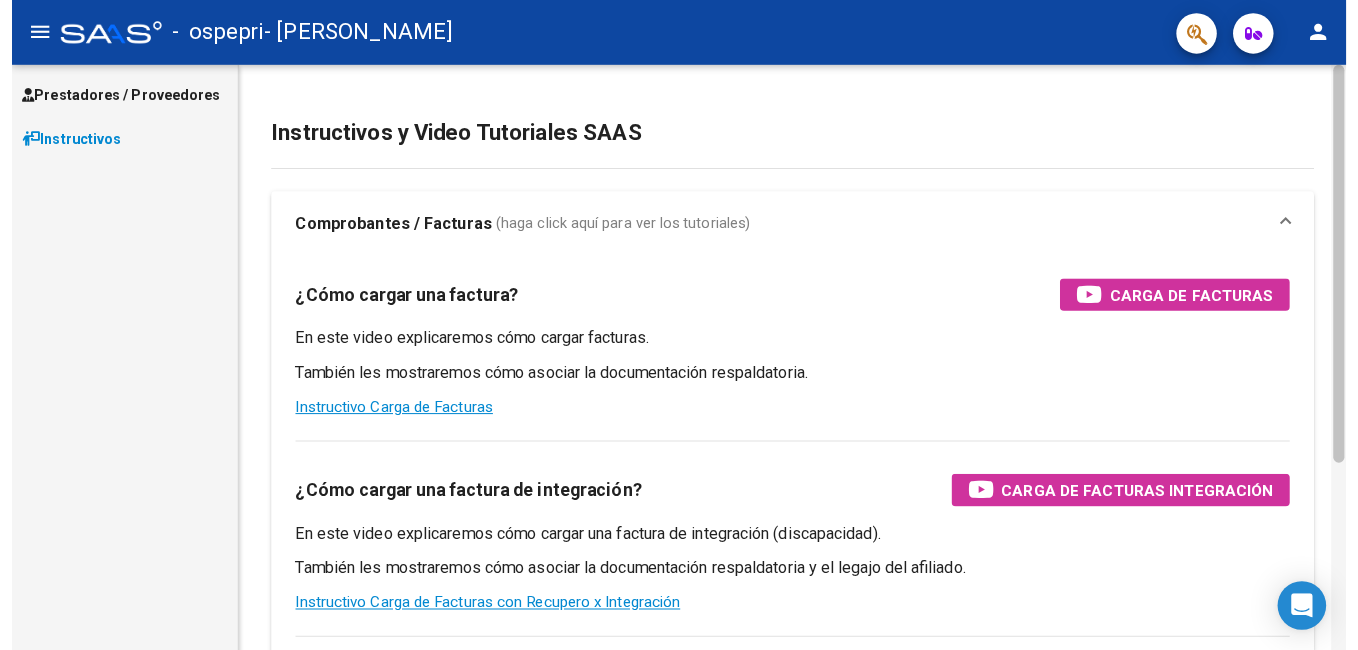scroll, scrollTop: 0, scrollLeft: 0, axis: both 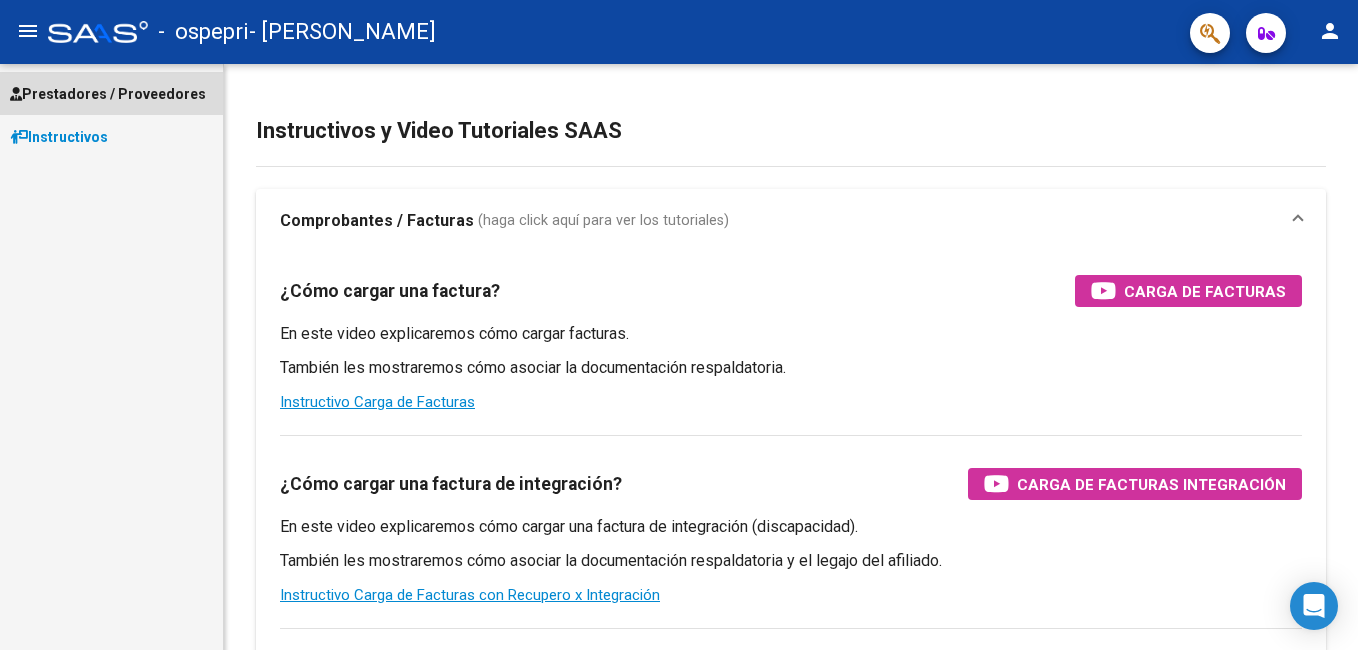 click on "Prestadores / Proveedores" at bounding box center (108, 94) 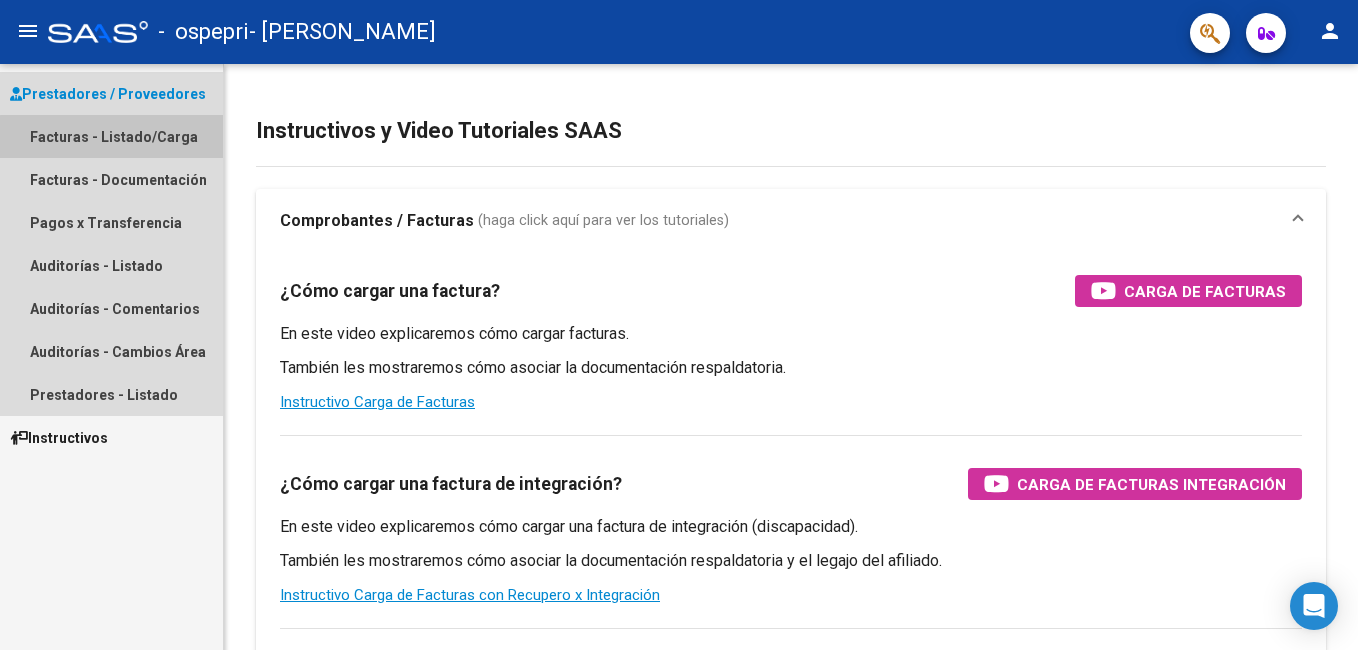 click on "Facturas - Listado/Carga" at bounding box center [111, 136] 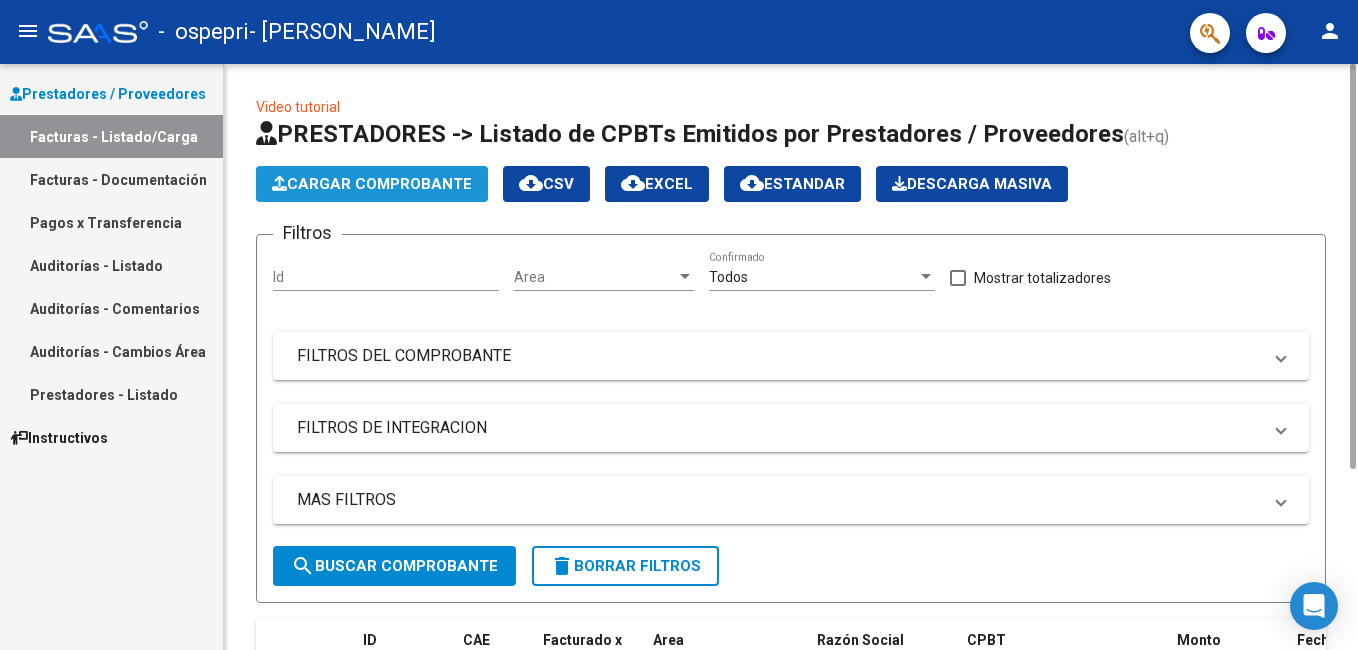 click on "Cargar Comprobante" 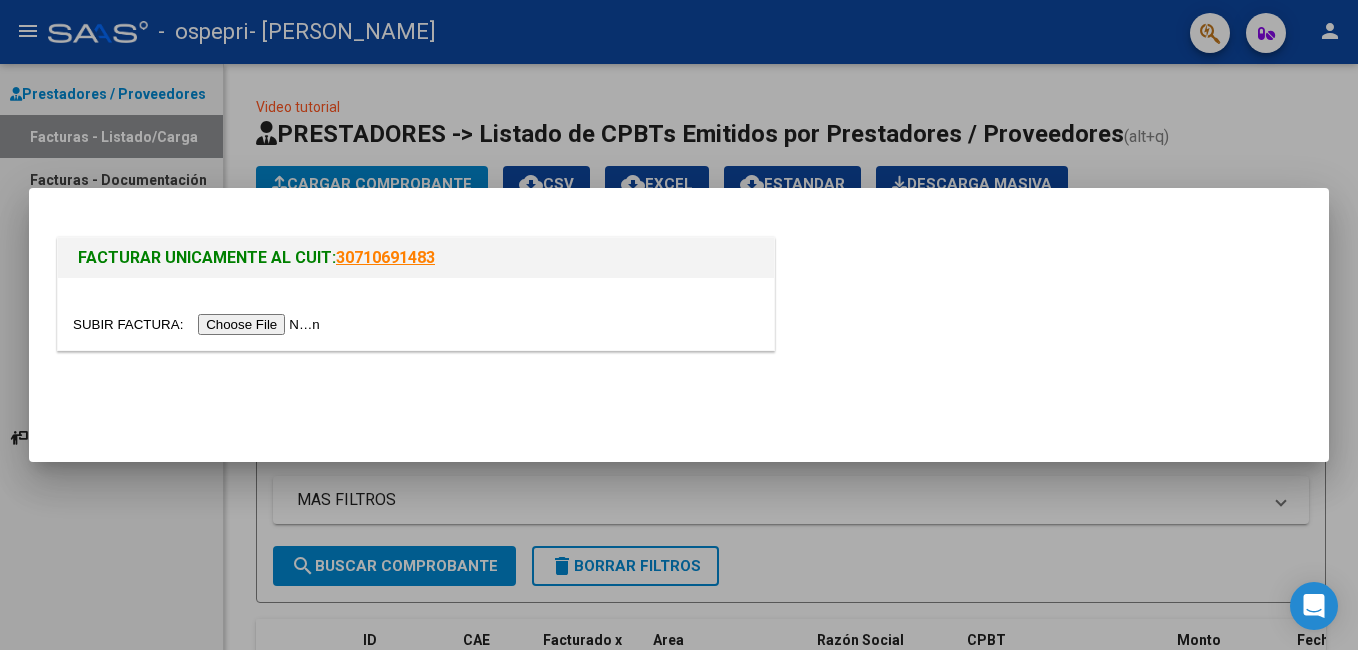 click at bounding box center (199, 324) 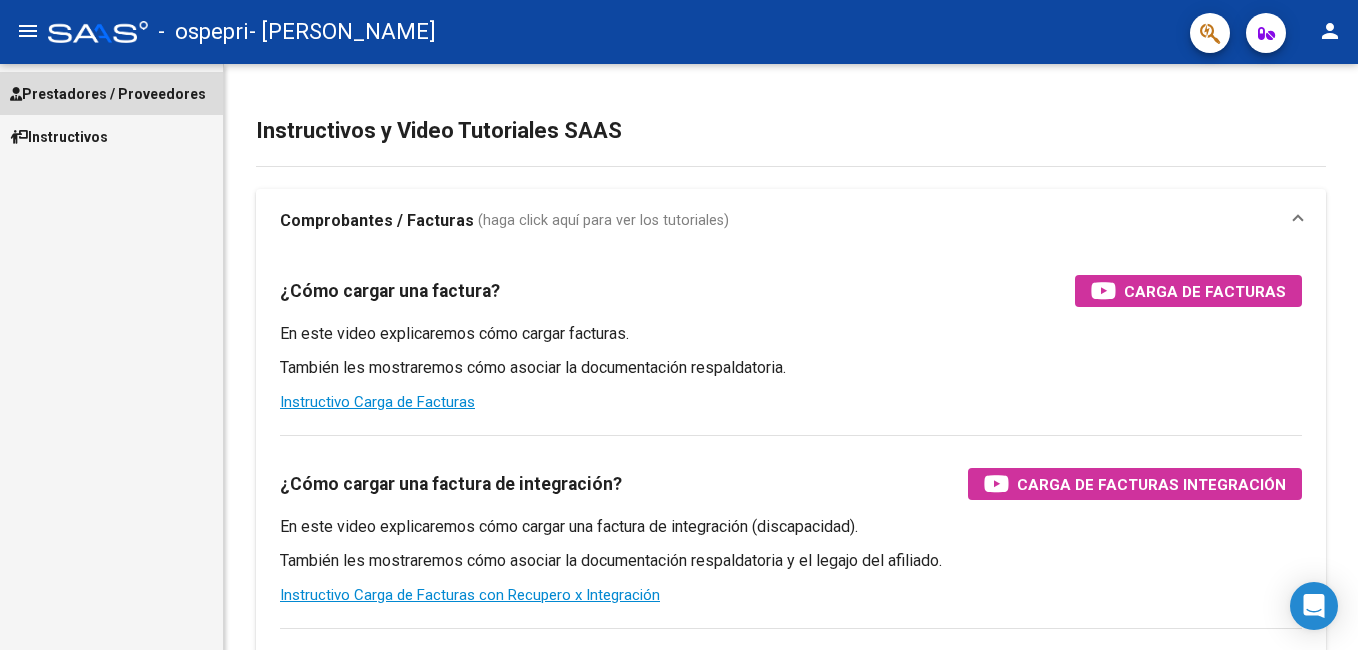 click on "Prestadores / Proveedores" at bounding box center [108, 94] 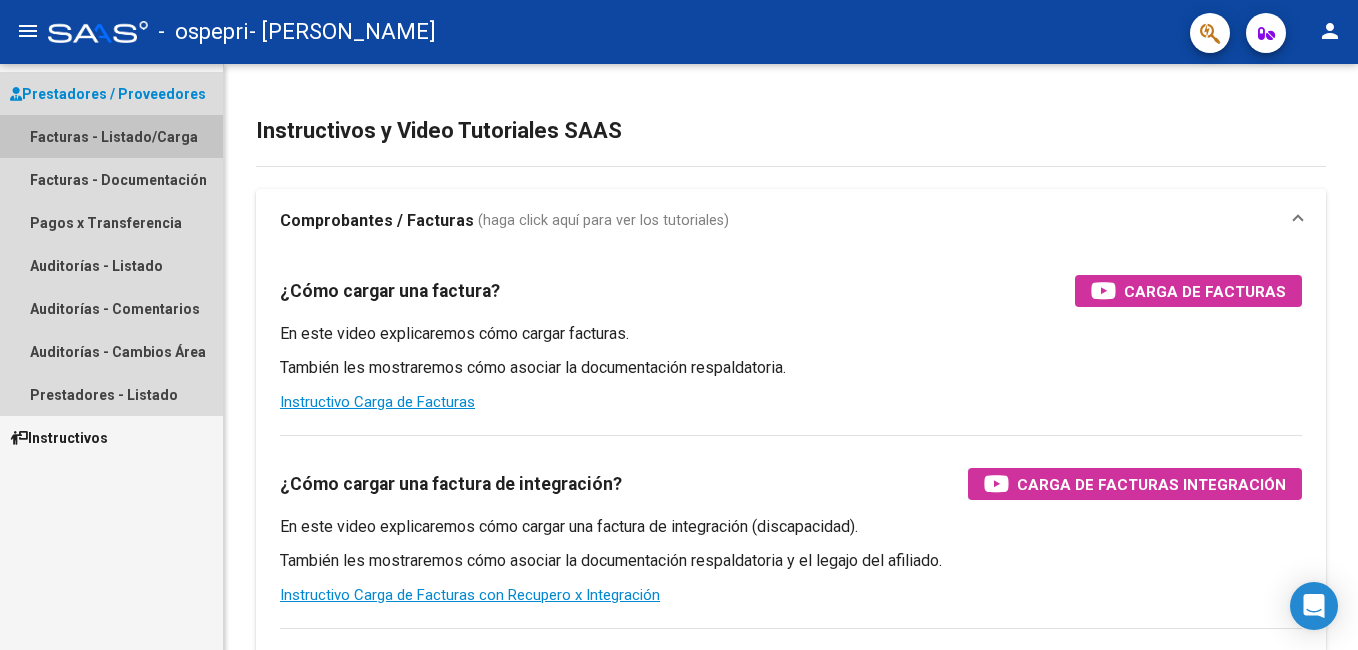 click on "Facturas - Listado/Carga" at bounding box center [111, 136] 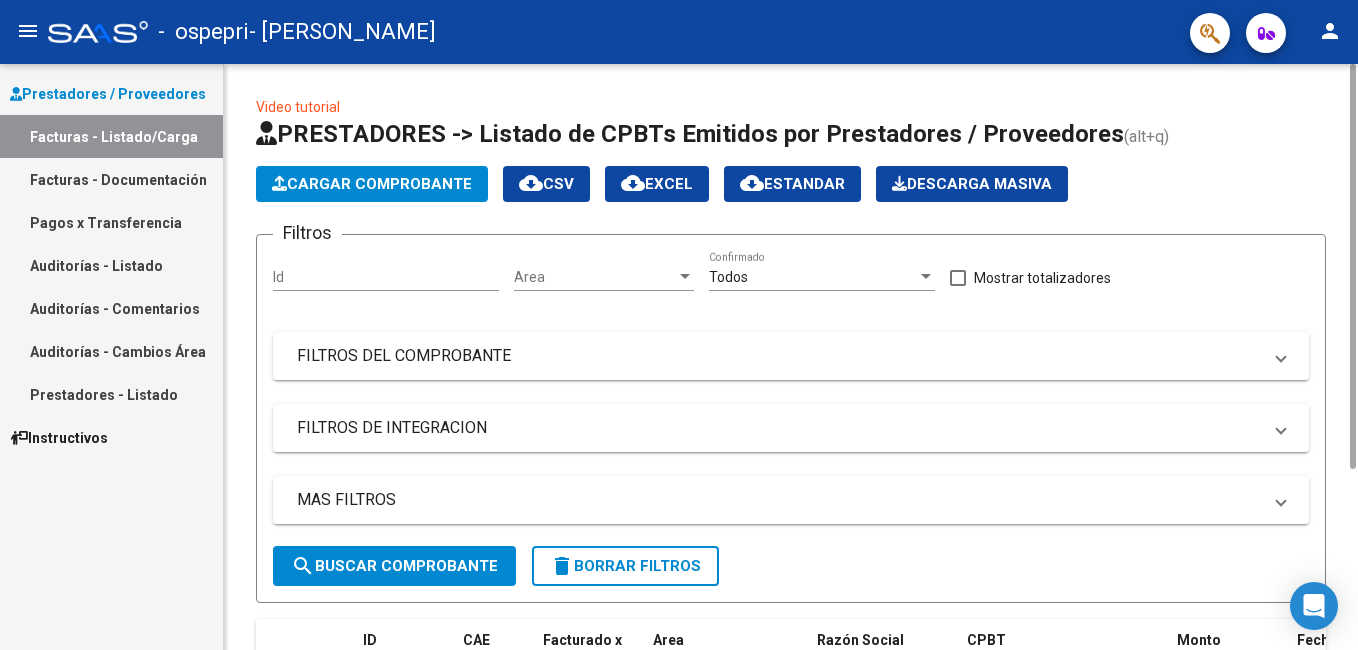 click on "Cargar Comprobante" 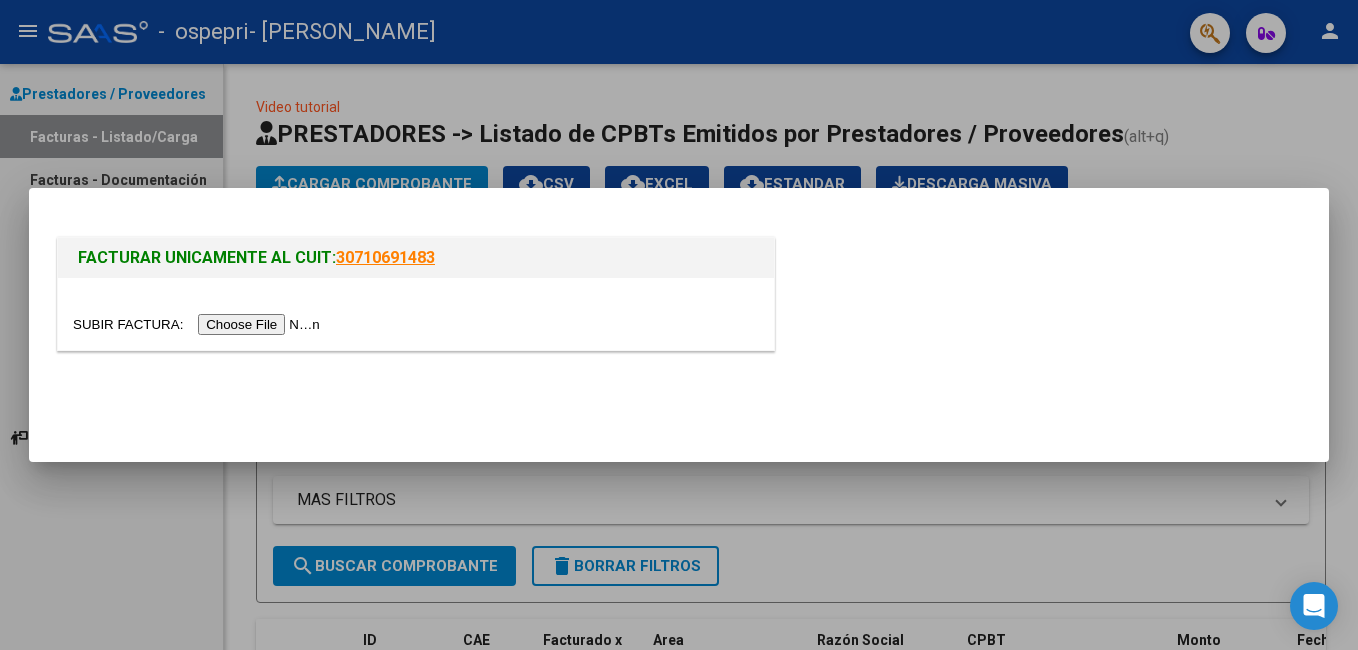 click at bounding box center (199, 324) 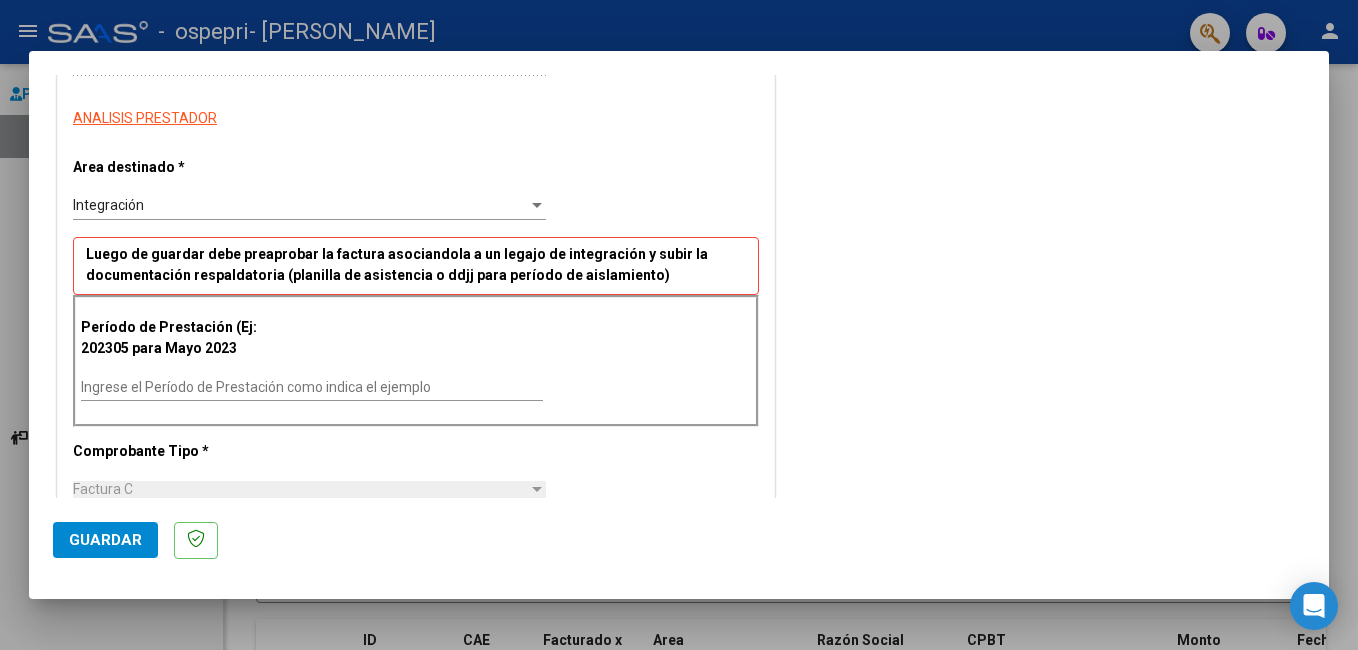 scroll, scrollTop: 353, scrollLeft: 0, axis: vertical 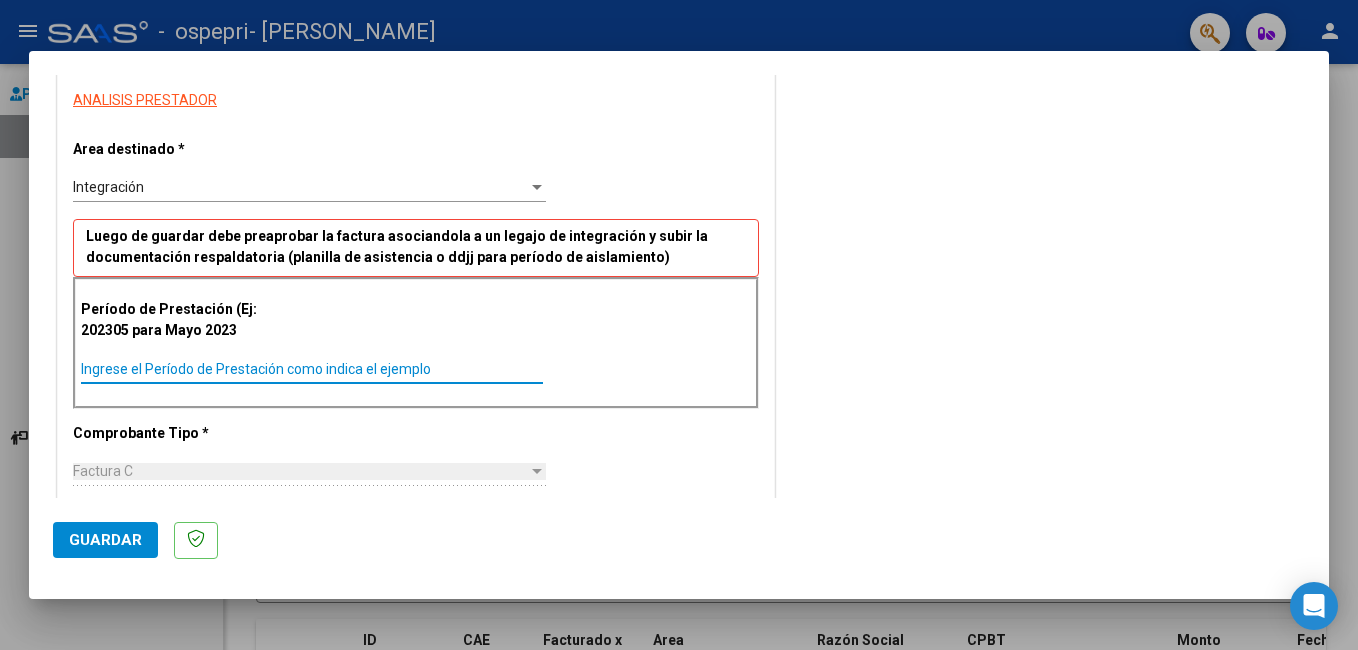 click on "Ingrese el Período de Prestación como indica el ejemplo" at bounding box center (312, 369) 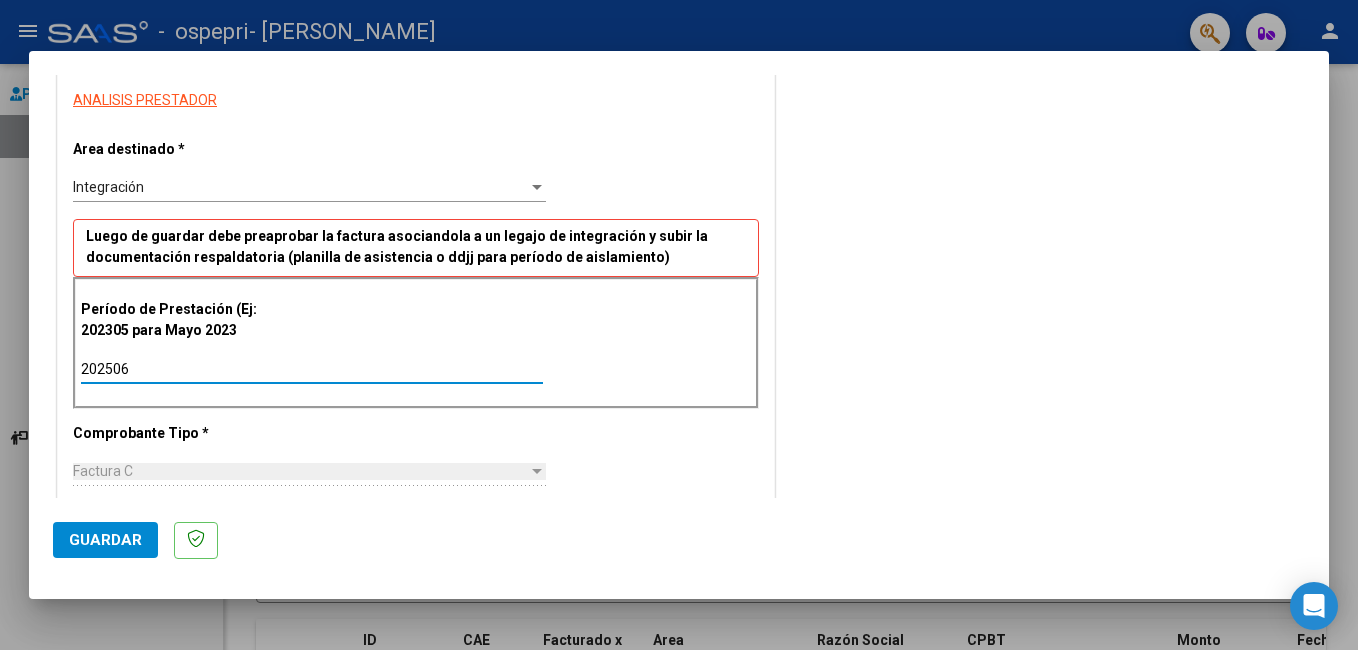 type on "202506" 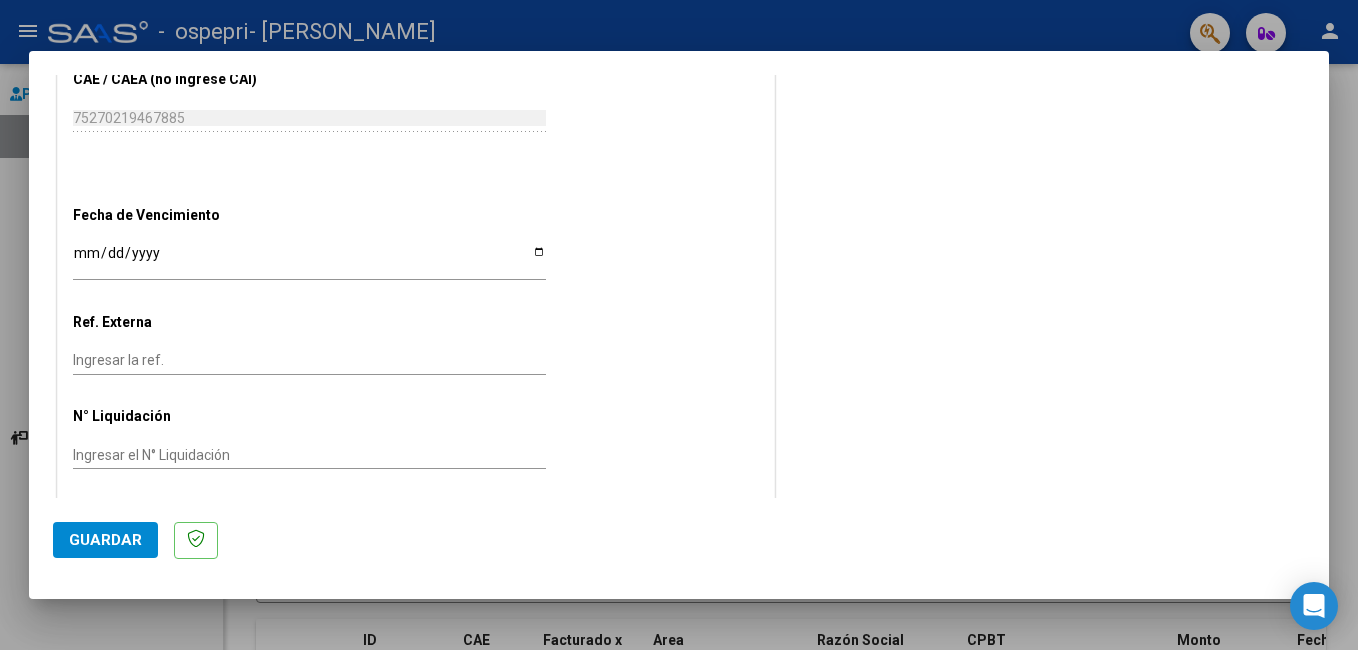 scroll, scrollTop: 1199, scrollLeft: 0, axis: vertical 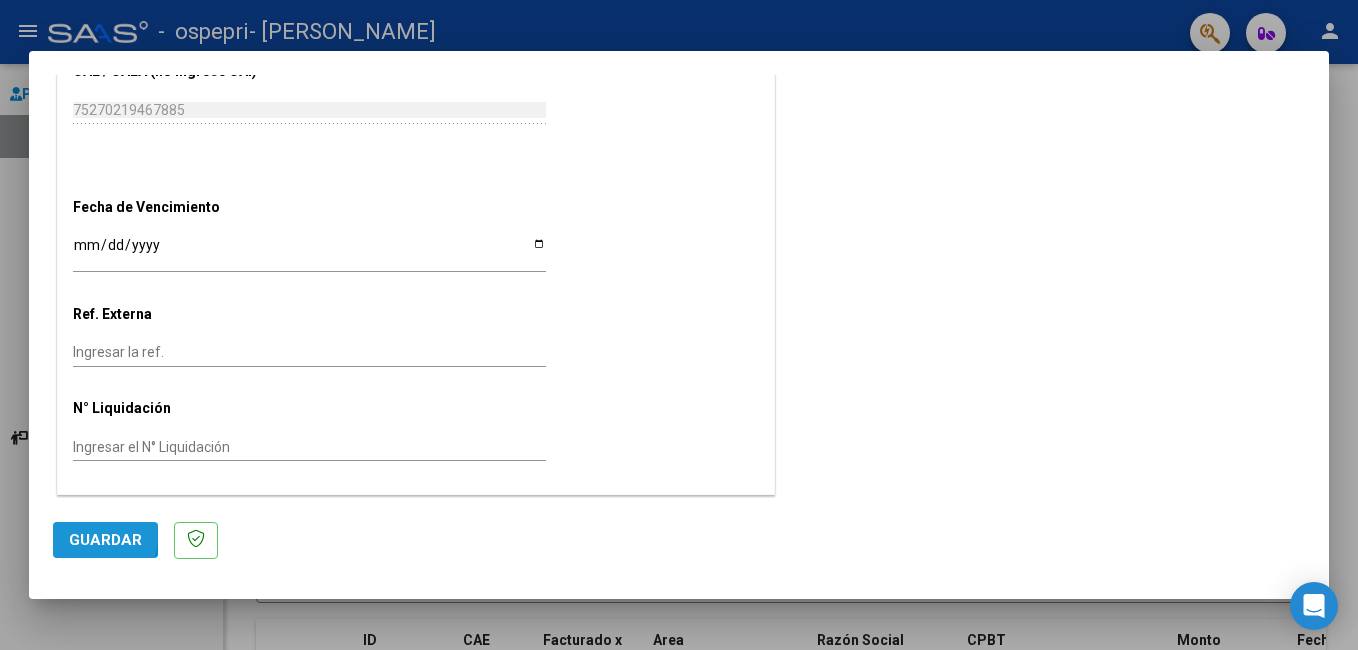 click on "Guardar" 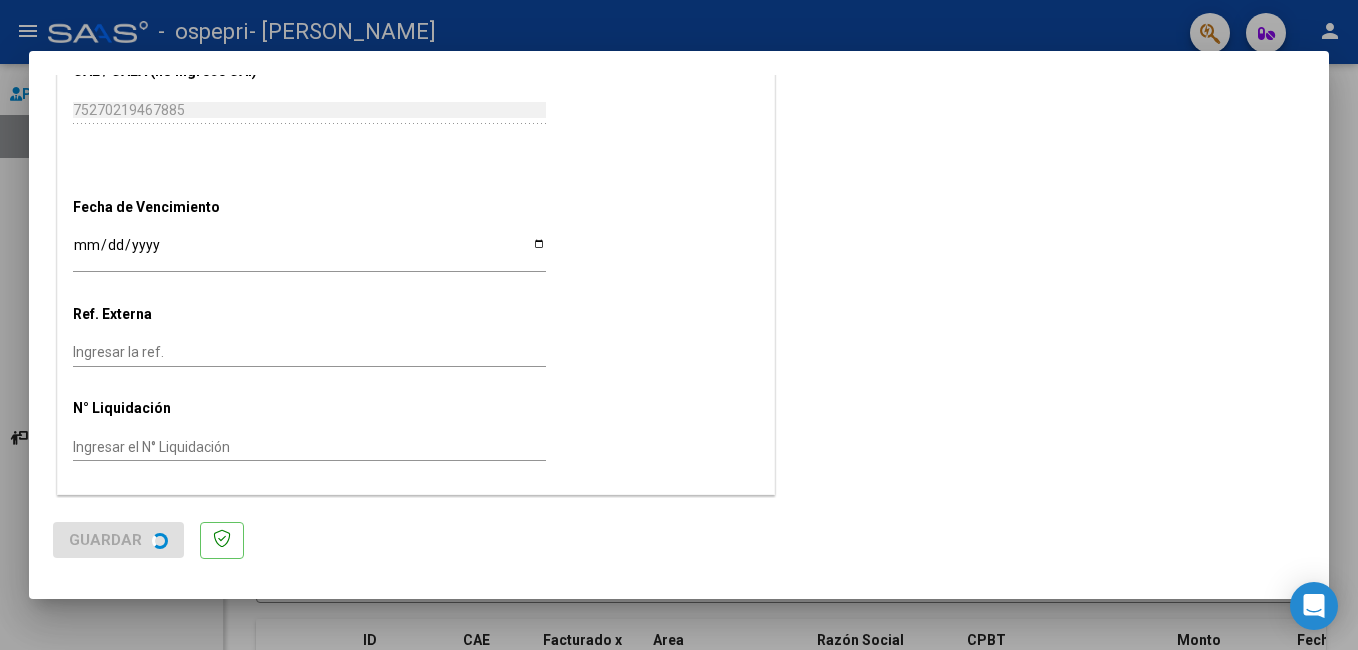 scroll, scrollTop: 0, scrollLeft: 0, axis: both 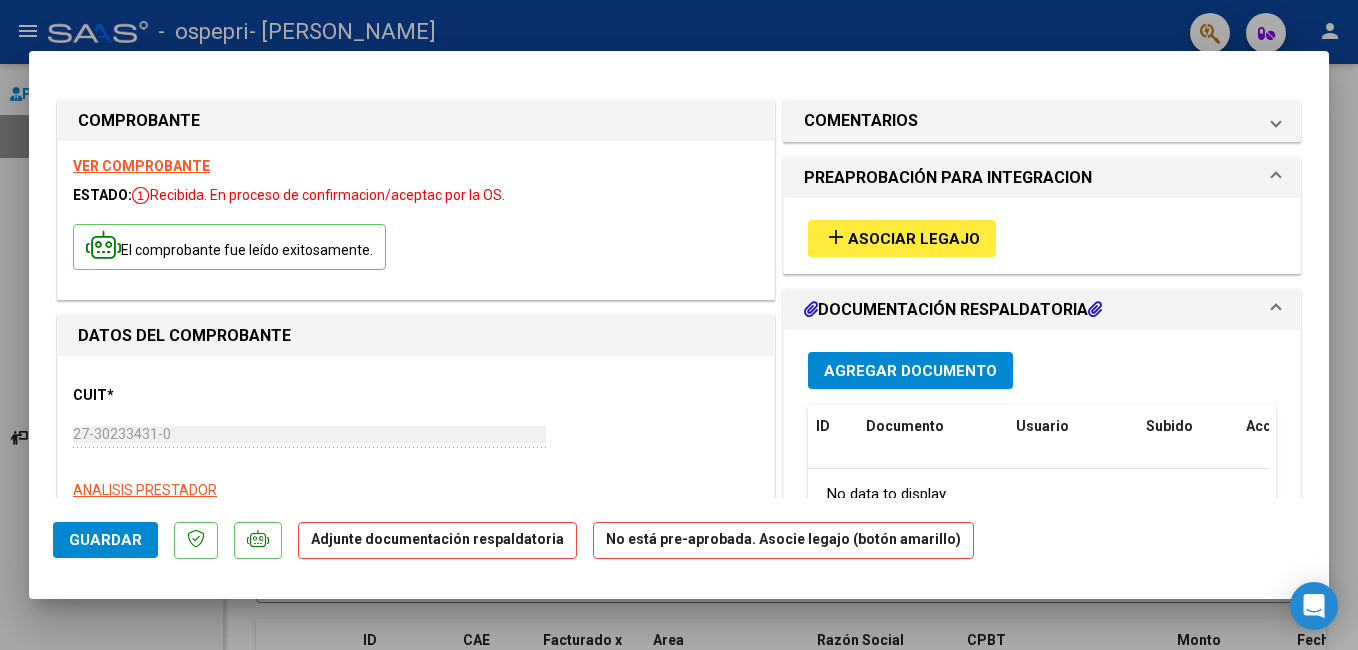 drag, startPoint x: 1053, startPoint y: 75, endPoint x: 1063, endPoint y: 73, distance: 10.198039 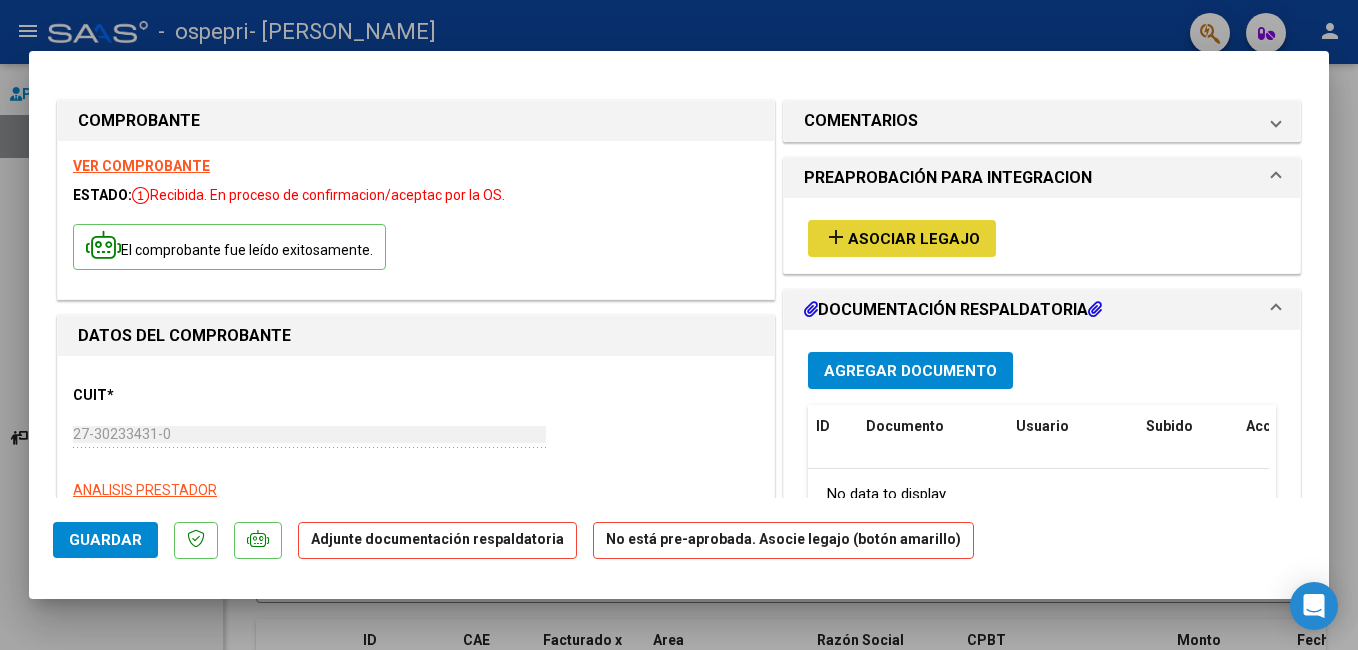 click on "Asociar Legajo" at bounding box center (914, 239) 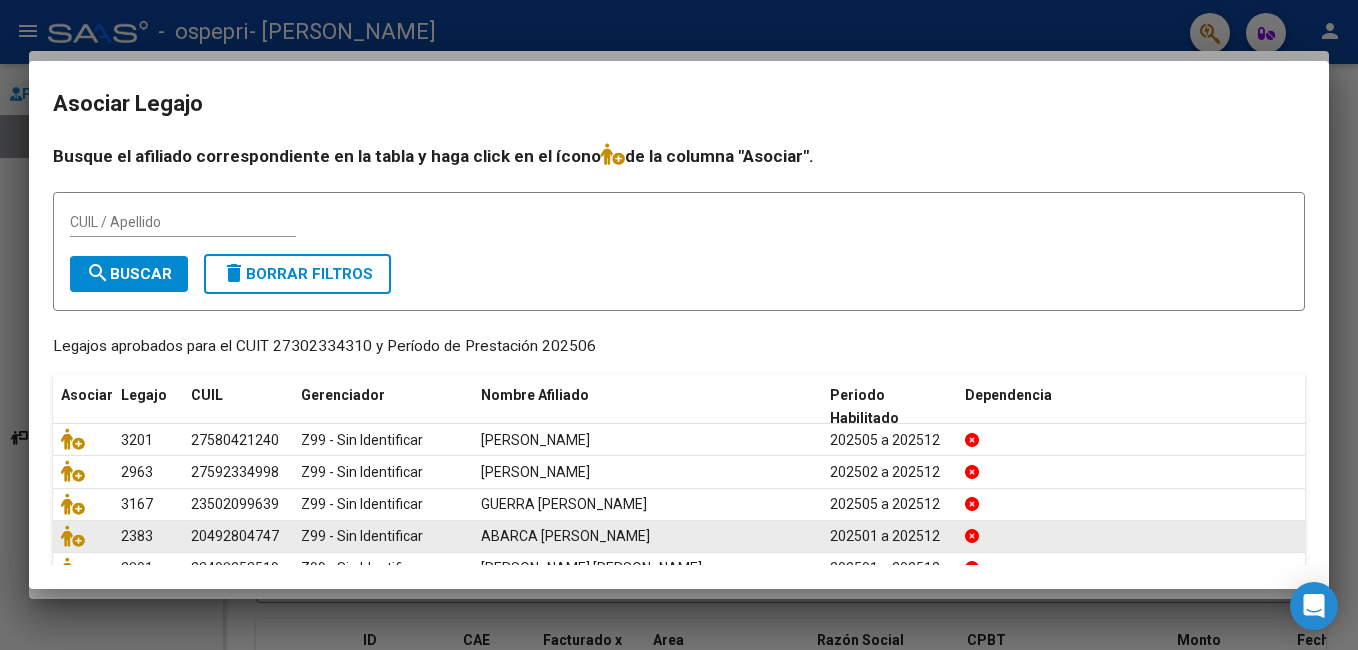click on "ABARCA [PERSON_NAME]" 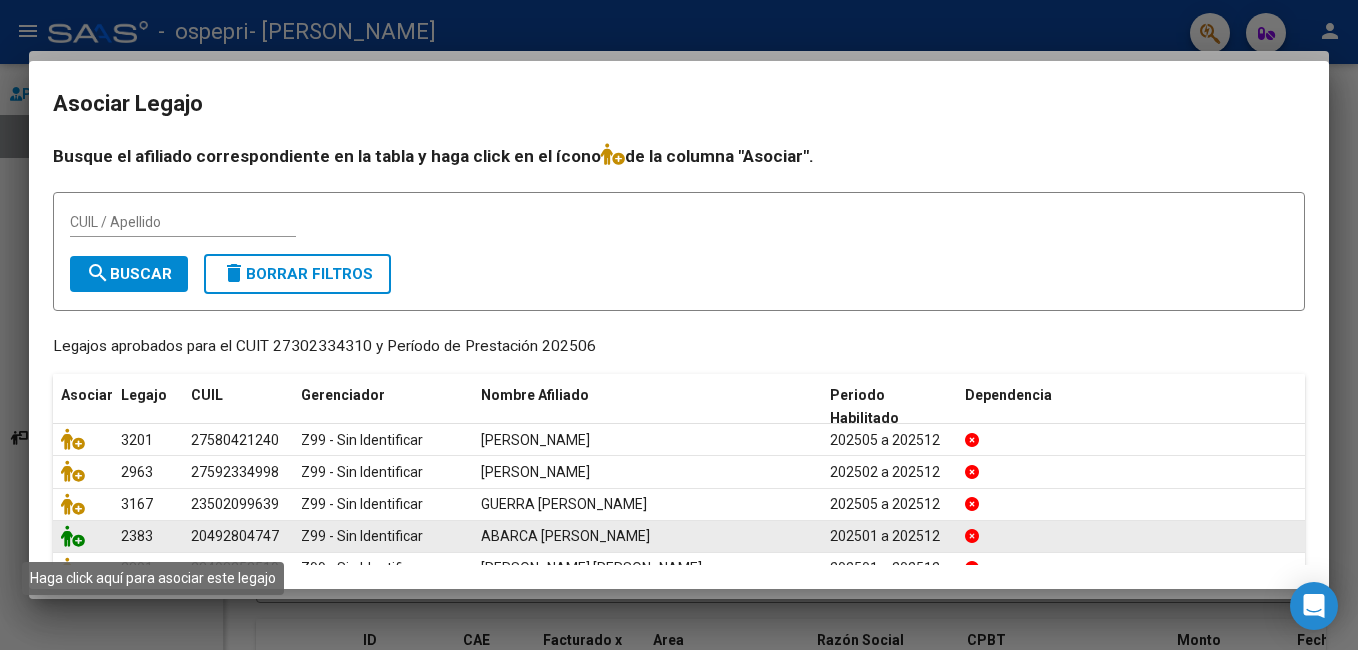 click 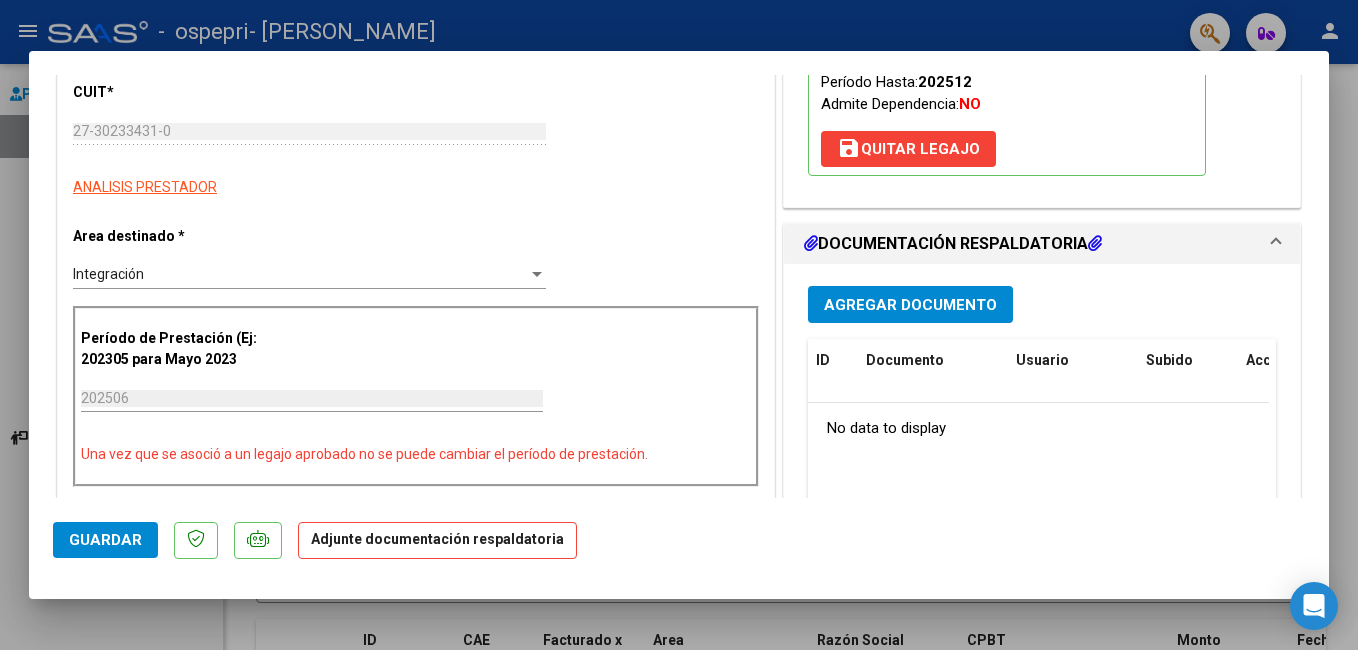 scroll, scrollTop: 307, scrollLeft: 0, axis: vertical 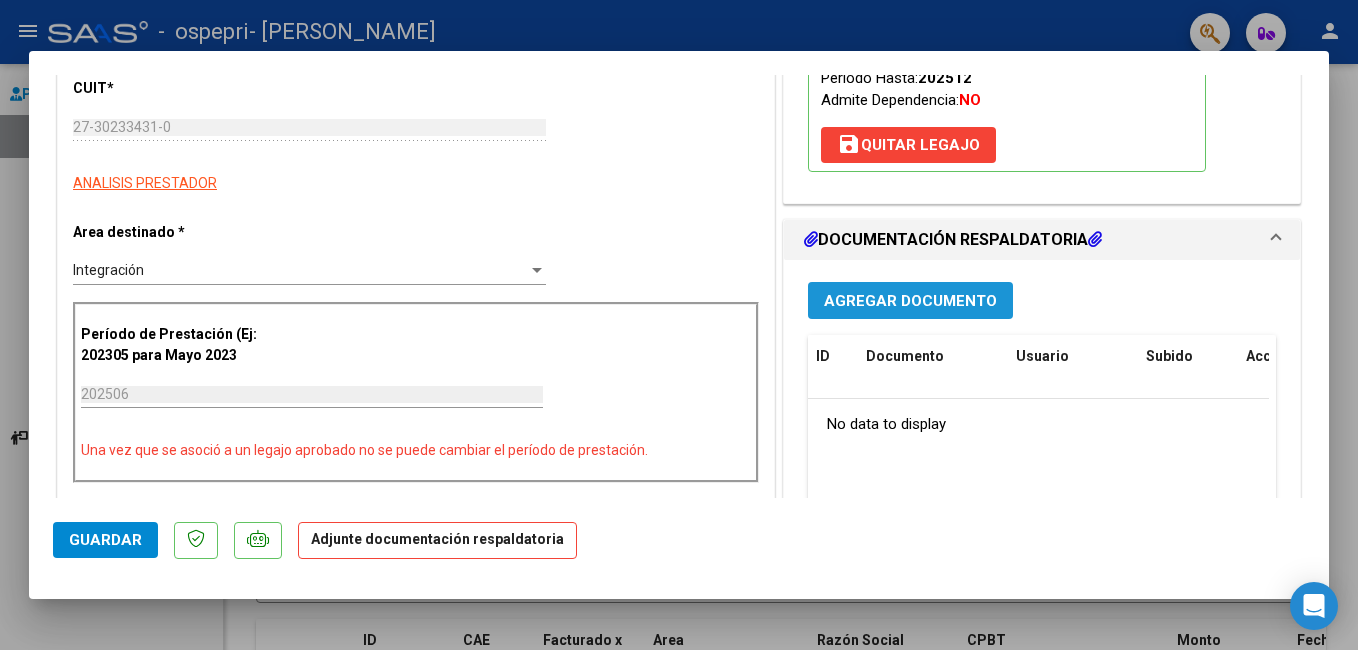 click on "Agregar Documento" at bounding box center [910, 301] 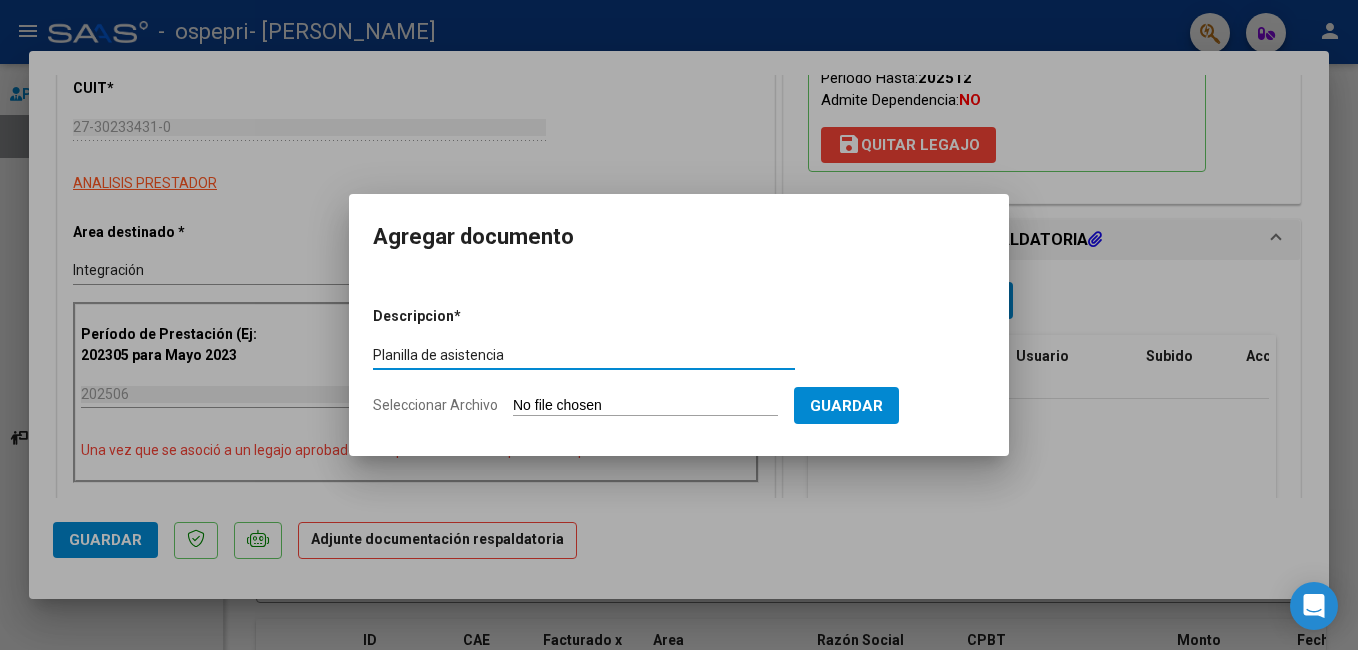 type on "Planilla de asistencia" 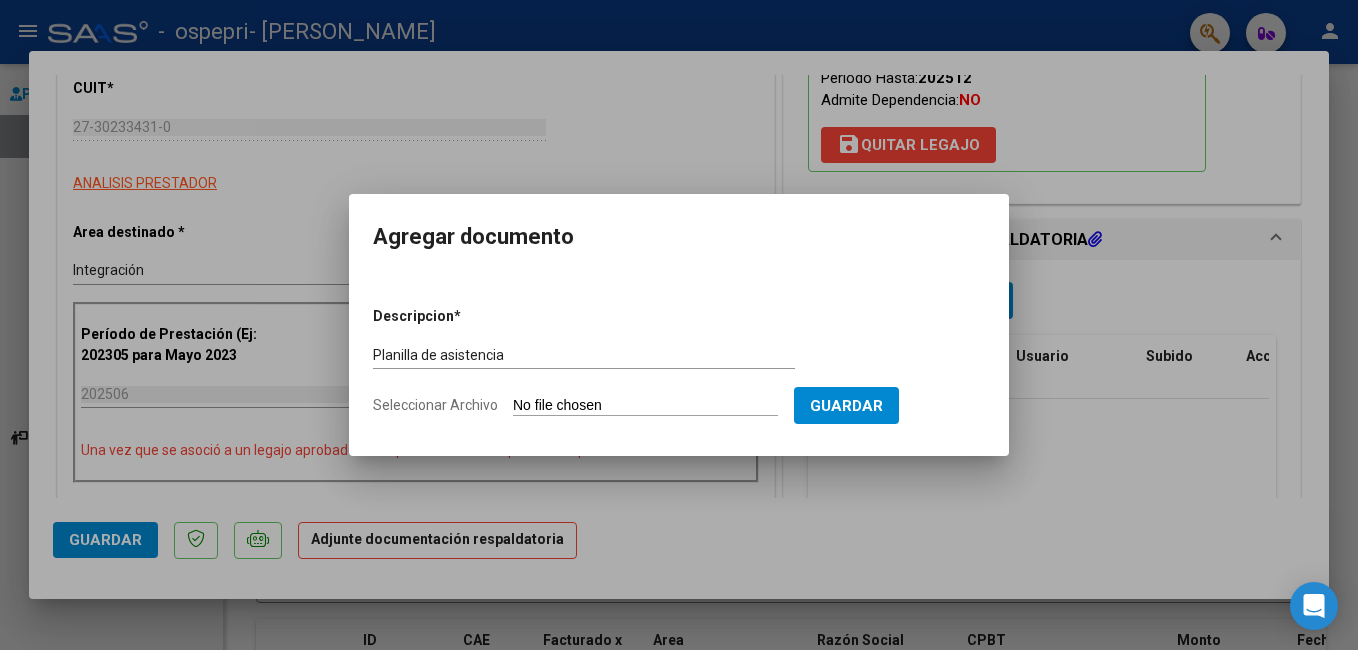 click on "Seleccionar Archivo" 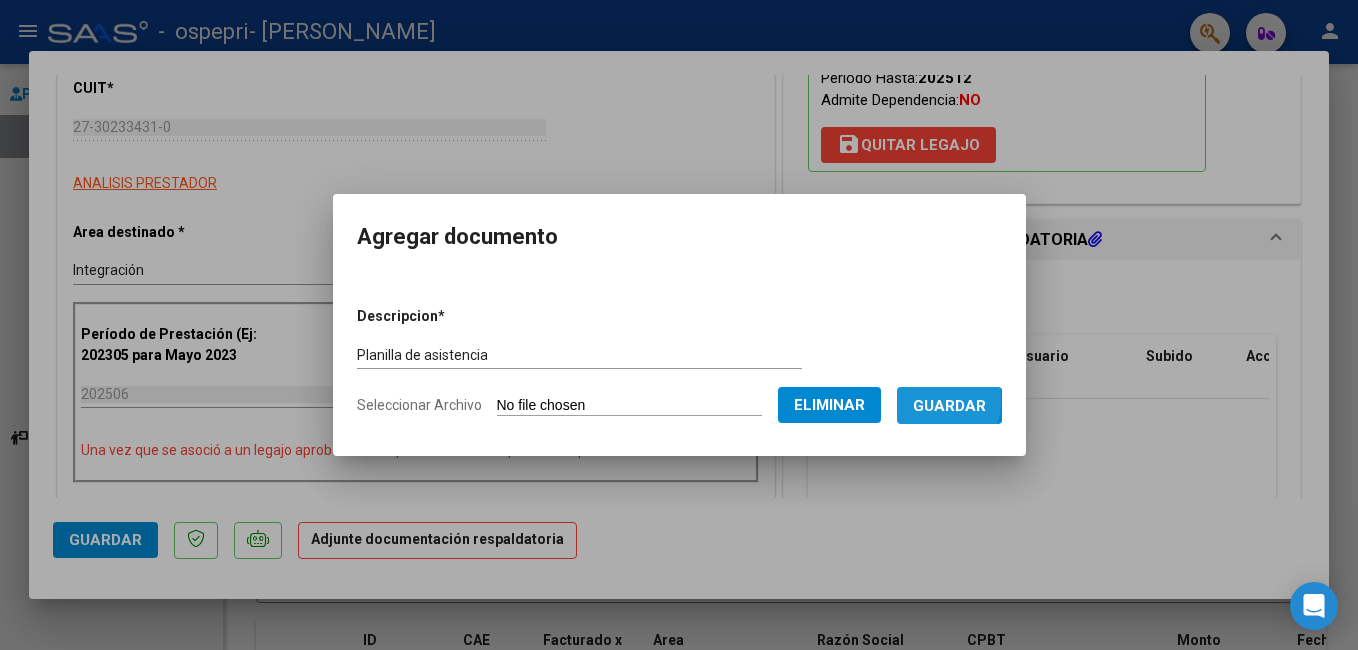 click on "Guardar" at bounding box center [949, 406] 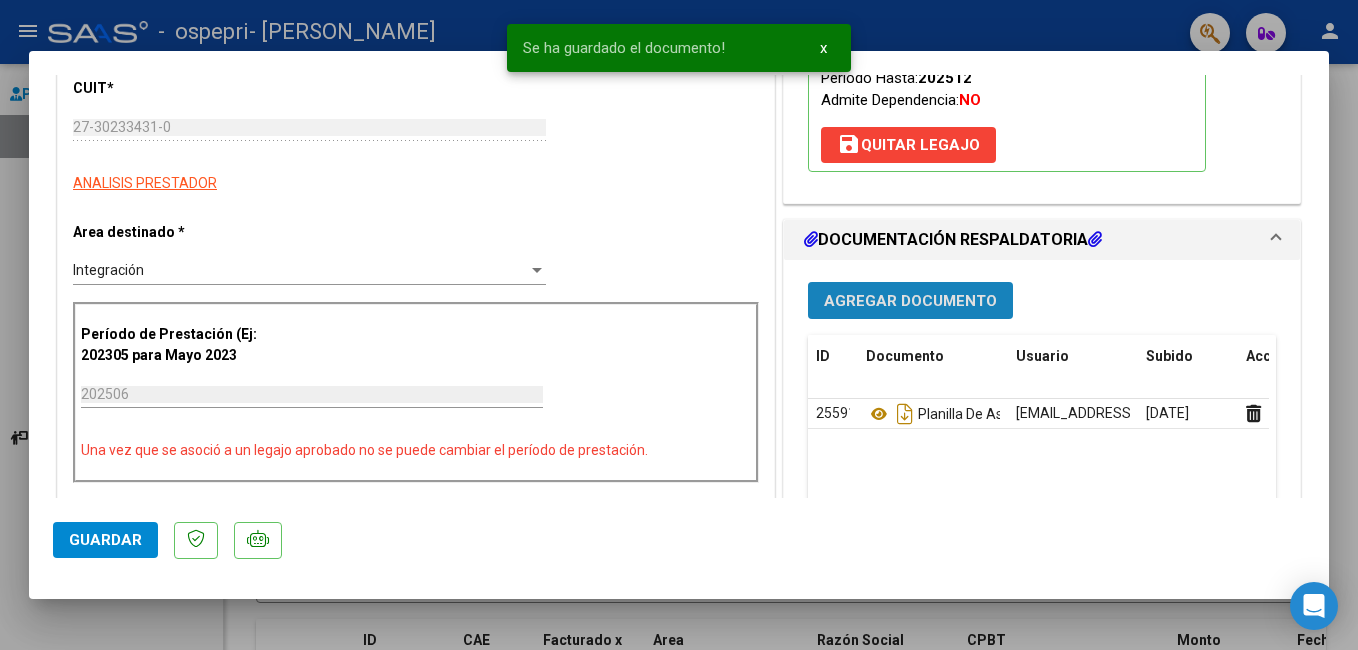 click on "Agregar Documento" at bounding box center [910, 301] 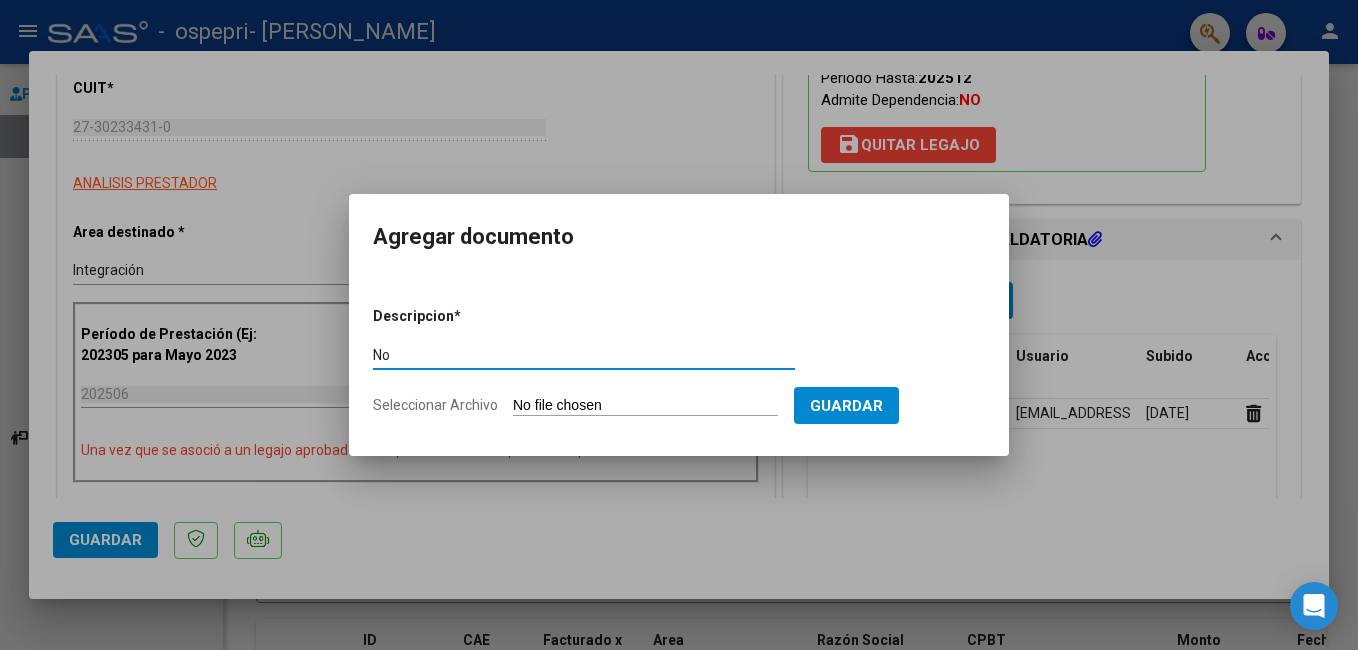 type on "N" 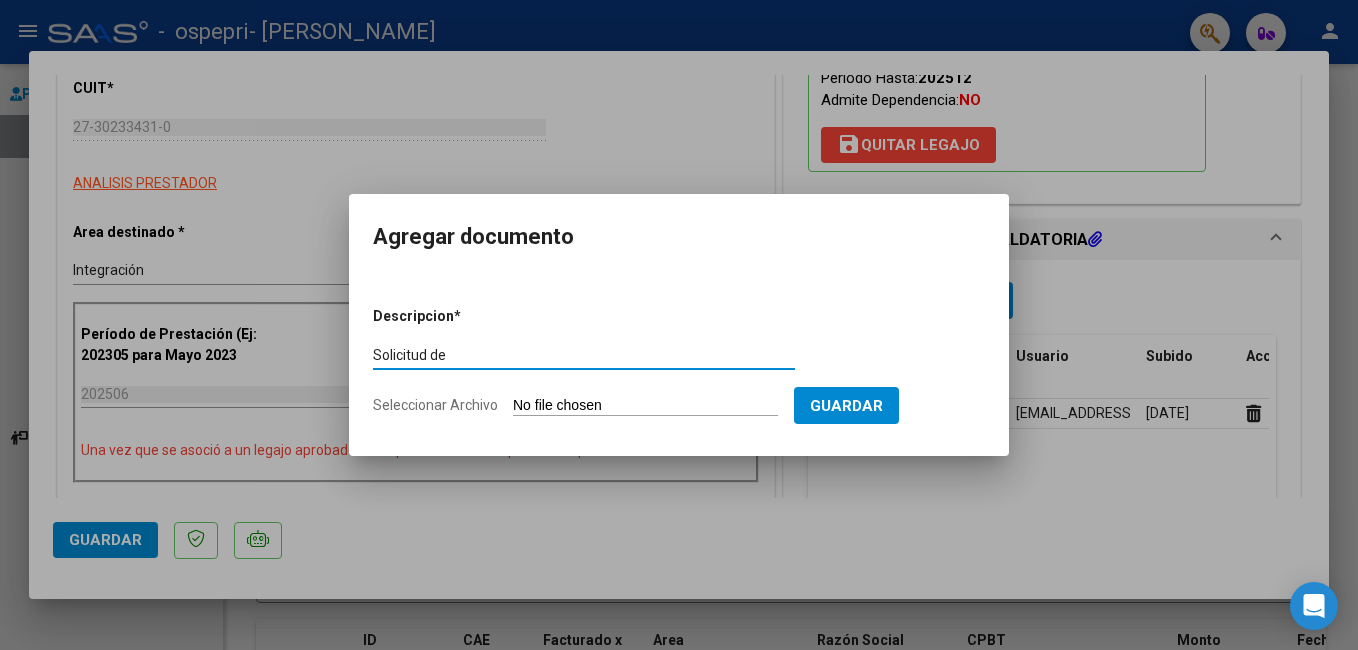 type on "Solicitud de tratamiento" 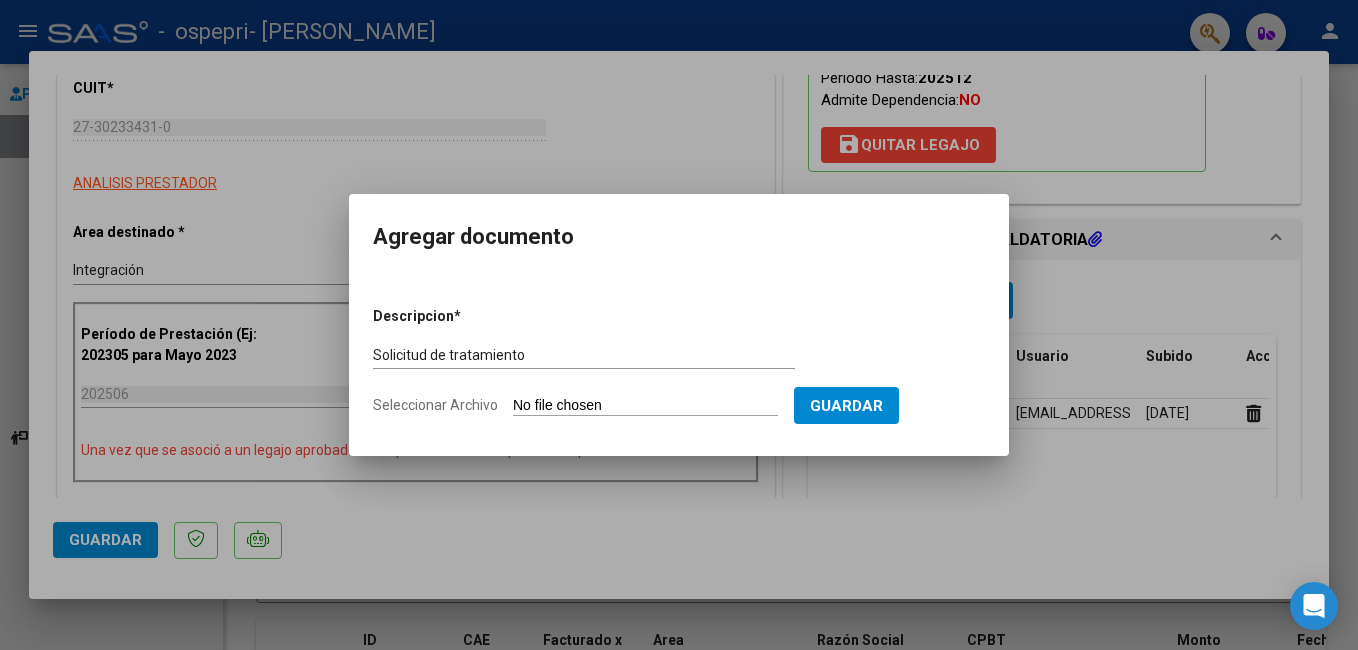 click on "Seleccionar Archivo" 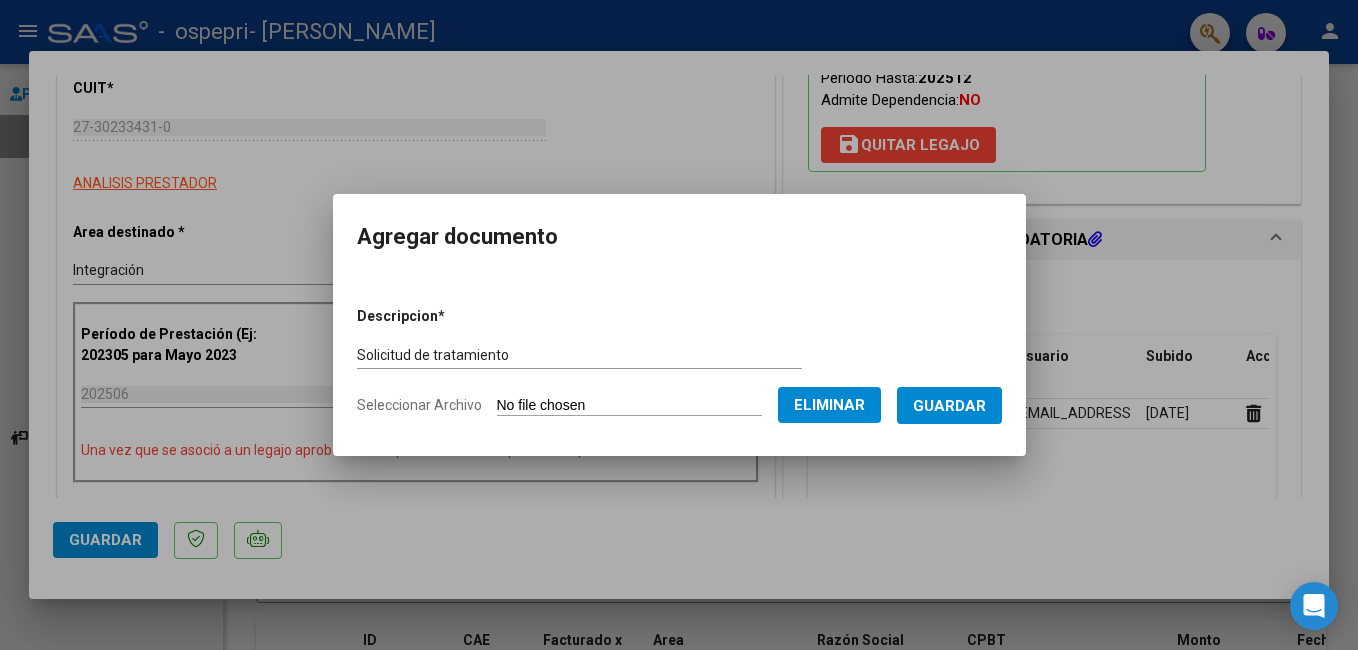 click on "Guardar" at bounding box center (949, 406) 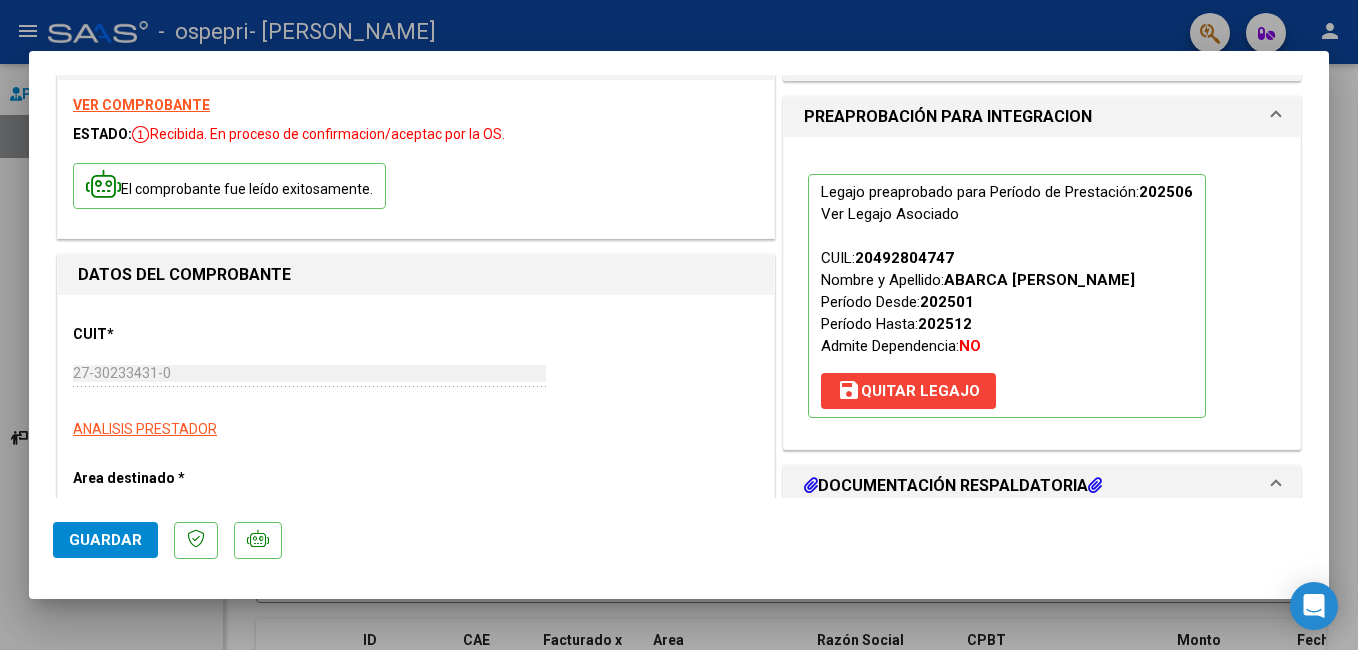 scroll, scrollTop: 0, scrollLeft: 0, axis: both 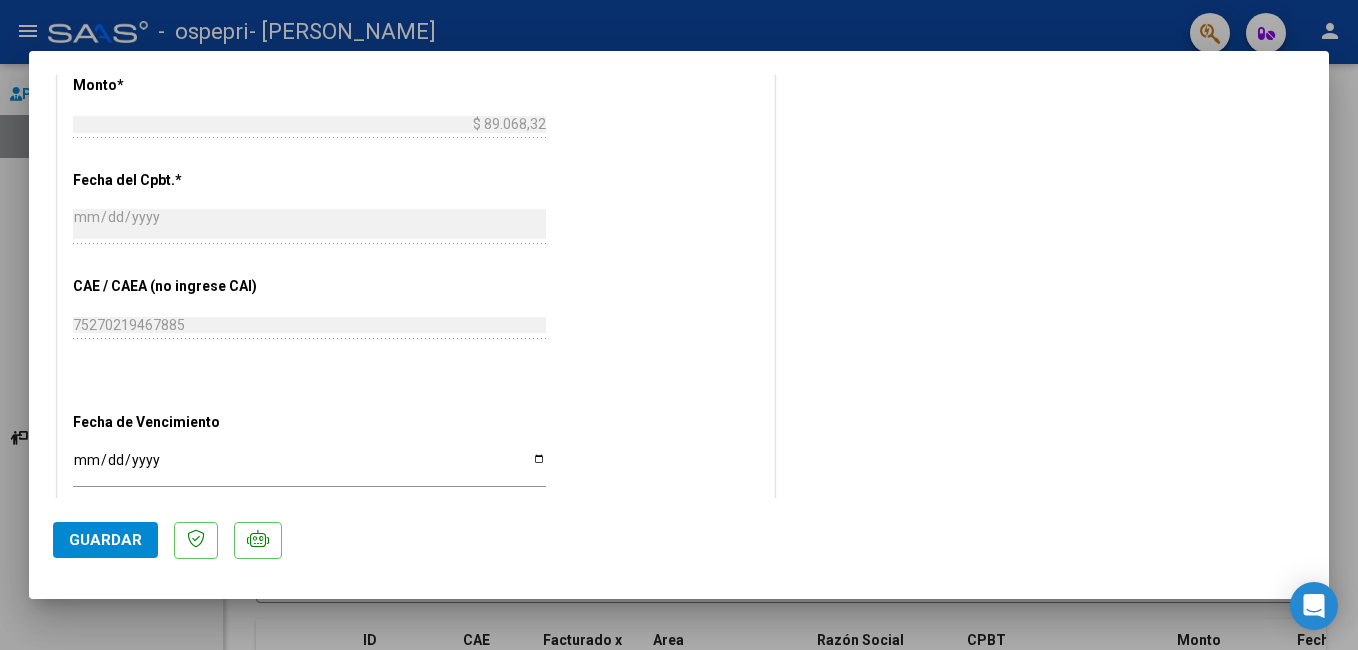 click at bounding box center (679, 325) 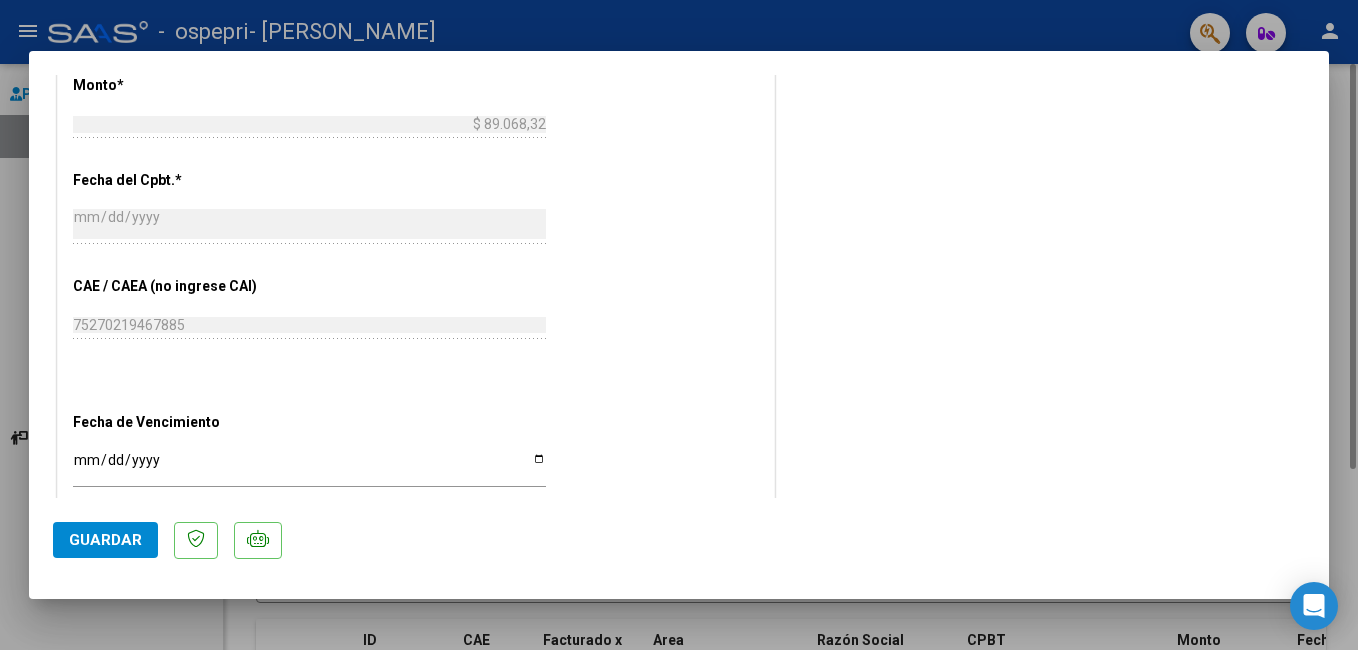 type 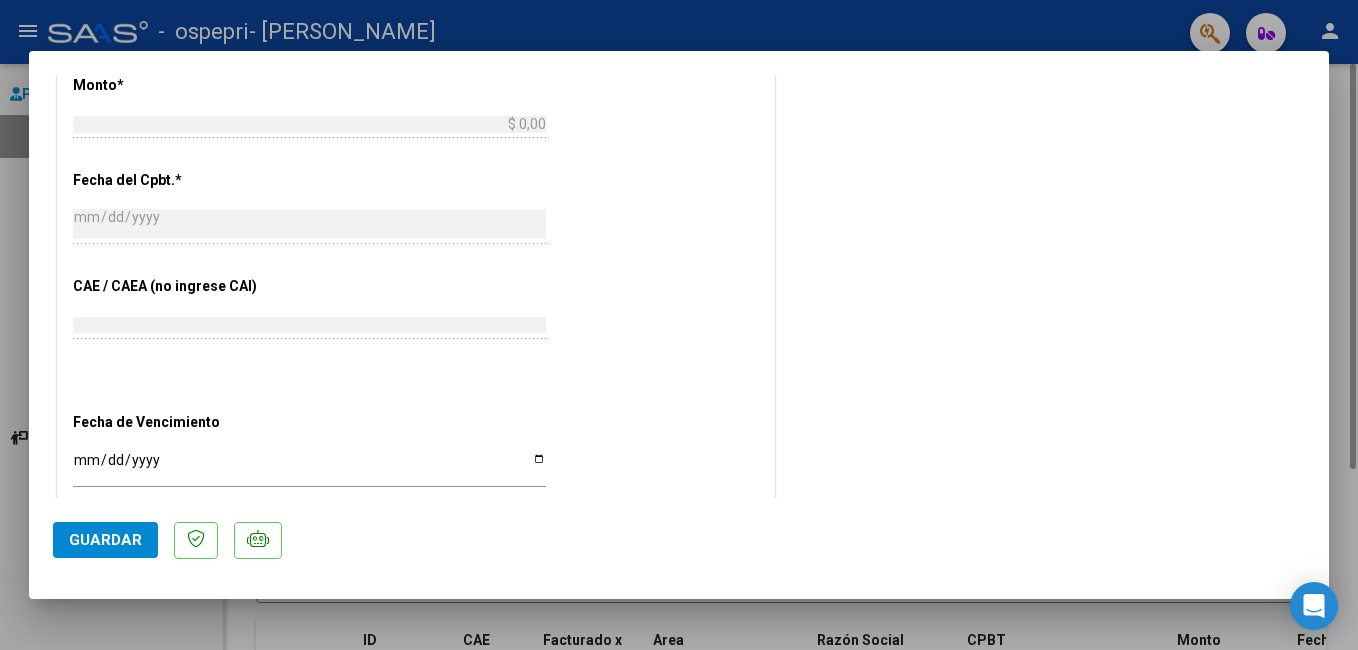 scroll, scrollTop: 0, scrollLeft: 0, axis: both 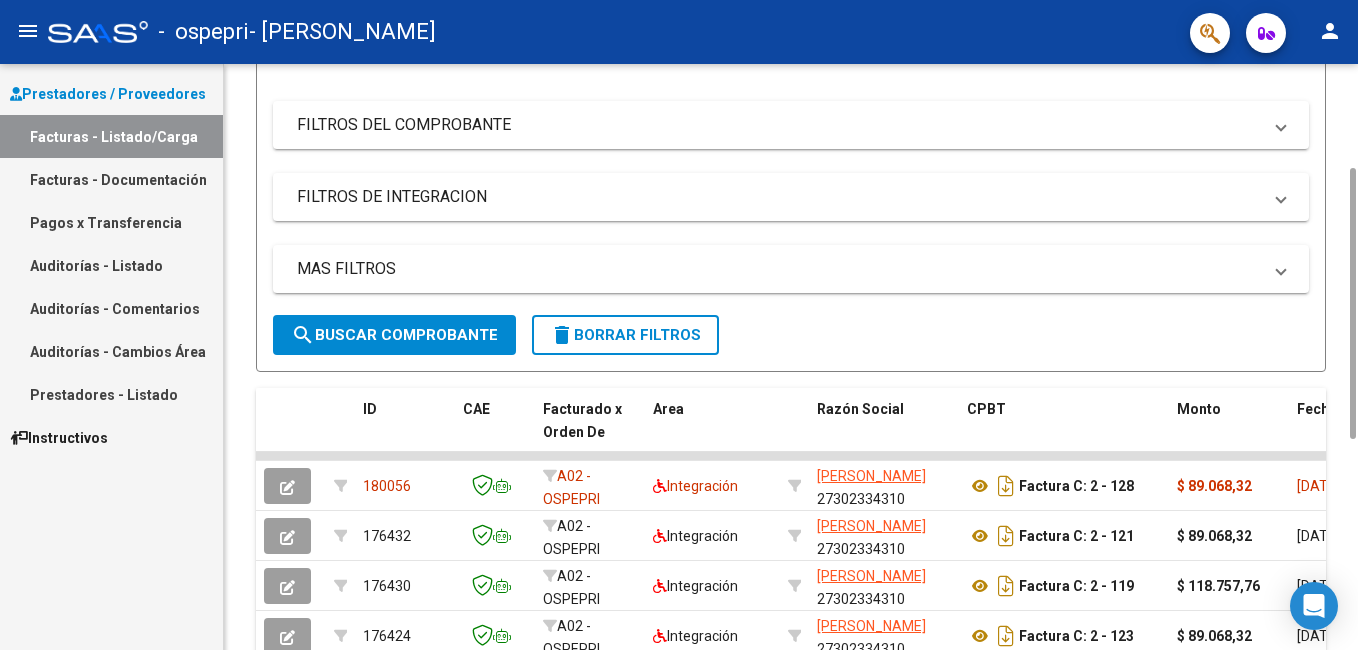 drag, startPoint x: 1348, startPoint y: 221, endPoint x: 1361, endPoint y: 382, distance: 161.52399 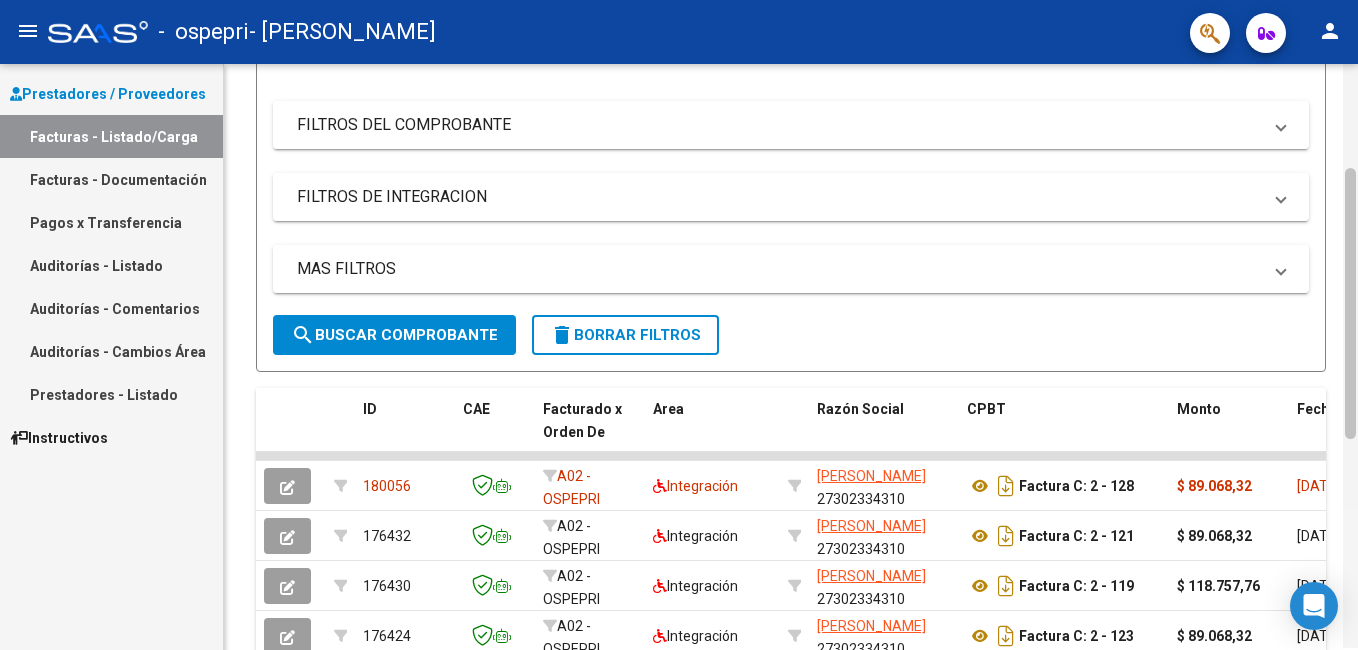 scroll, scrollTop: 232, scrollLeft: 0, axis: vertical 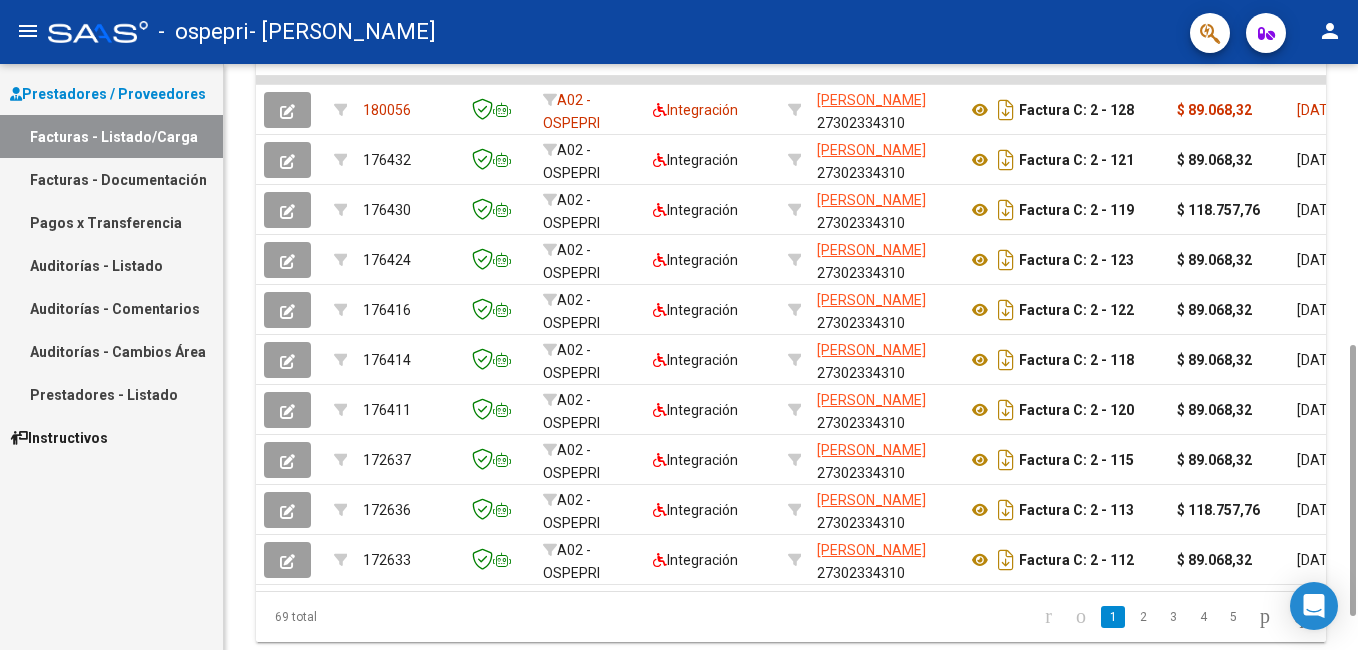 drag, startPoint x: 1353, startPoint y: 393, endPoint x: 1361, endPoint y: 567, distance: 174.1838 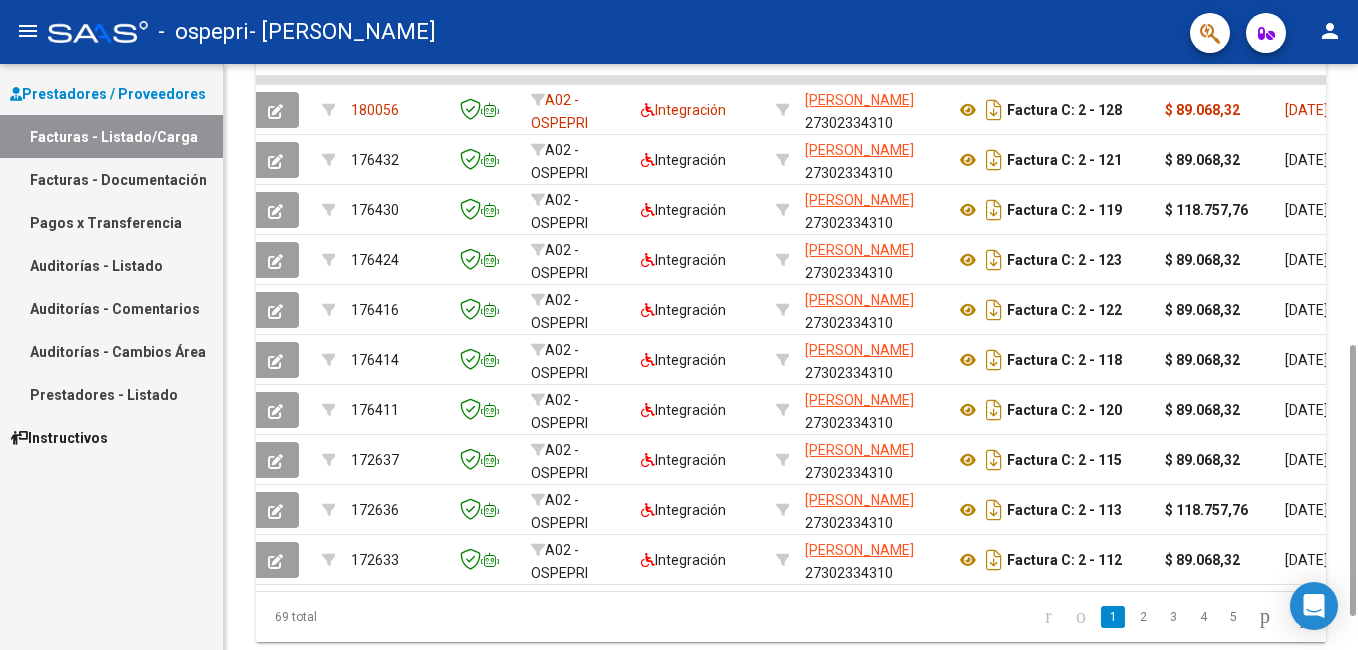 scroll, scrollTop: 0, scrollLeft: 0, axis: both 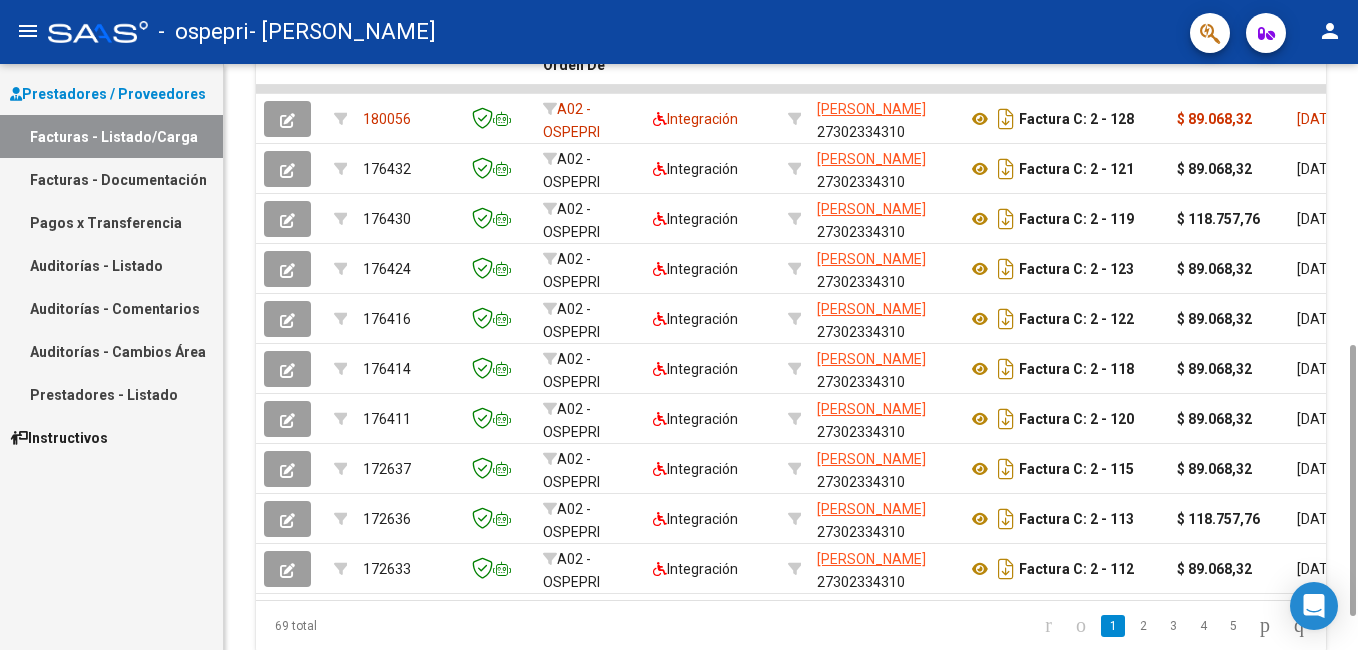 click on "menu -   ospepri   - [PERSON_NAME] person    Prestadores / Proveedores Facturas - Listado/Carga Facturas - Documentación Pagos x Transferencia Auditorías - Listado Auditorías - Comentarios Auditorías - Cambios Área Prestadores - Listado    Instructivos  Video tutorial   PRESTADORES -> Listado de CPBTs Emitidos por Prestadores / Proveedores (alt+q)   Cargar Comprobante
cloud_download  CSV  cloud_download  EXCEL  cloud_download  Estandar   Descarga Masiva
Filtros Id Area Area Todos  Confirmado   Mostrar totalizadores   FILTROS DEL COMPROBANTE  Comprobante Tipo Comprobante Tipo Start date – Fec. Comprobante Desde / Hasta Días Emisión Desde(cant. días) Días Emisión Hasta(cant. días) CUIT / Razón Social Pto. Venta Nro. Comprobante Código SSS CAE Válido CAE Válido Todos  Cargado Módulo Hosp. Todos  Tiene facturacion Apócrifa Hospital Refes  FILTROS DE INTEGRACION  Período De Prestación Campos del Archivo de Rendición Devuelto x SSS (dr_envio) Todos  Tipo de Registro Op" at bounding box center (679, 325) 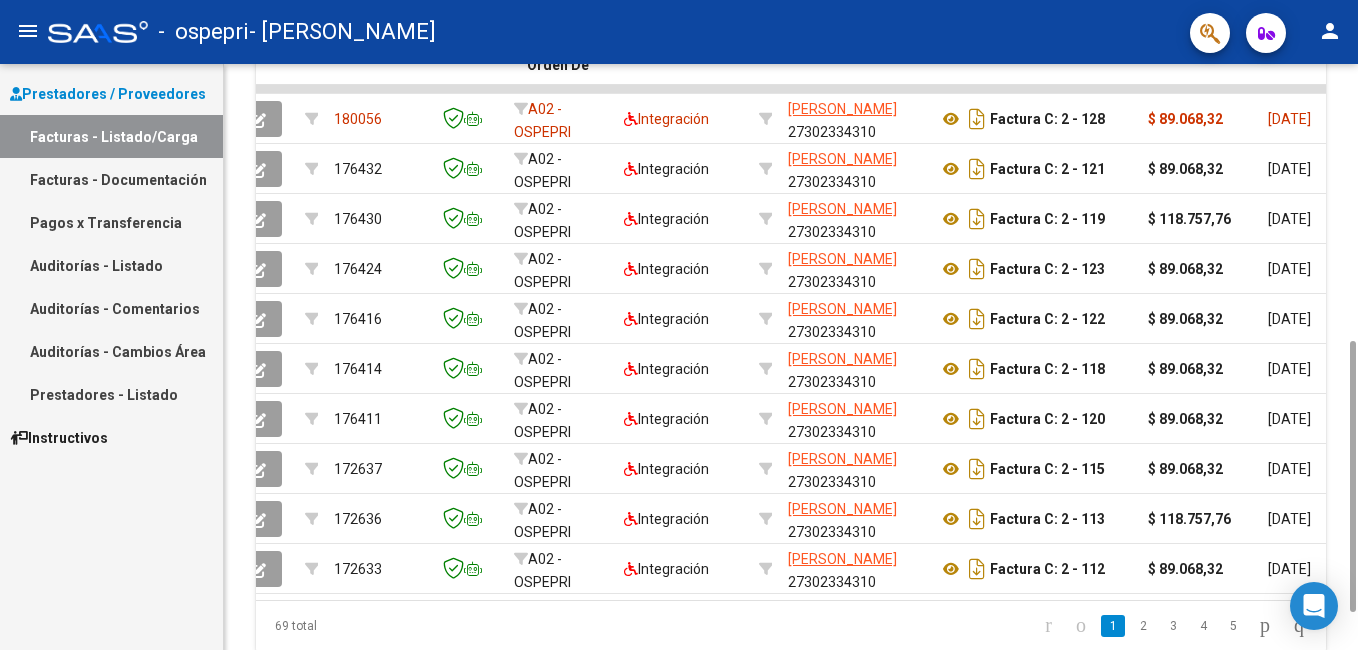 scroll, scrollTop: 0, scrollLeft: 0, axis: both 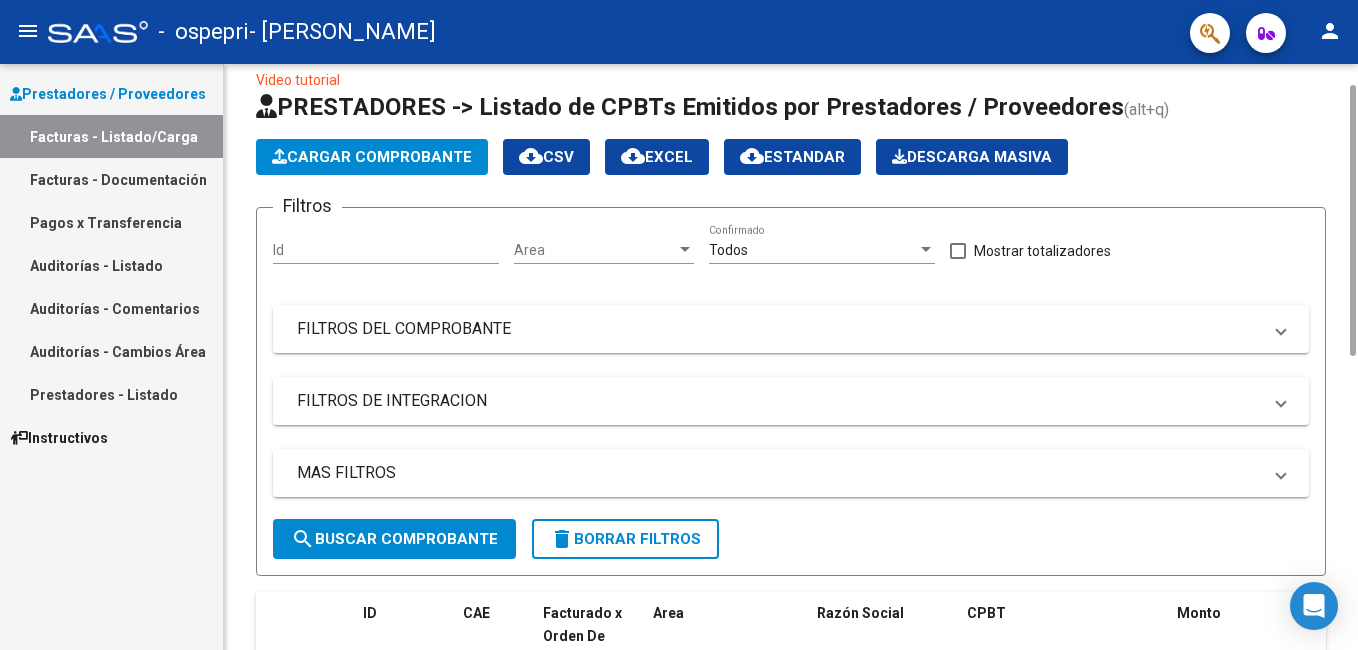 drag, startPoint x: 1349, startPoint y: 413, endPoint x: 1338, endPoint y: 148, distance: 265.2282 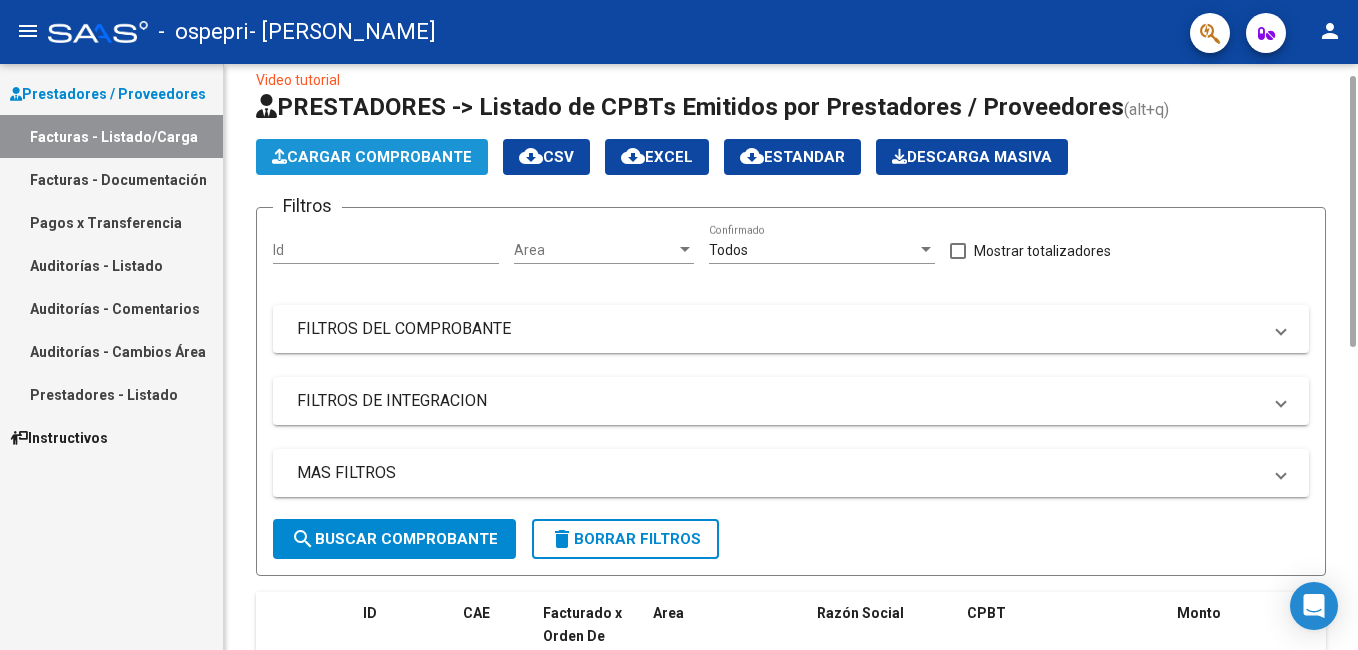 click on "Cargar Comprobante" 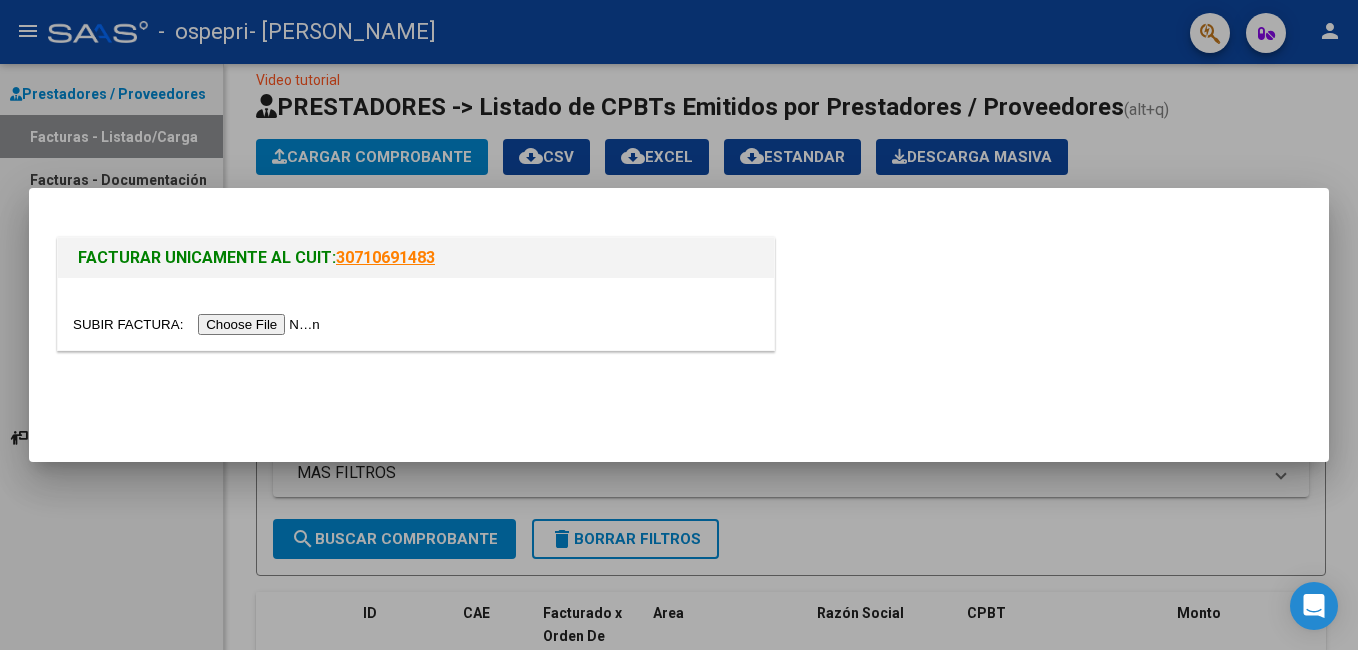 click at bounding box center [199, 324] 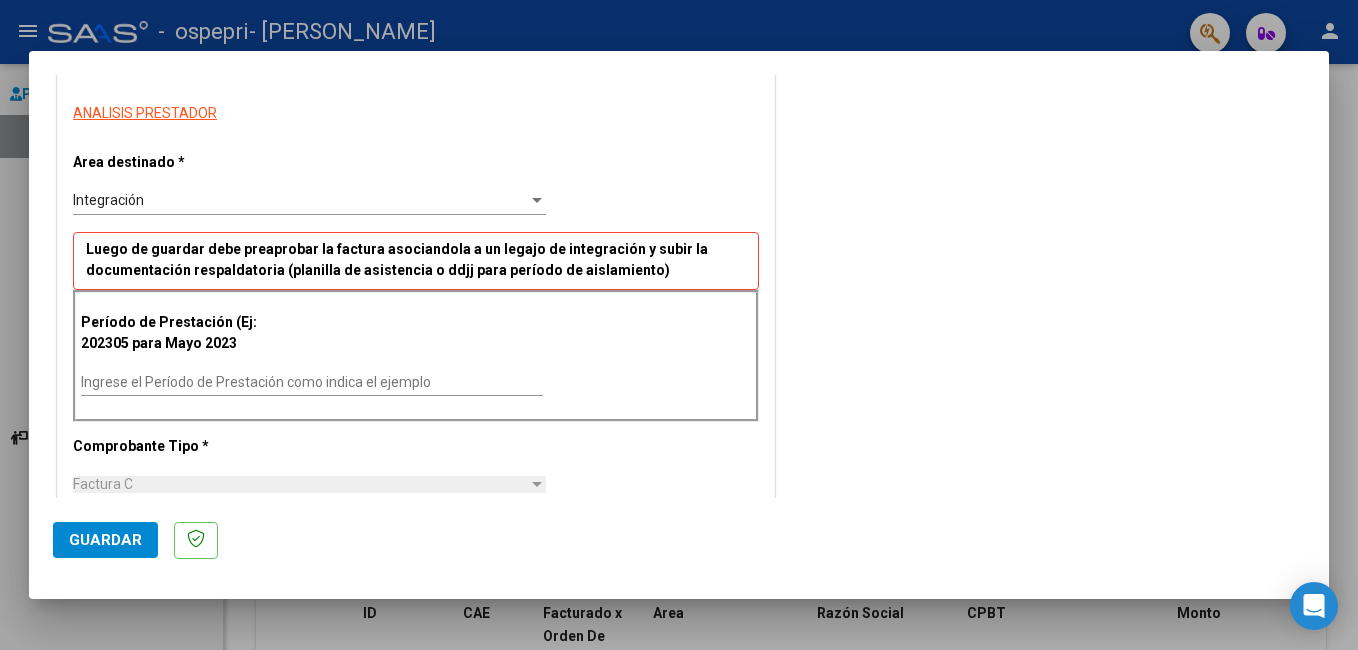 scroll, scrollTop: 344, scrollLeft: 0, axis: vertical 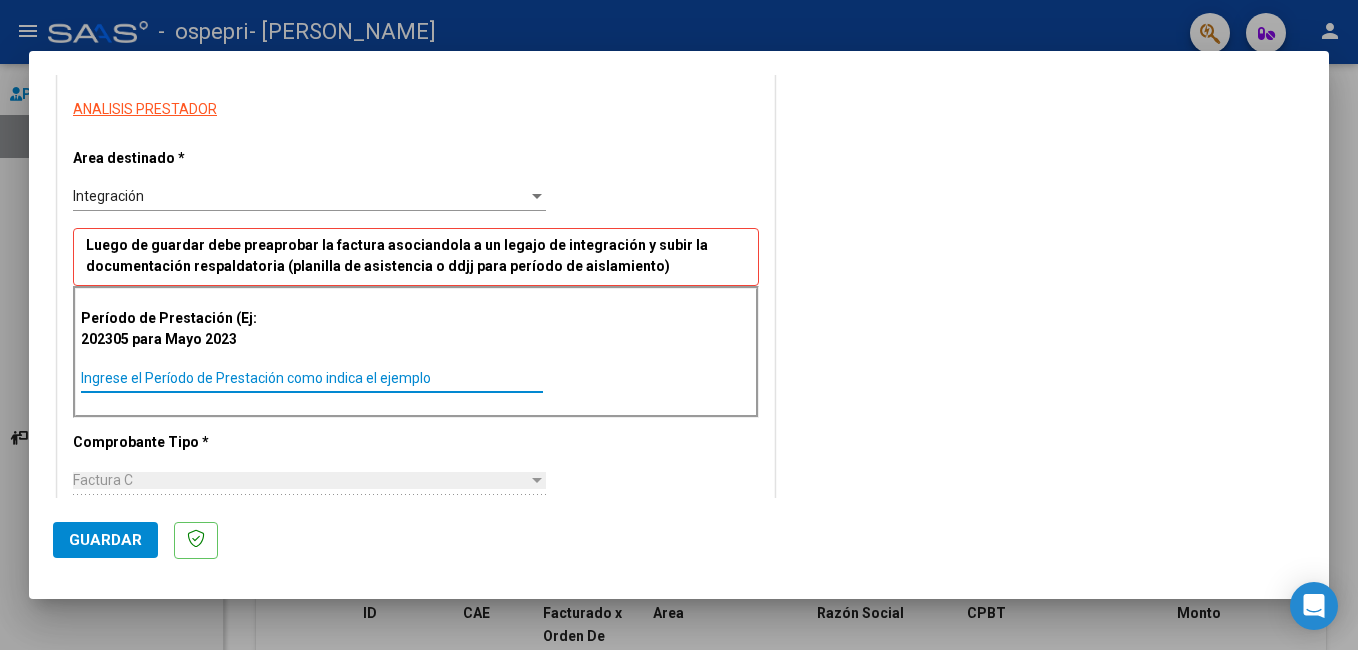 click on "Ingrese el Período de Prestación como indica el ejemplo" at bounding box center (312, 378) 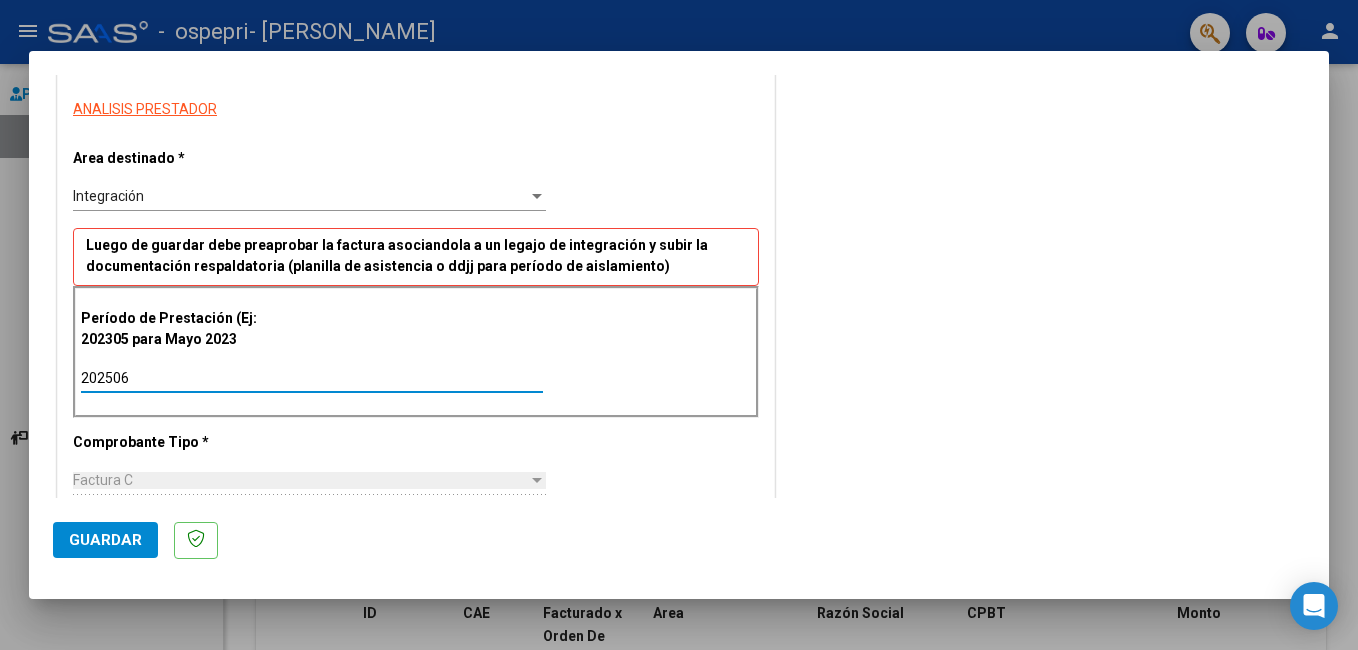 type on "202506" 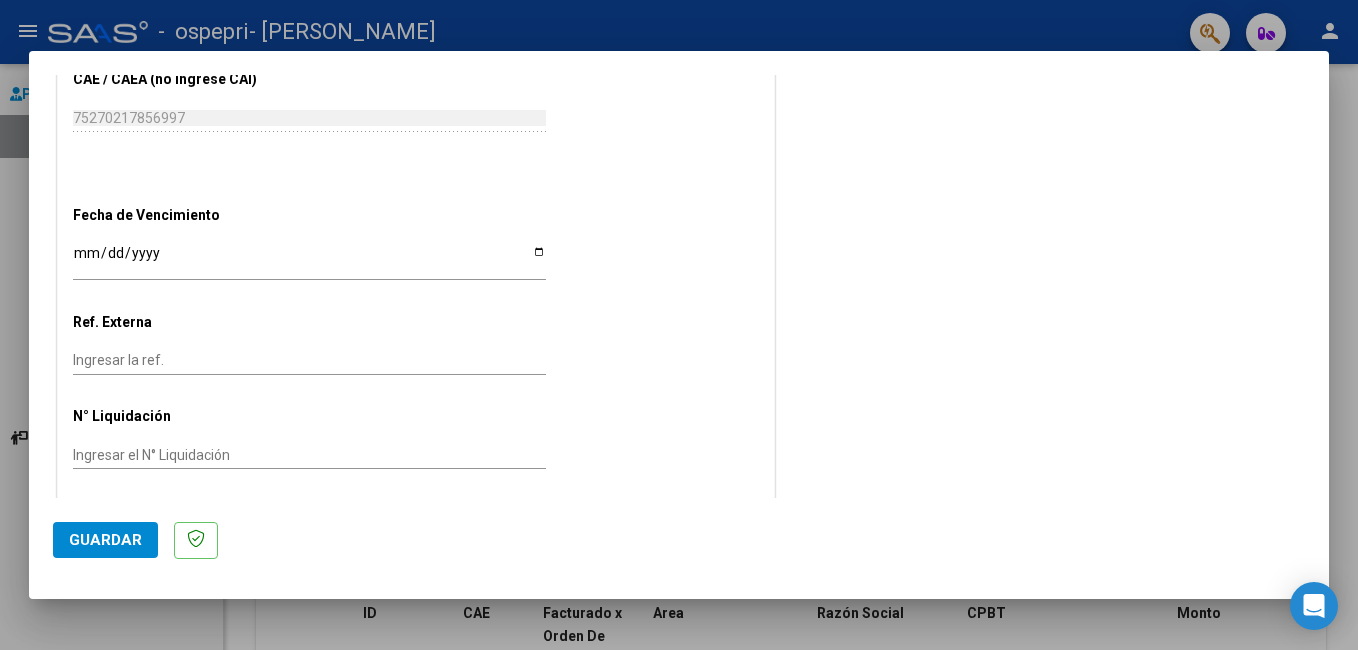 scroll, scrollTop: 1199, scrollLeft: 0, axis: vertical 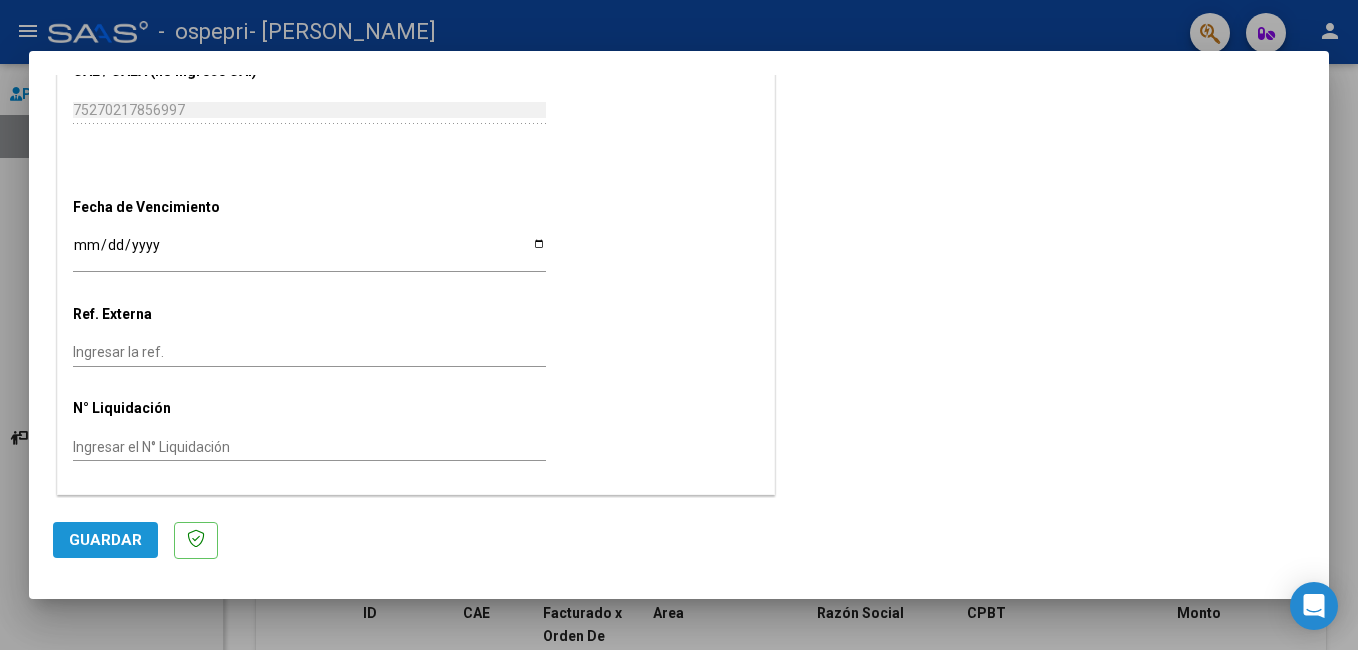 click on "Guardar" 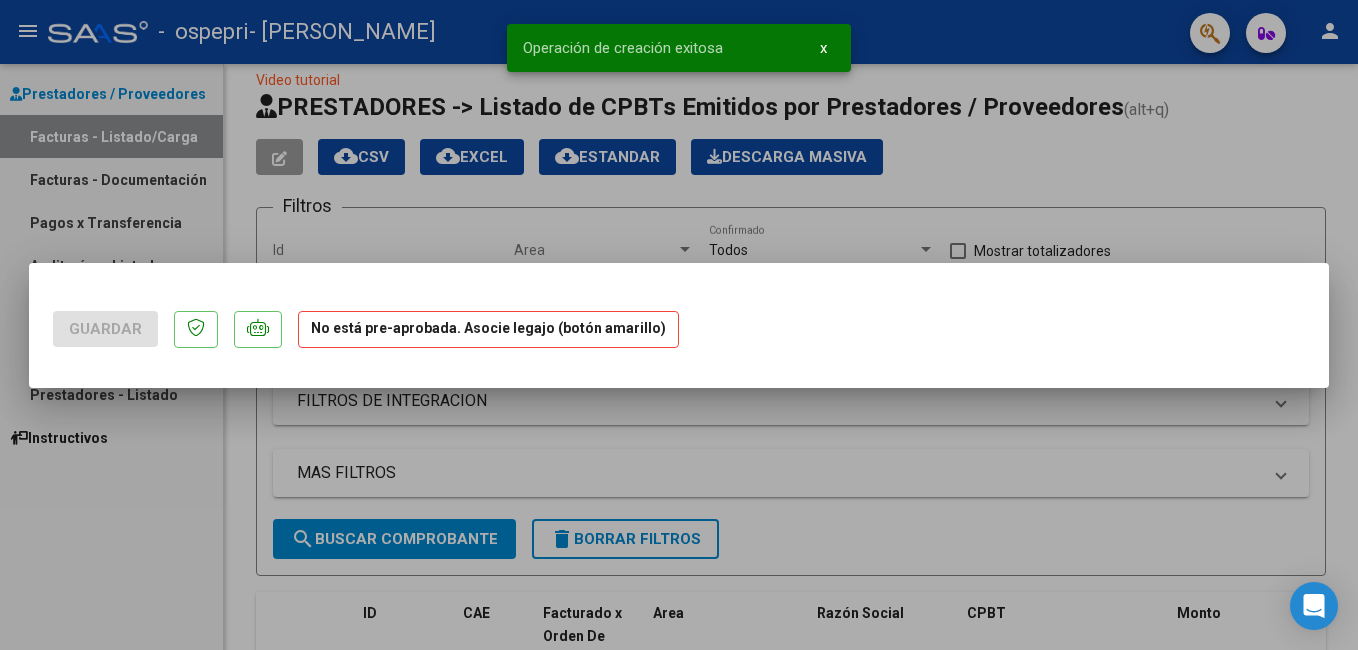 scroll, scrollTop: 0, scrollLeft: 0, axis: both 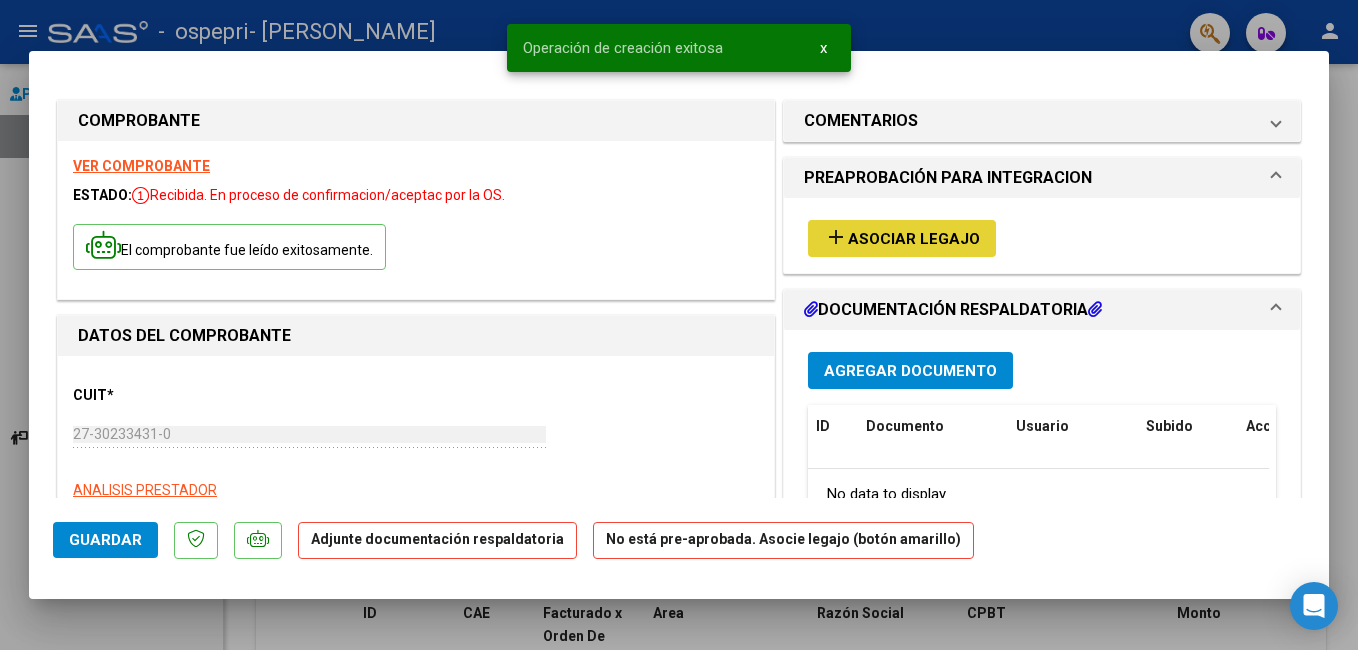 click on "add Asociar Legajo" at bounding box center [902, 238] 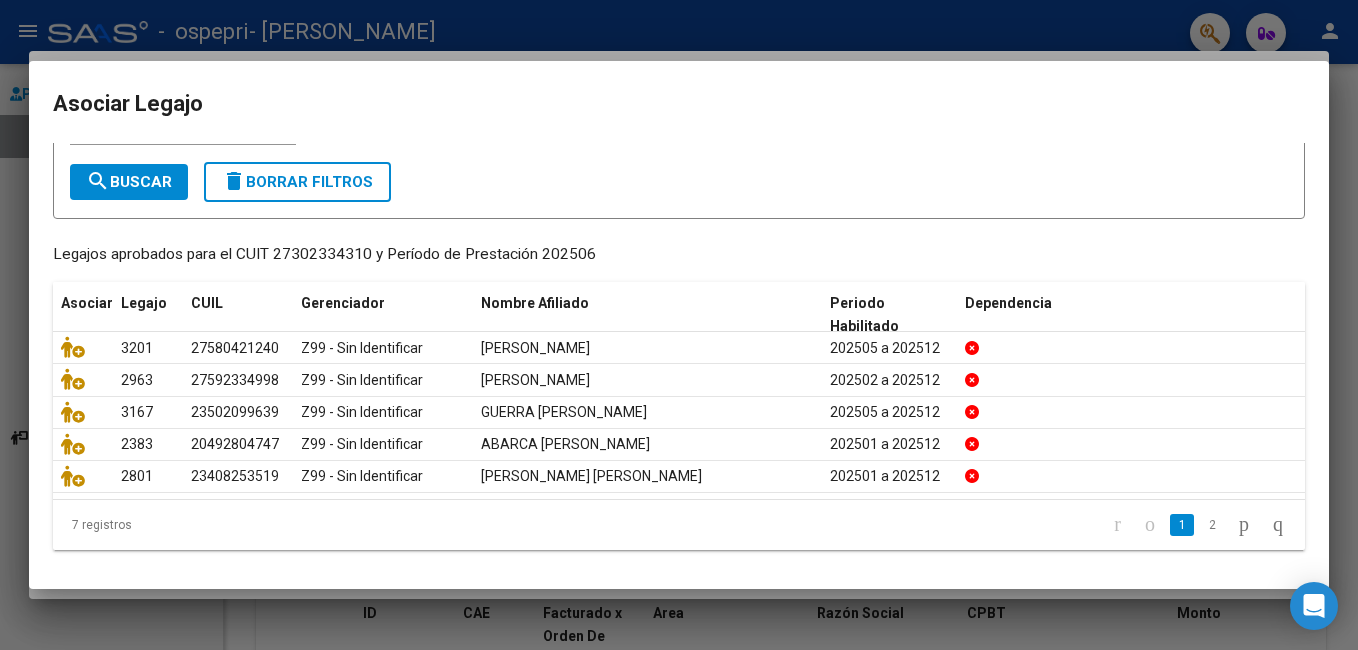 scroll, scrollTop: 97, scrollLeft: 0, axis: vertical 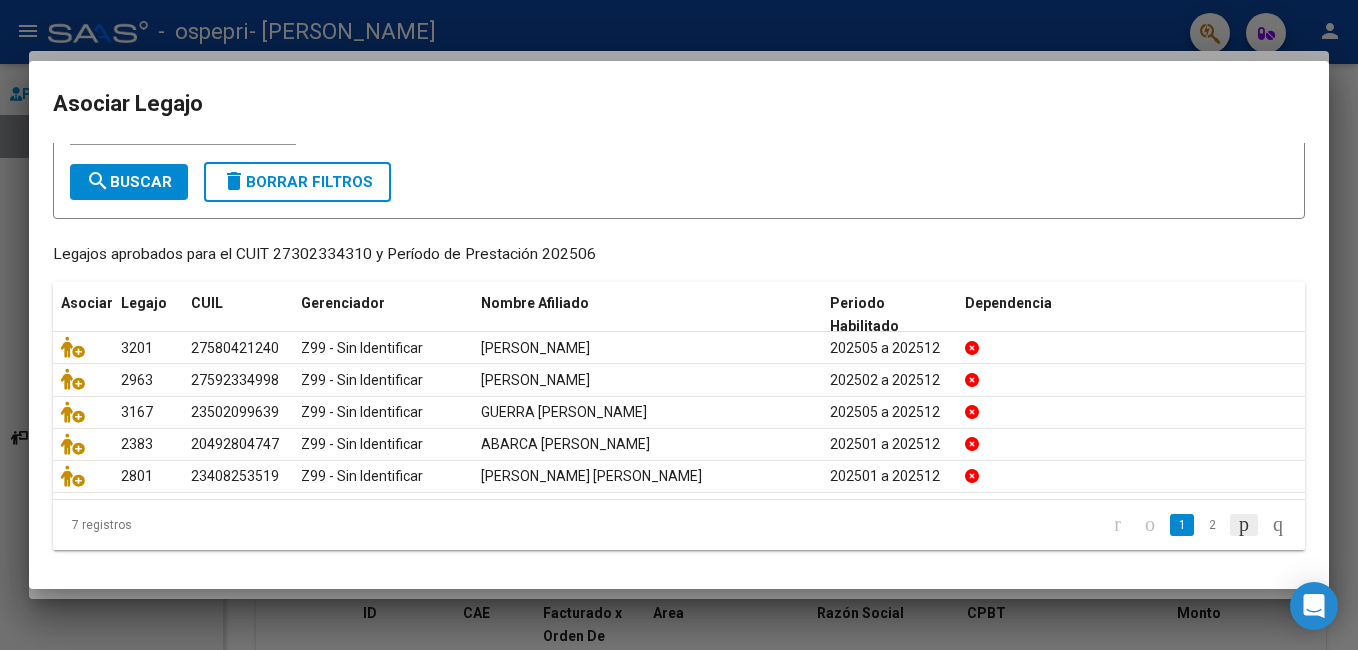 click 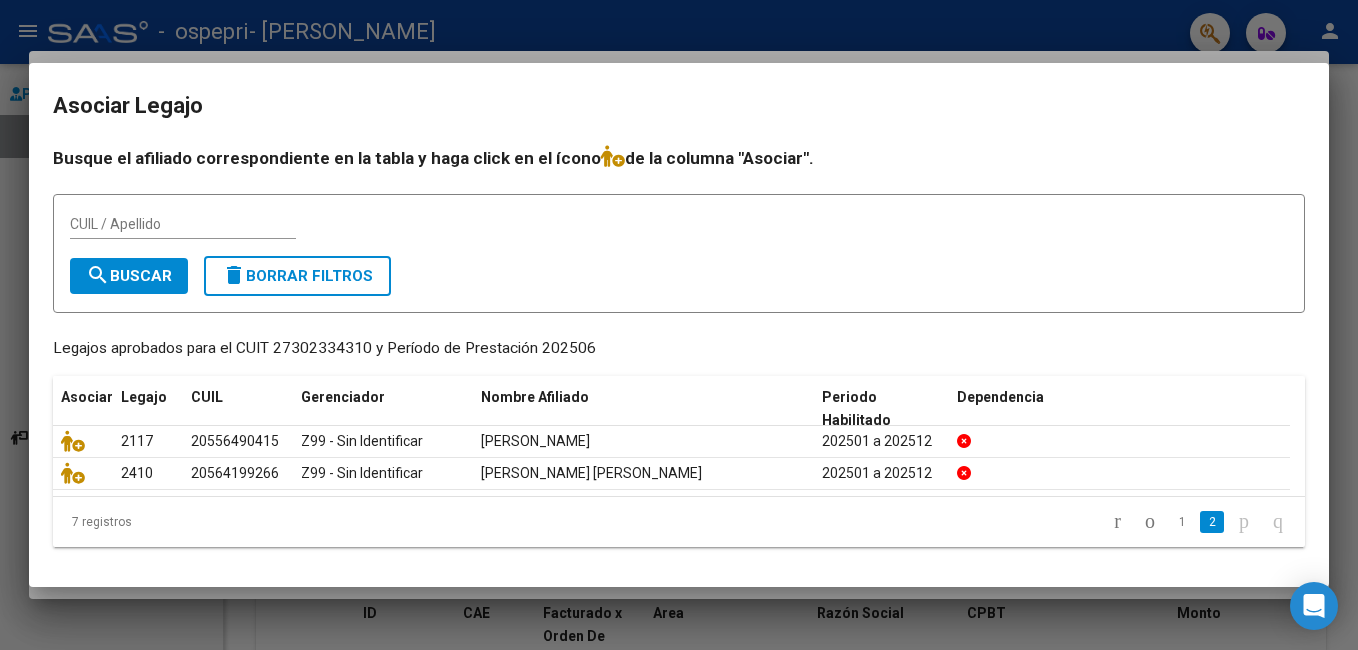 scroll, scrollTop: 0, scrollLeft: 0, axis: both 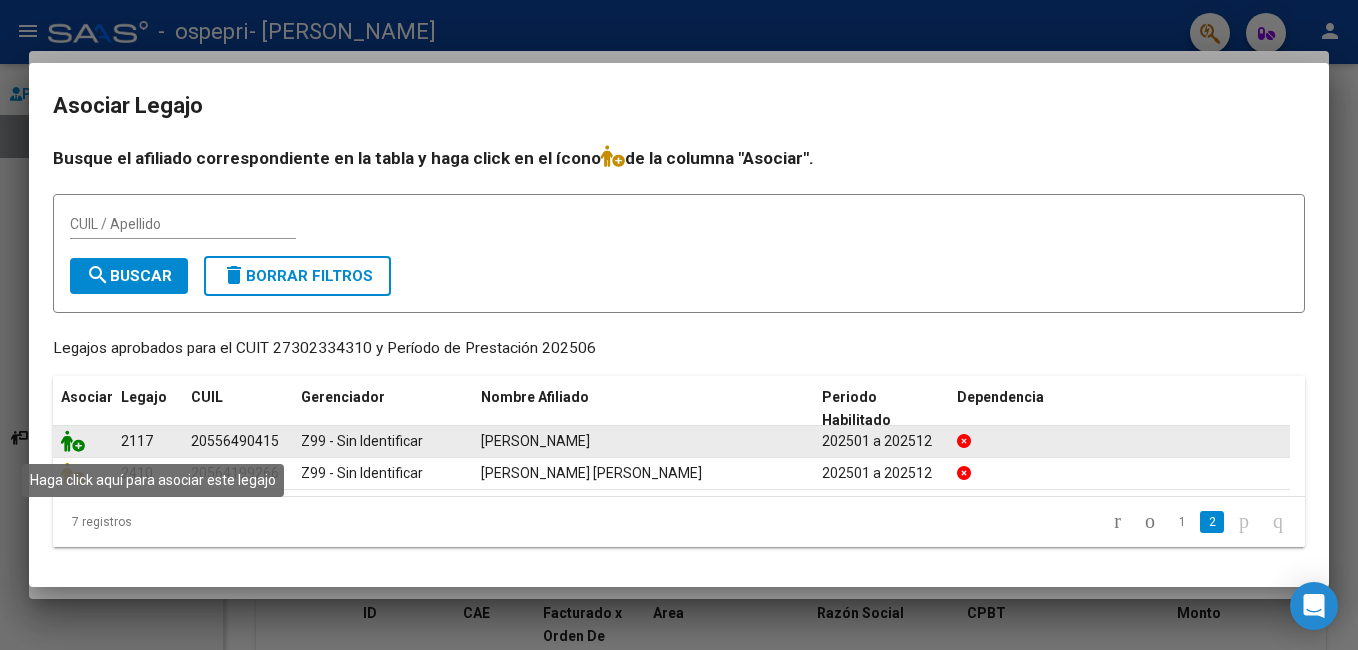 click 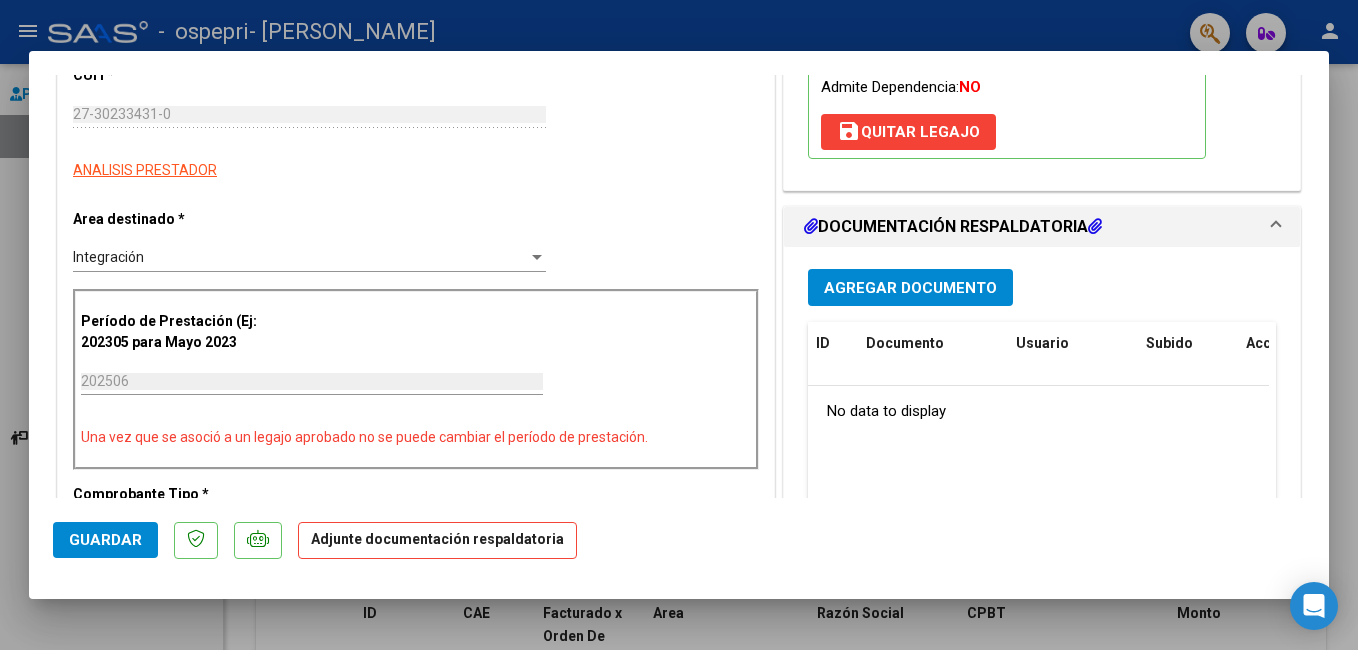 scroll, scrollTop: 382, scrollLeft: 0, axis: vertical 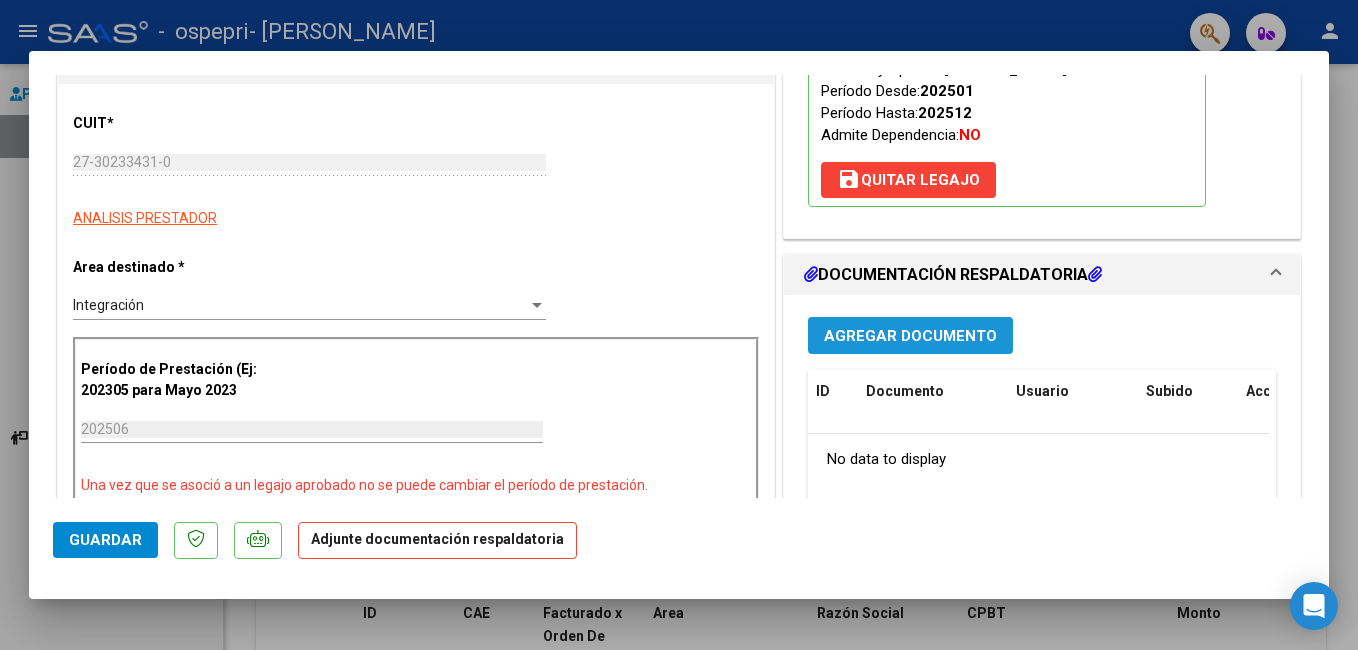 click on "Agregar Documento" at bounding box center (910, 336) 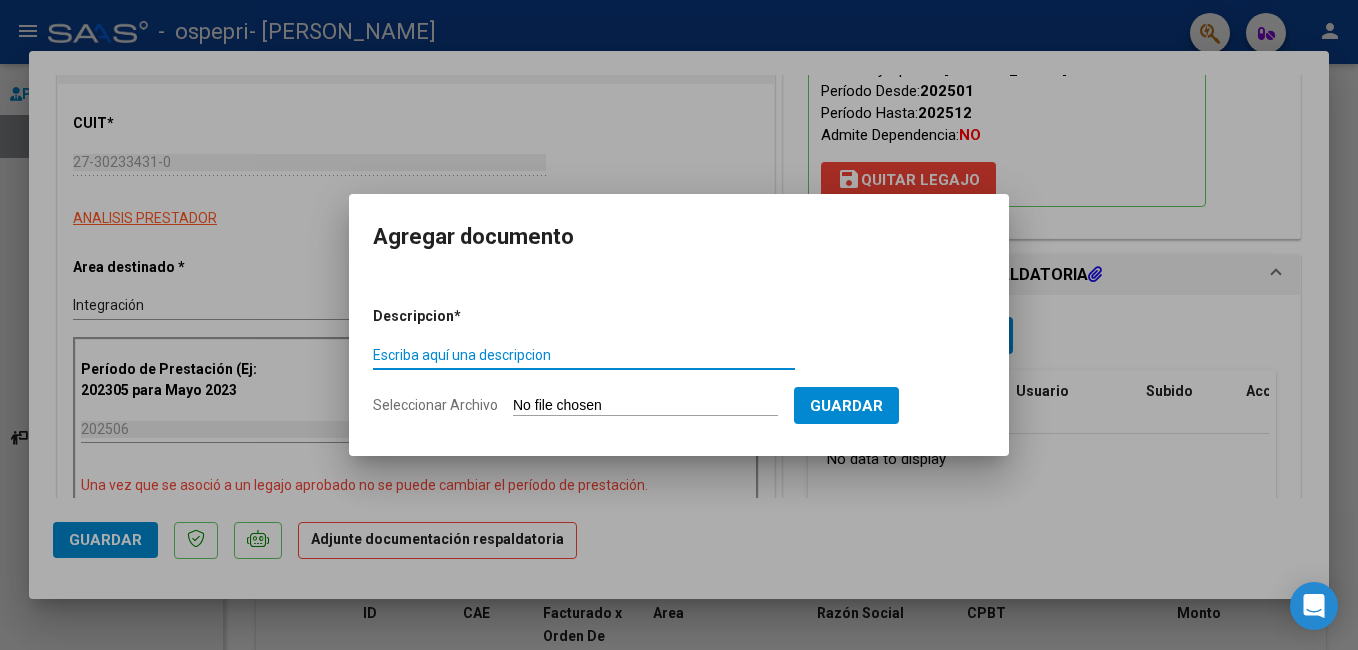 click on "Escriba aquí una descripcion" at bounding box center (584, 355) 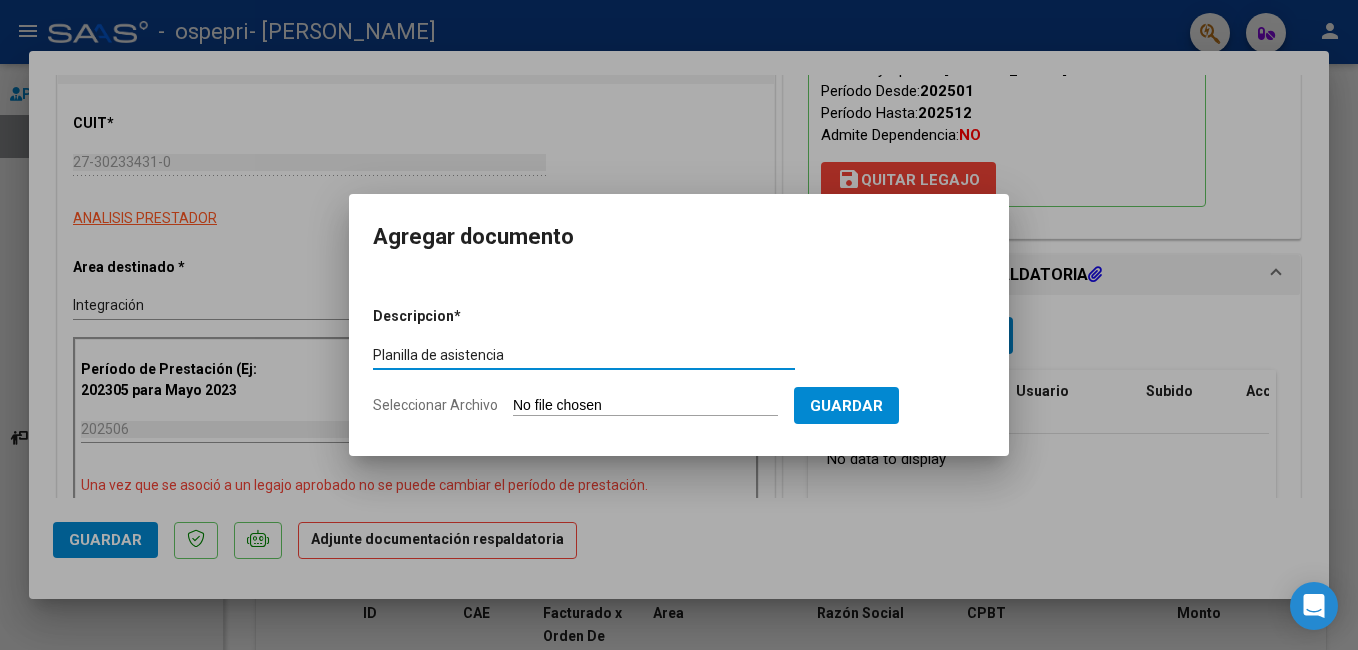 type on "Planilla de asistencia" 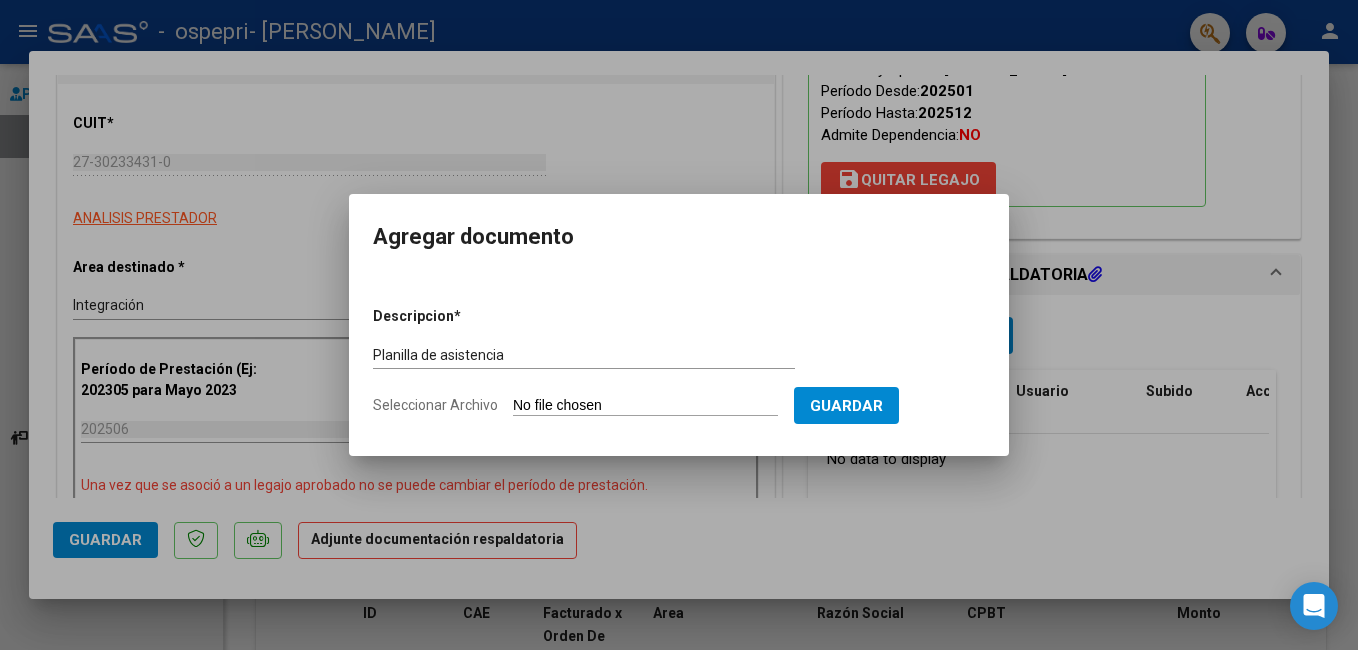 click on "Seleccionar Archivo" 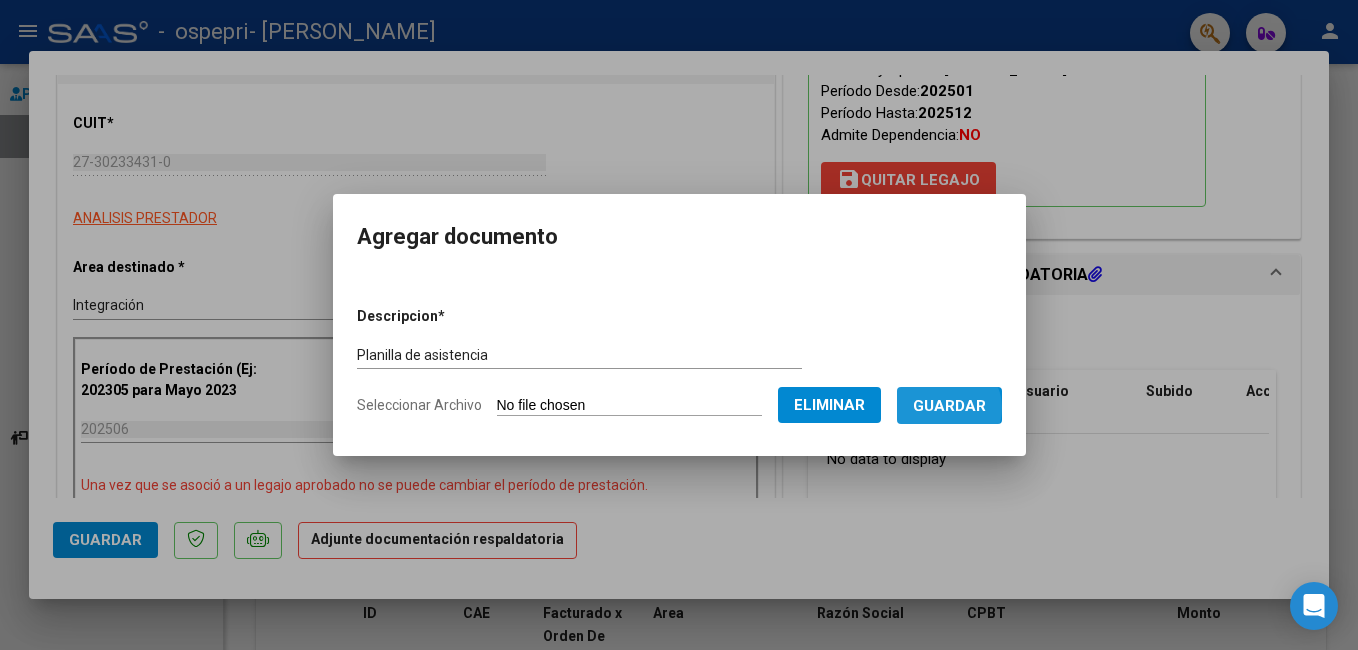 click on "Guardar" at bounding box center (949, 406) 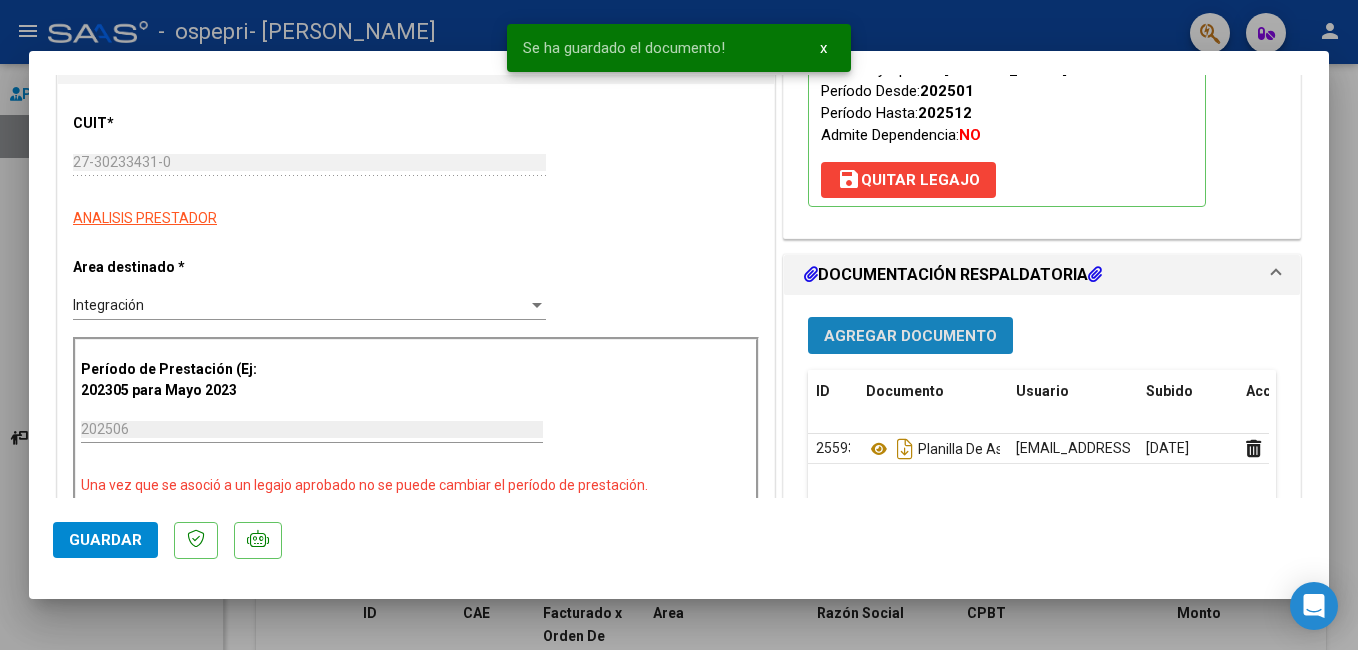 click on "Agregar Documento" at bounding box center (910, 336) 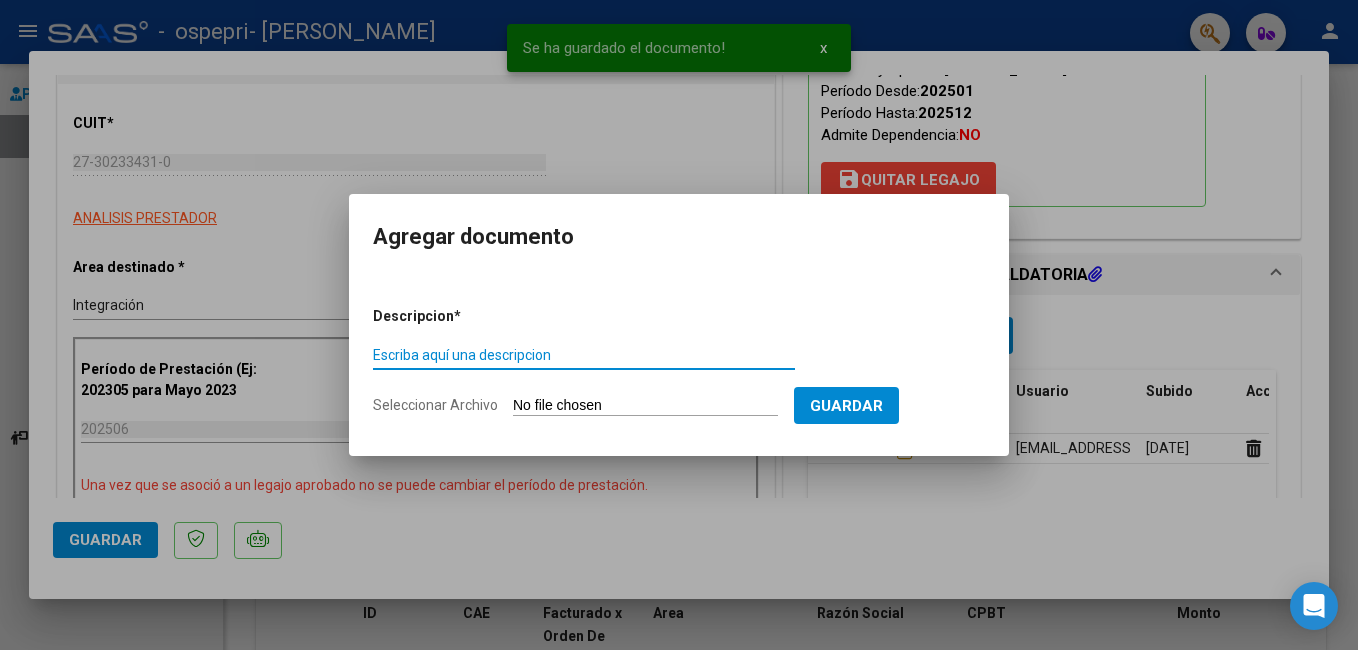 click on "Escriba aquí una descripcion" at bounding box center (584, 355) 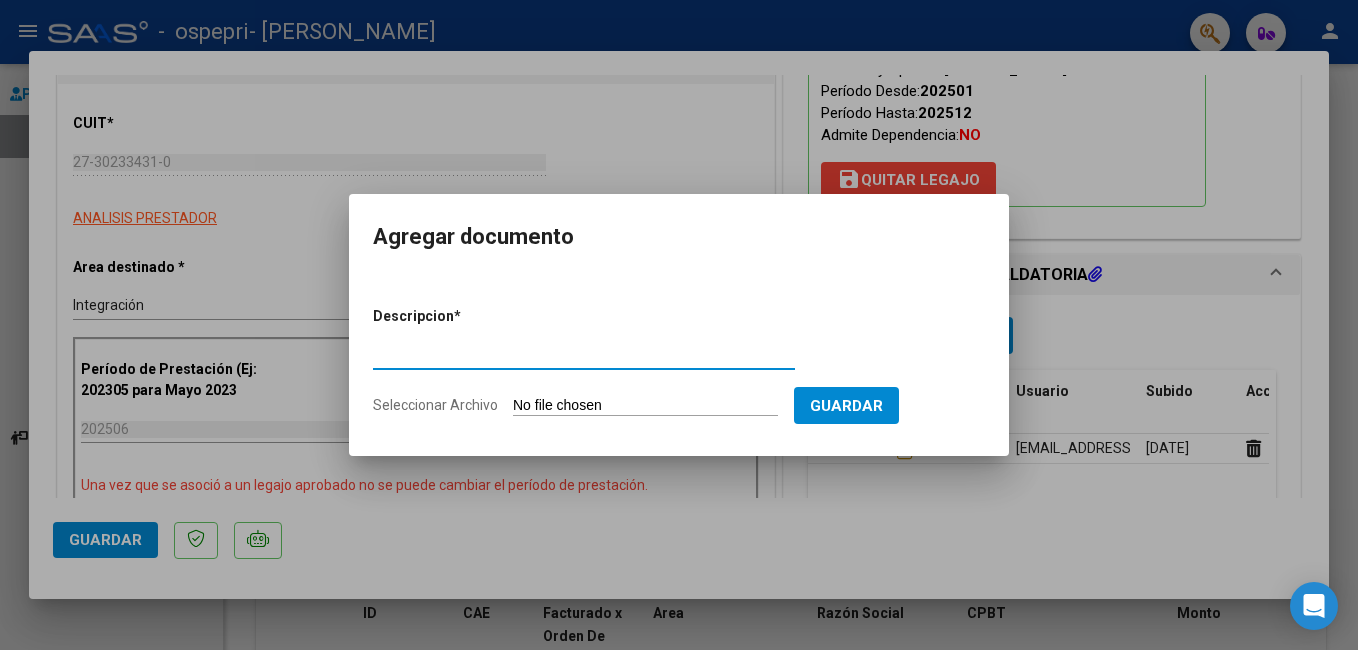 type on "Solicitud de tratamiento" 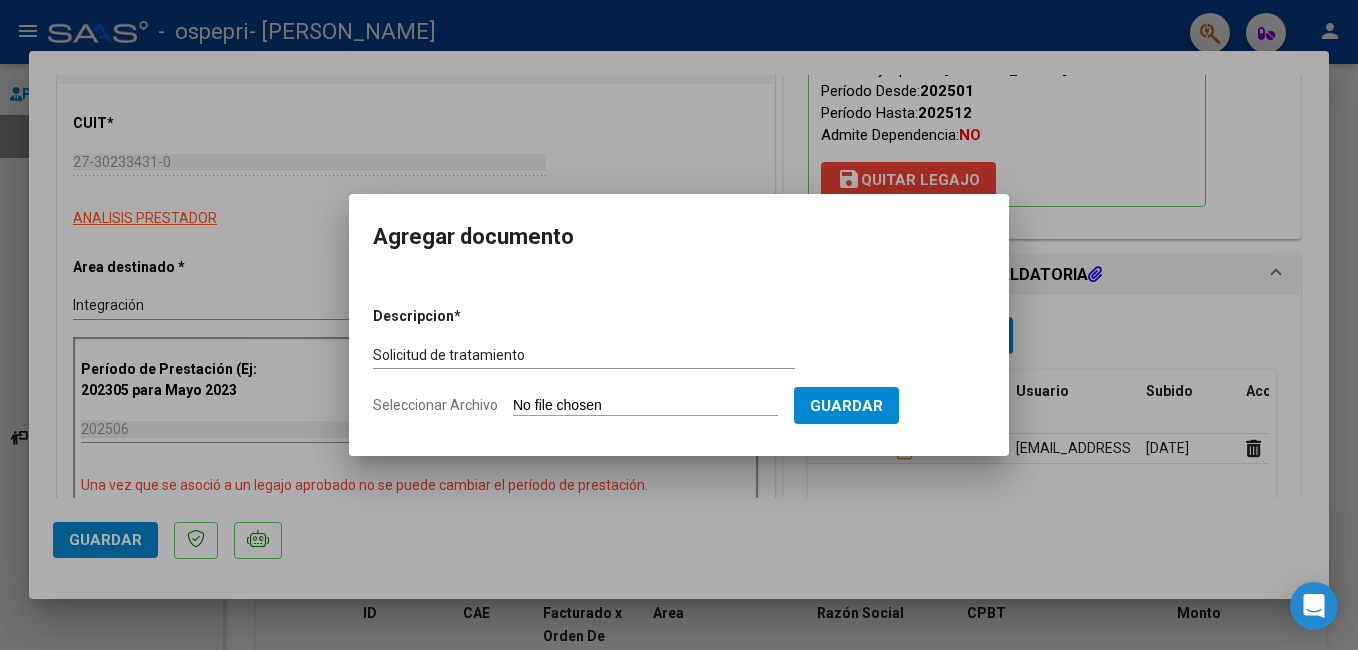 click on "Seleccionar Archivo" 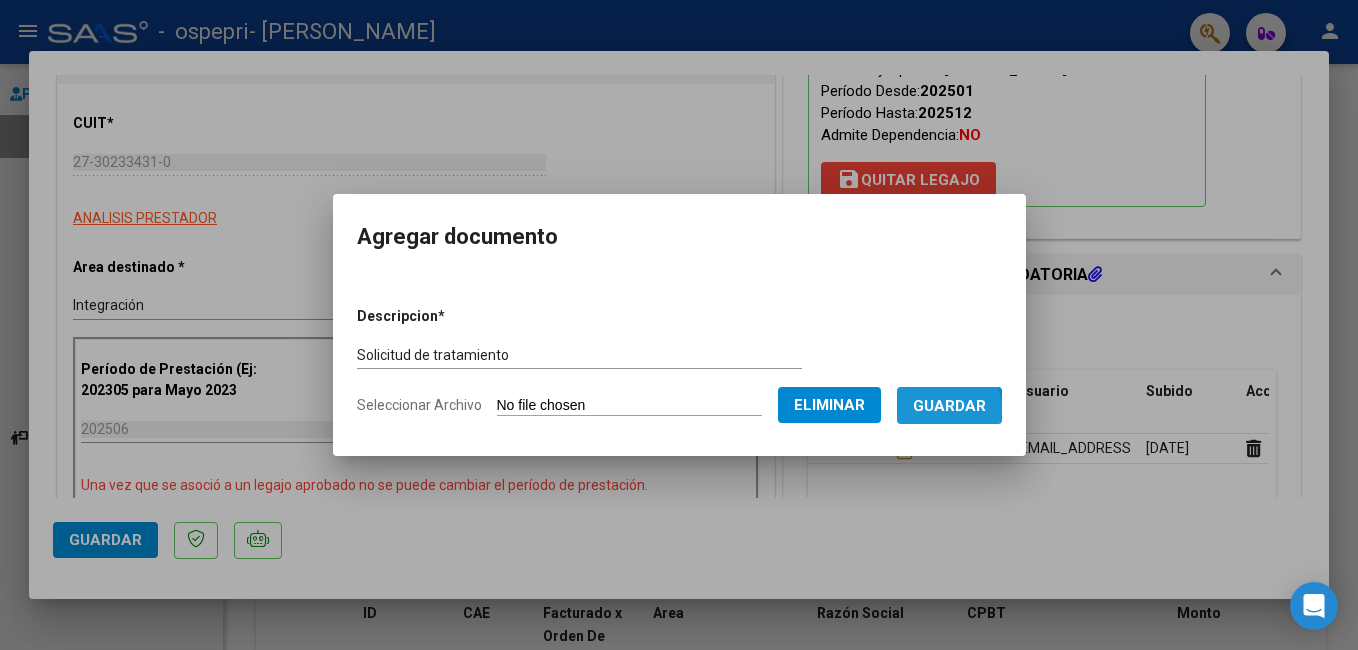 click on "Guardar" at bounding box center (949, 406) 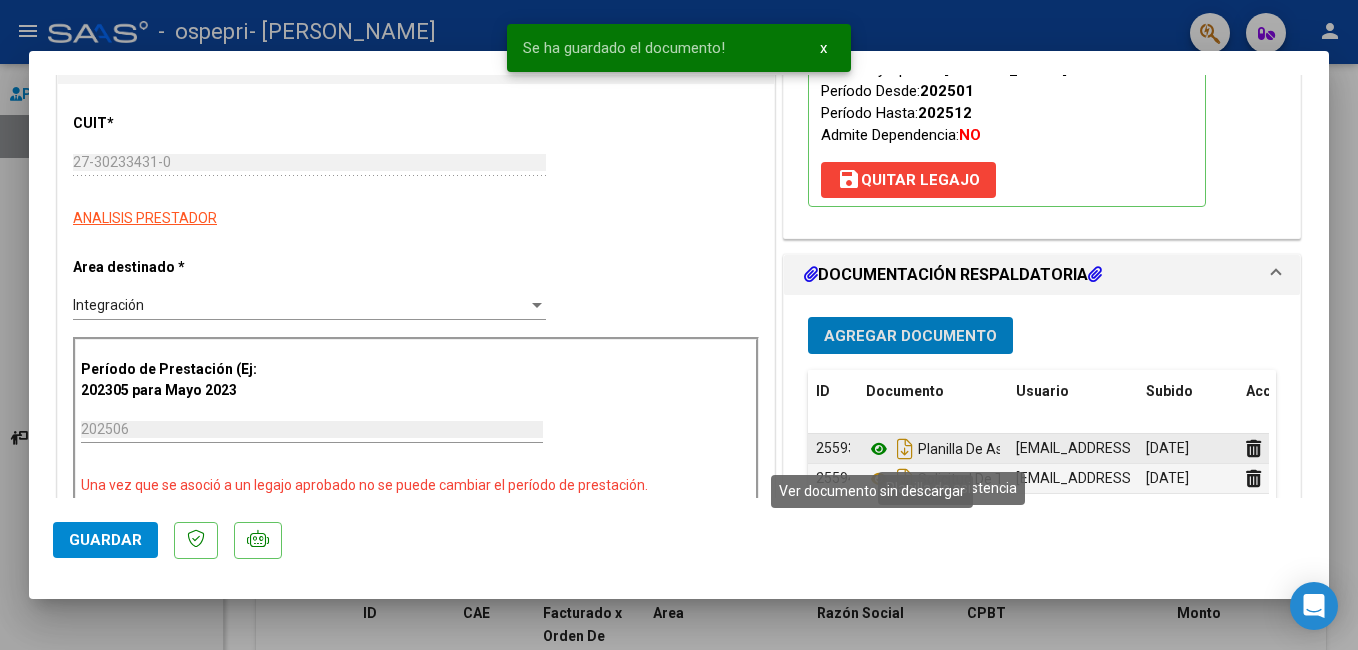 click 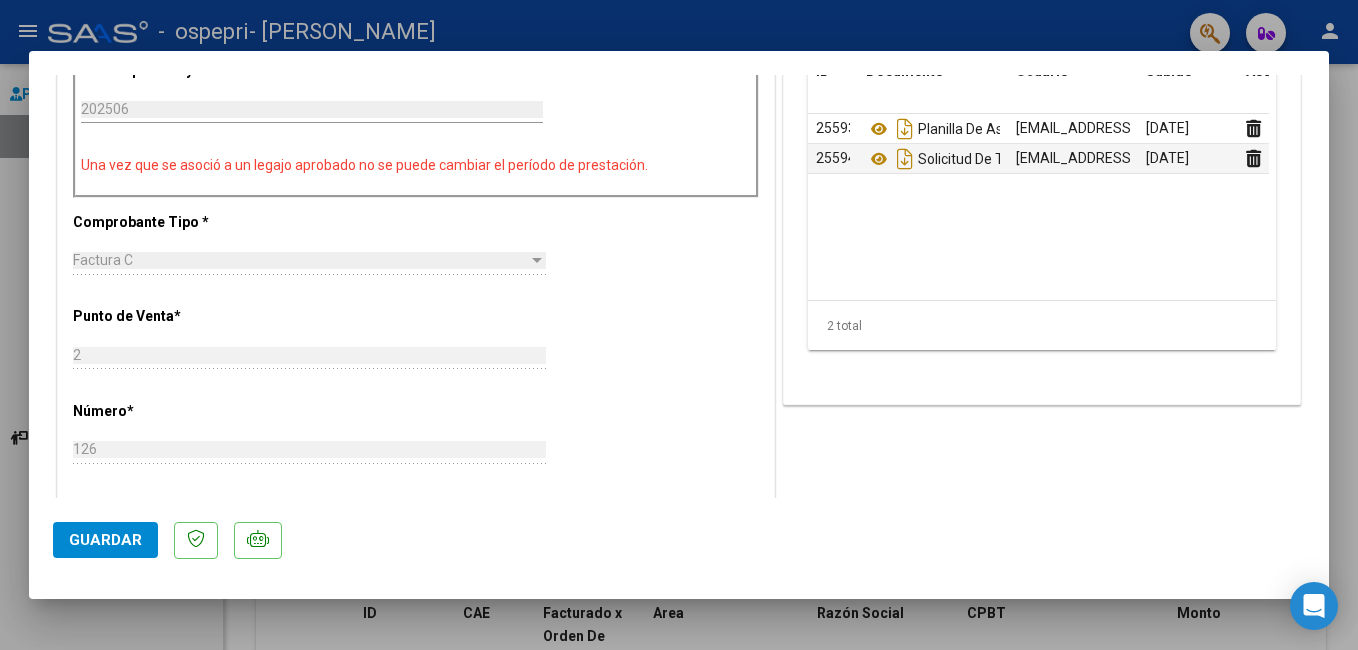 scroll, scrollTop: 0, scrollLeft: 0, axis: both 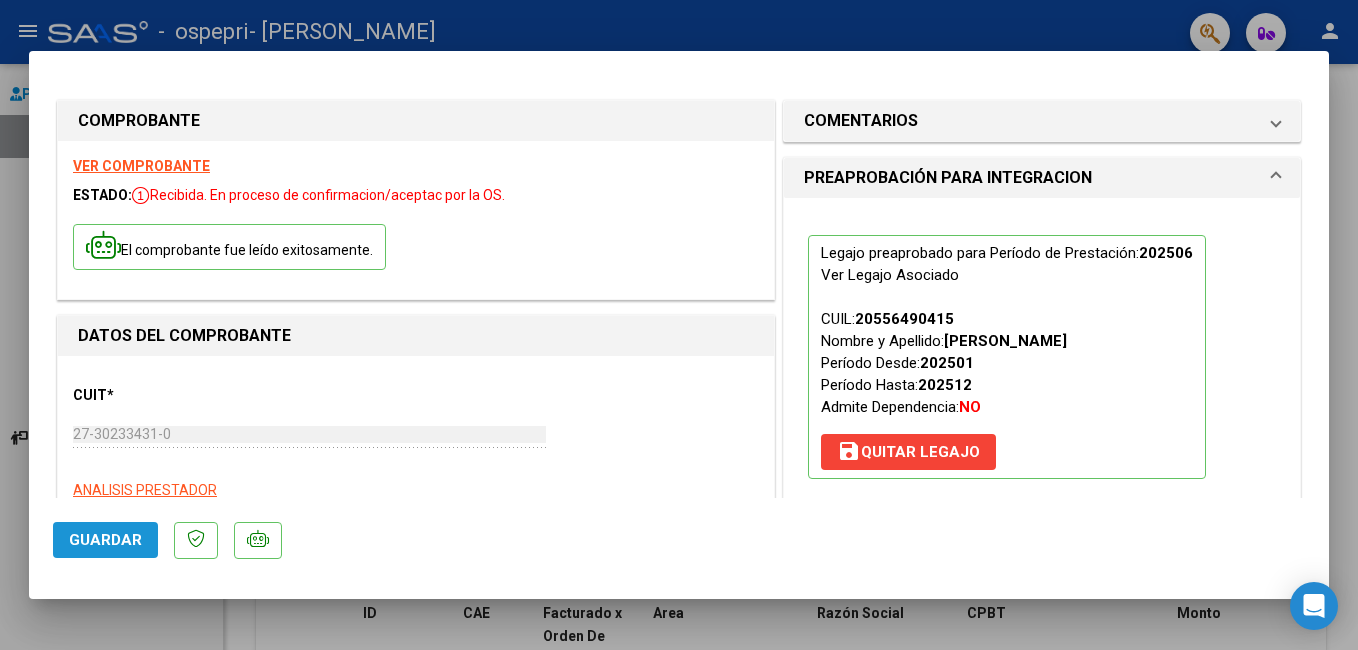 click on "Guardar" 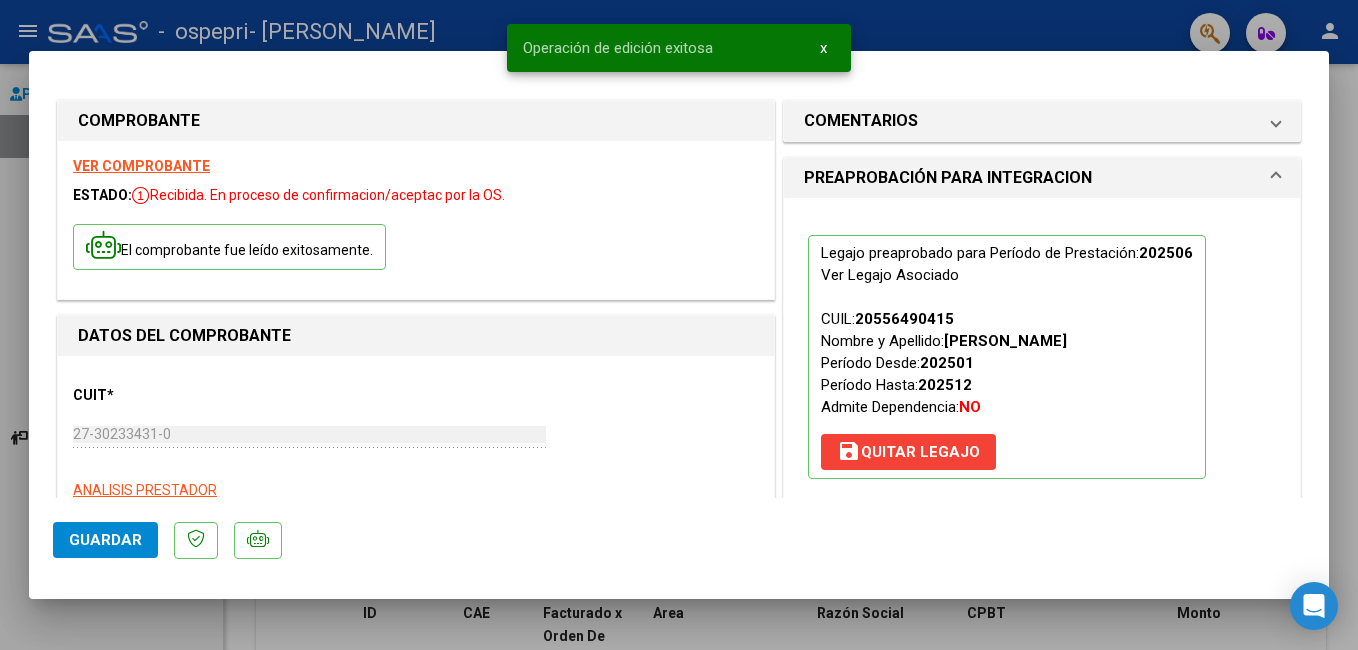 click at bounding box center (679, 325) 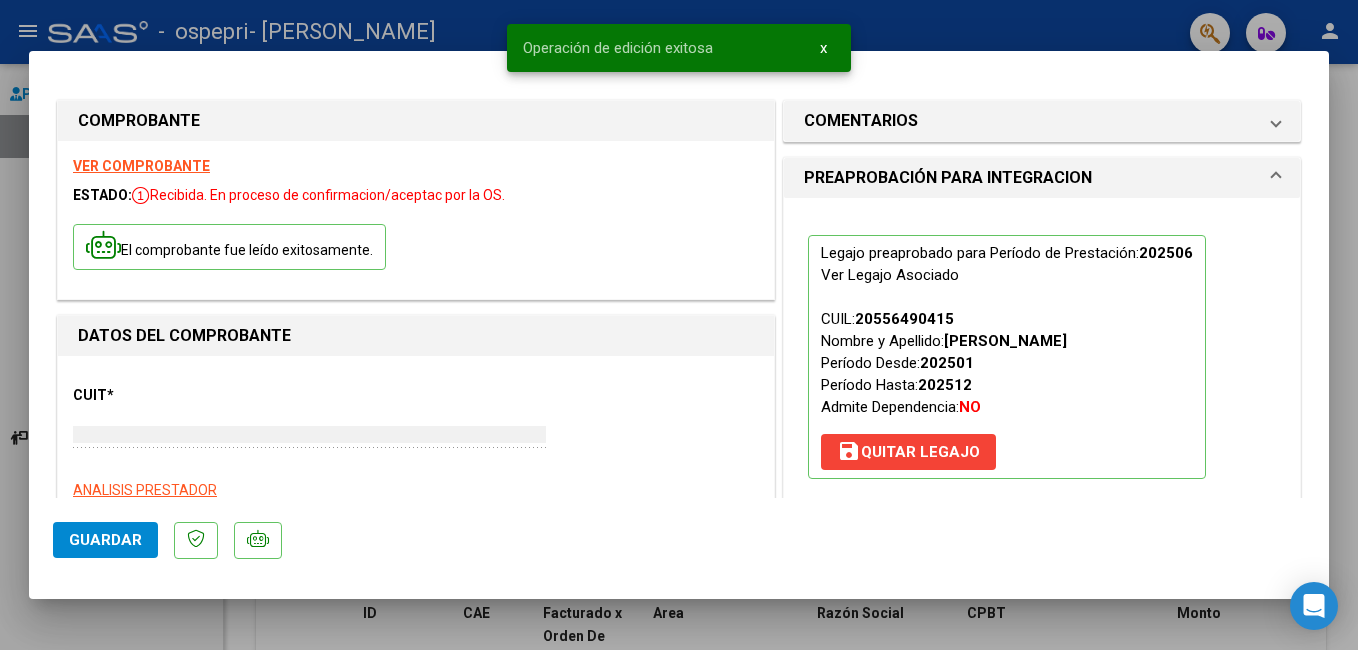 type 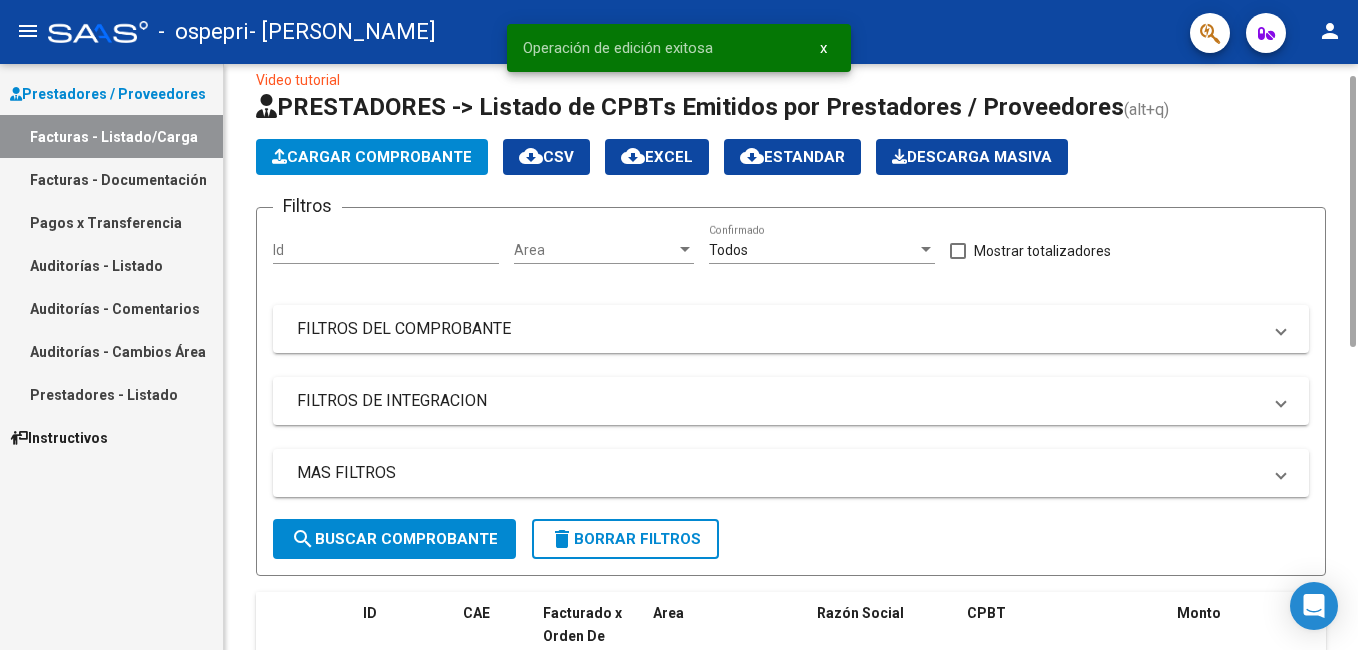 click on "Cargar Comprobante" 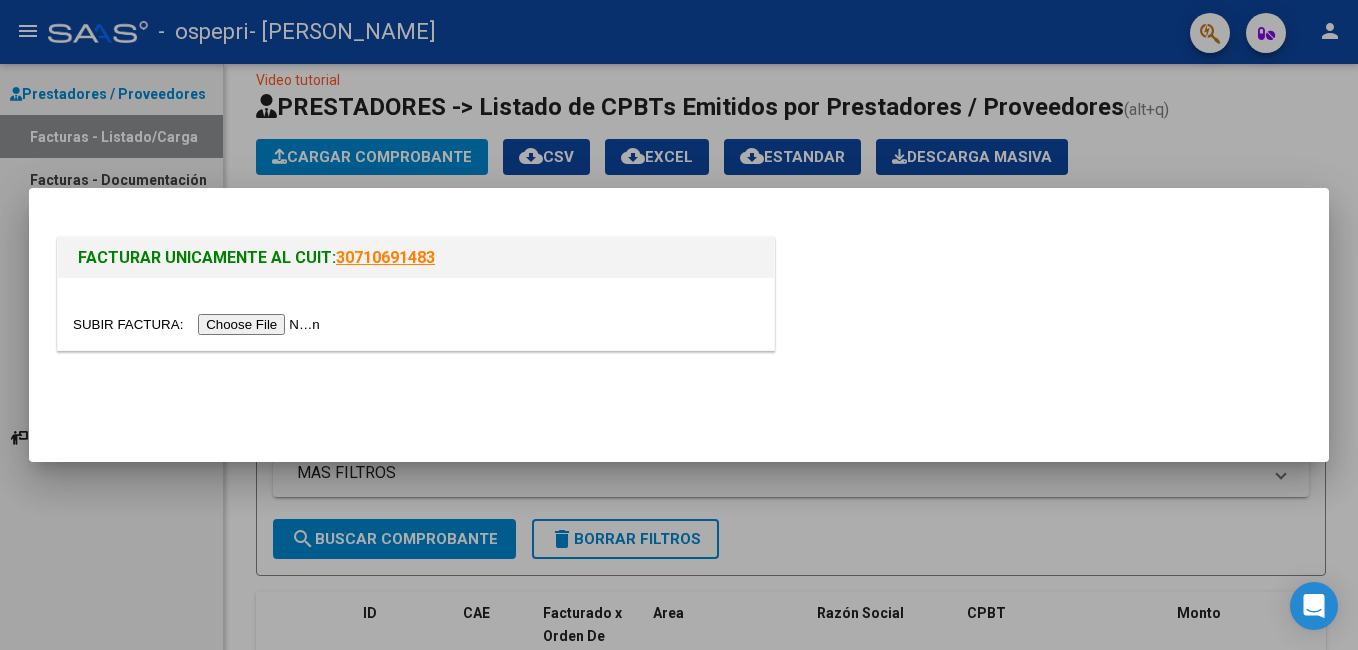click at bounding box center [199, 324] 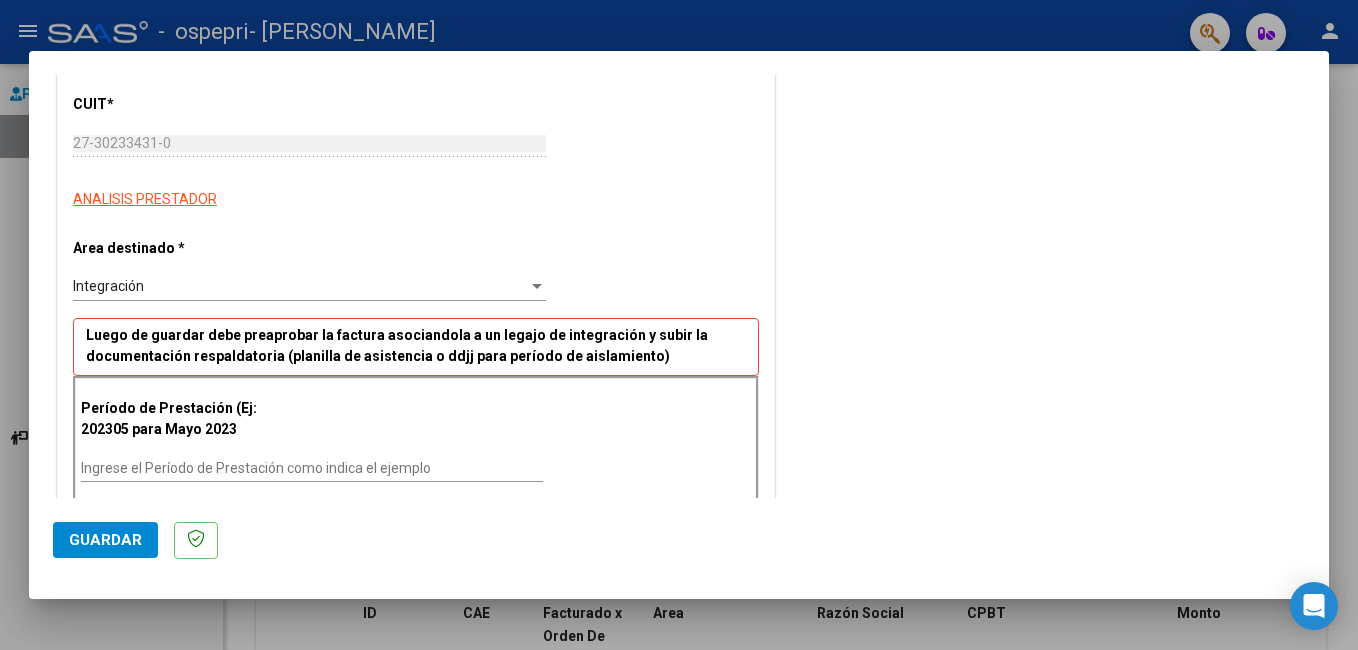 scroll, scrollTop: 305, scrollLeft: 0, axis: vertical 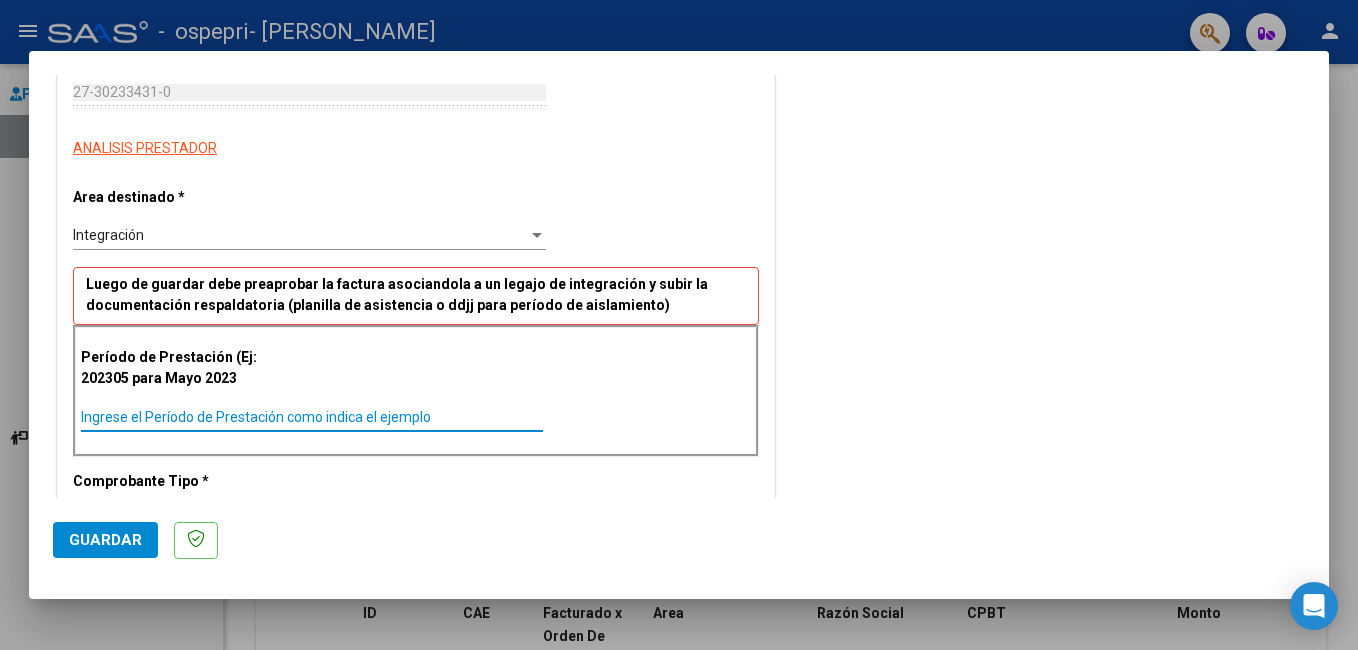 click on "Ingrese el Período de Prestación como indica el ejemplo" at bounding box center (312, 417) 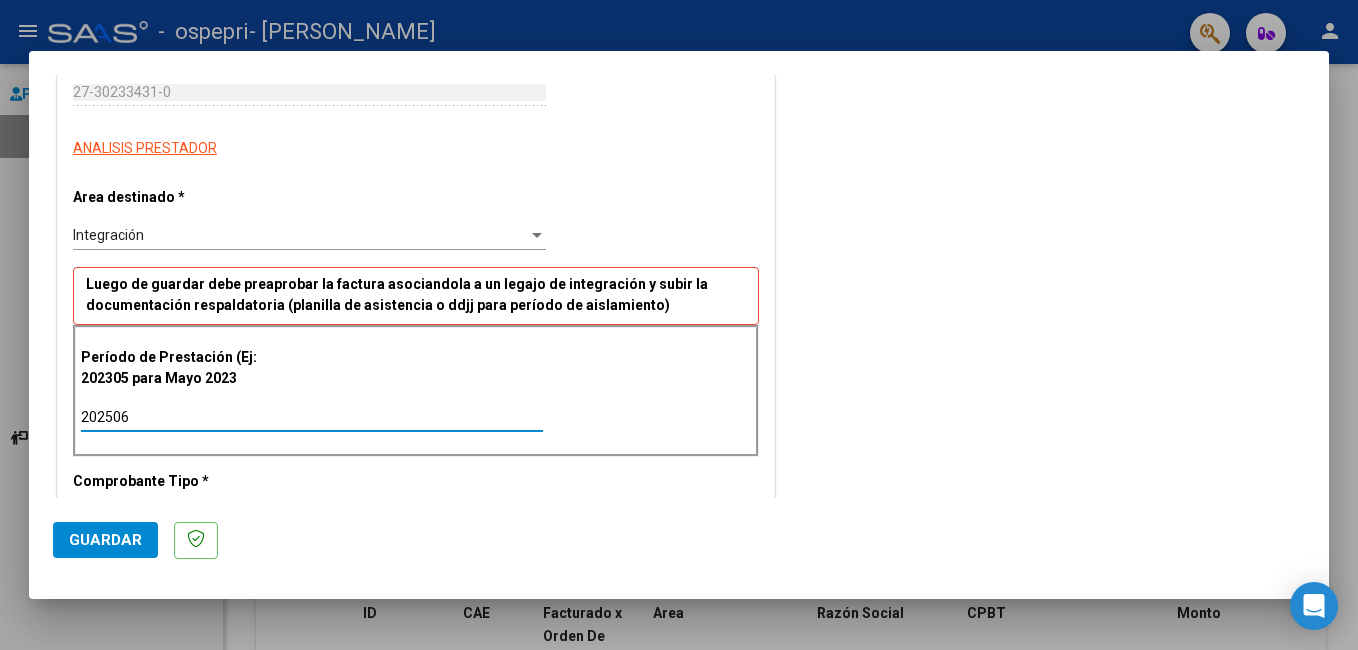 type on "202506" 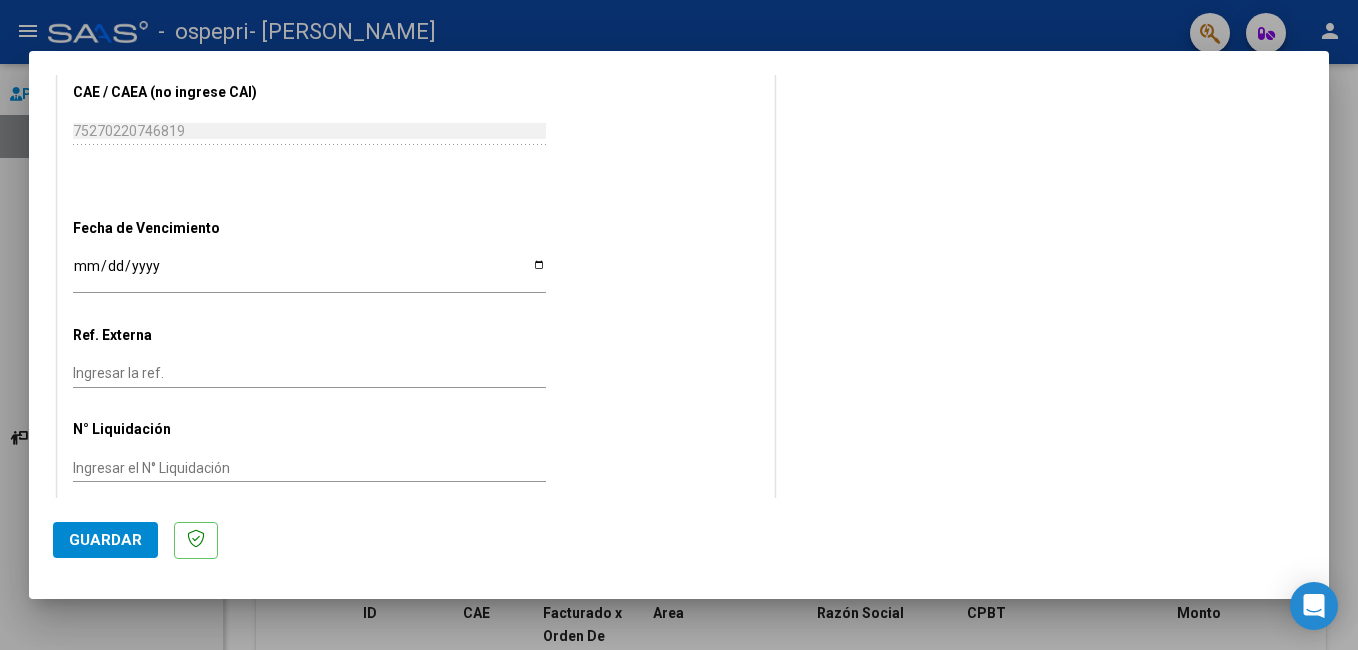scroll, scrollTop: 1199, scrollLeft: 0, axis: vertical 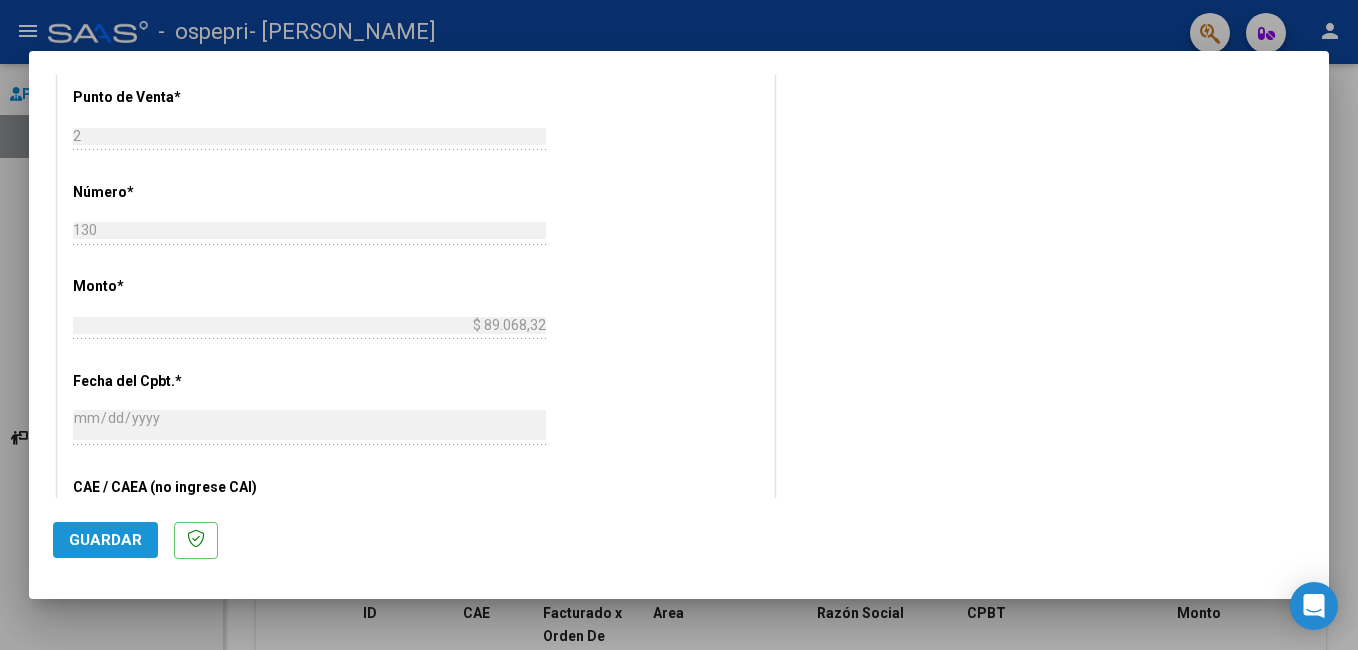 click on "Guardar" 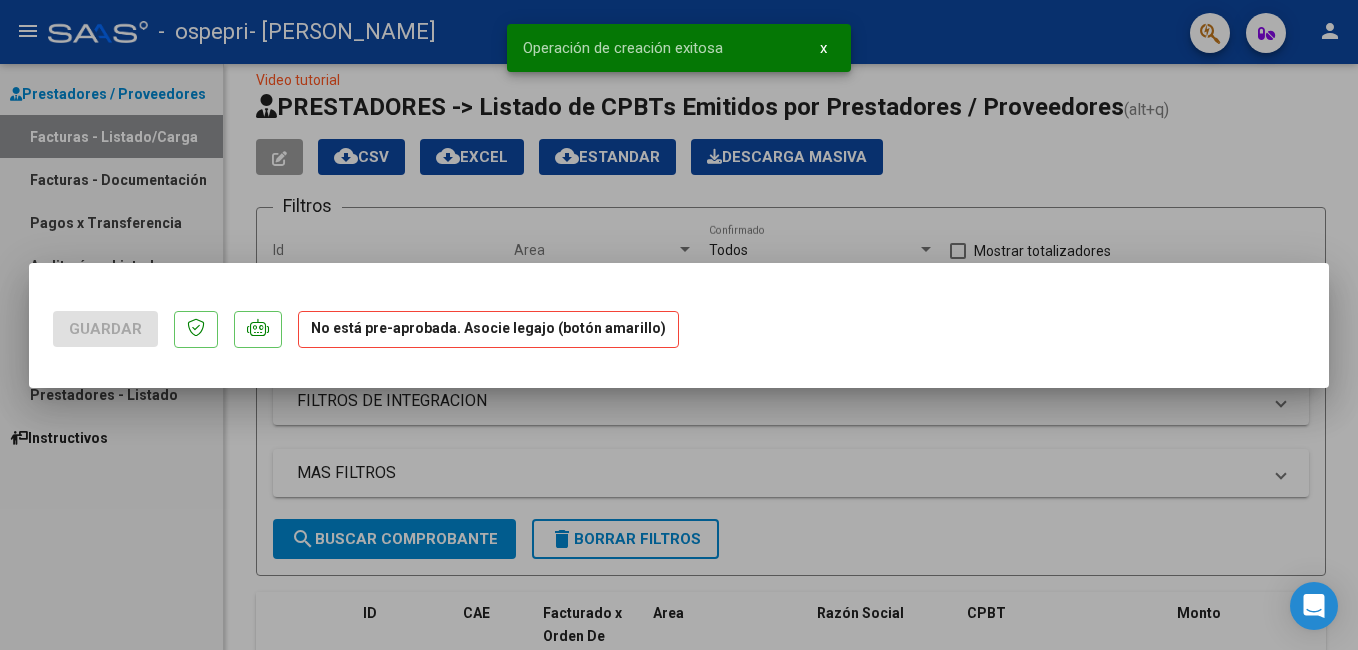 scroll, scrollTop: 0, scrollLeft: 0, axis: both 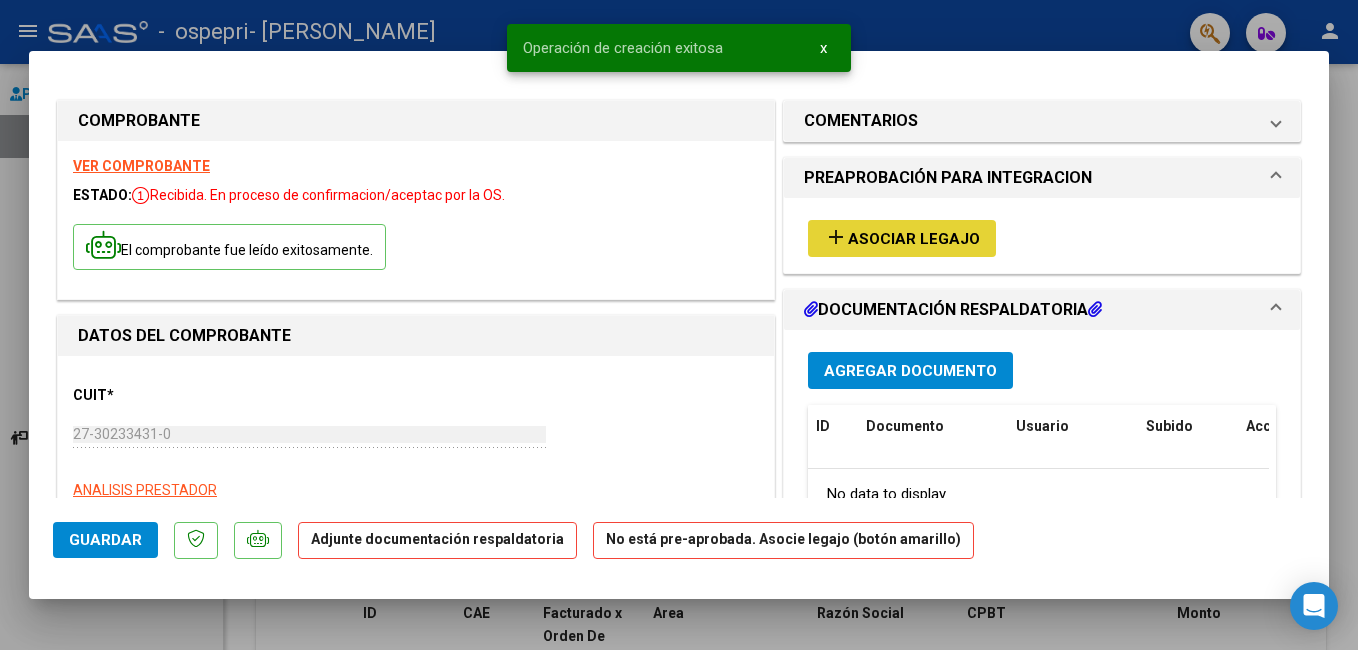 click on "add Asociar Legajo" at bounding box center [902, 238] 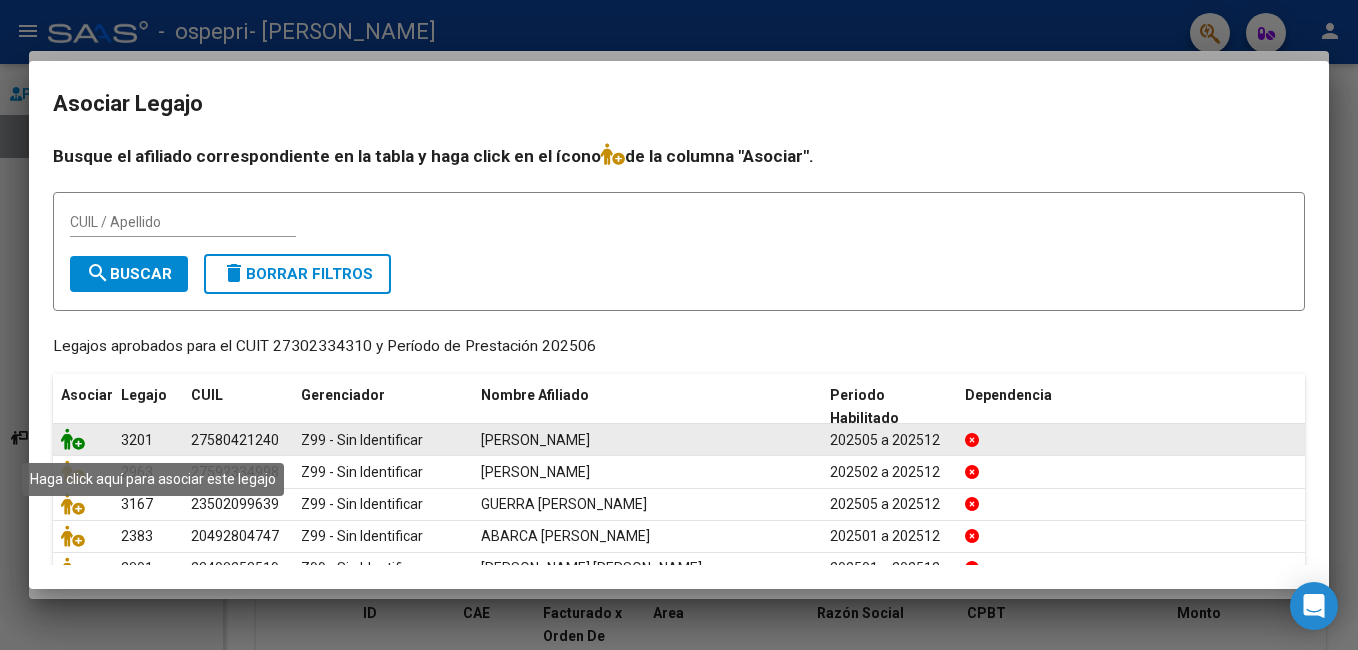 click 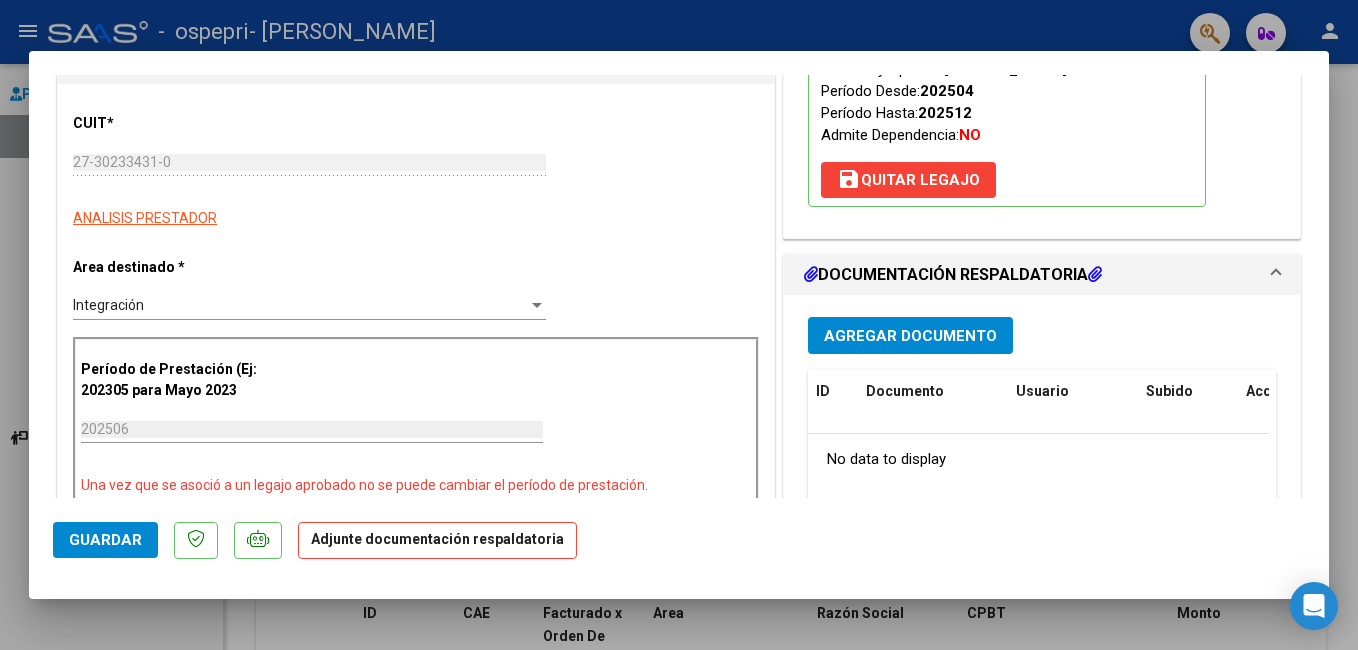 scroll, scrollTop: 281, scrollLeft: 0, axis: vertical 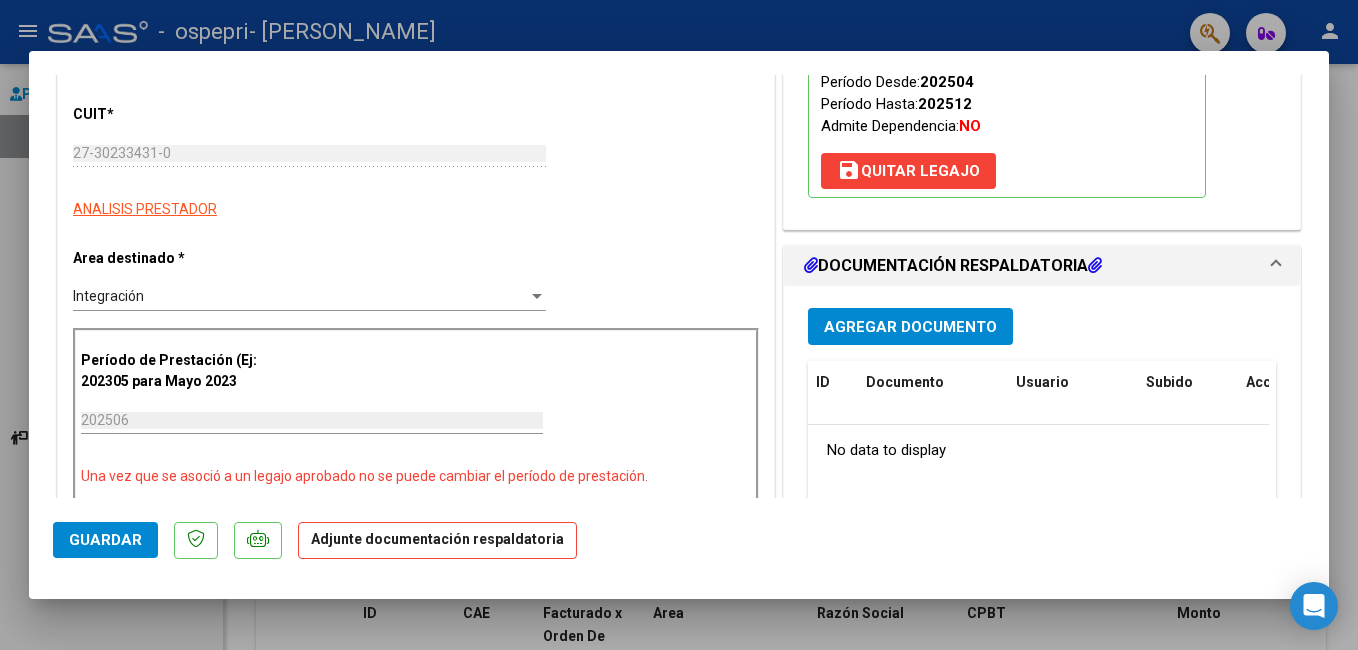 click on "Agregar Documento" at bounding box center [910, 326] 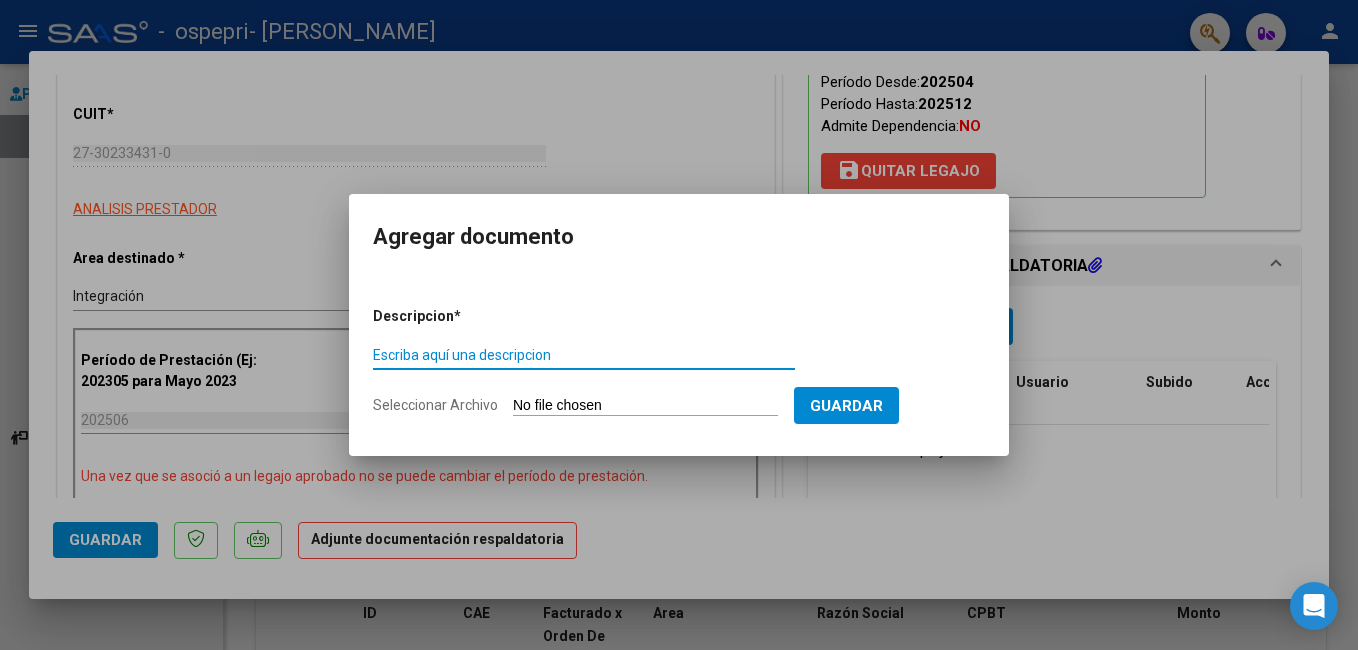 click on "Escriba aquí una descripcion" at bounding box center (584, 355) 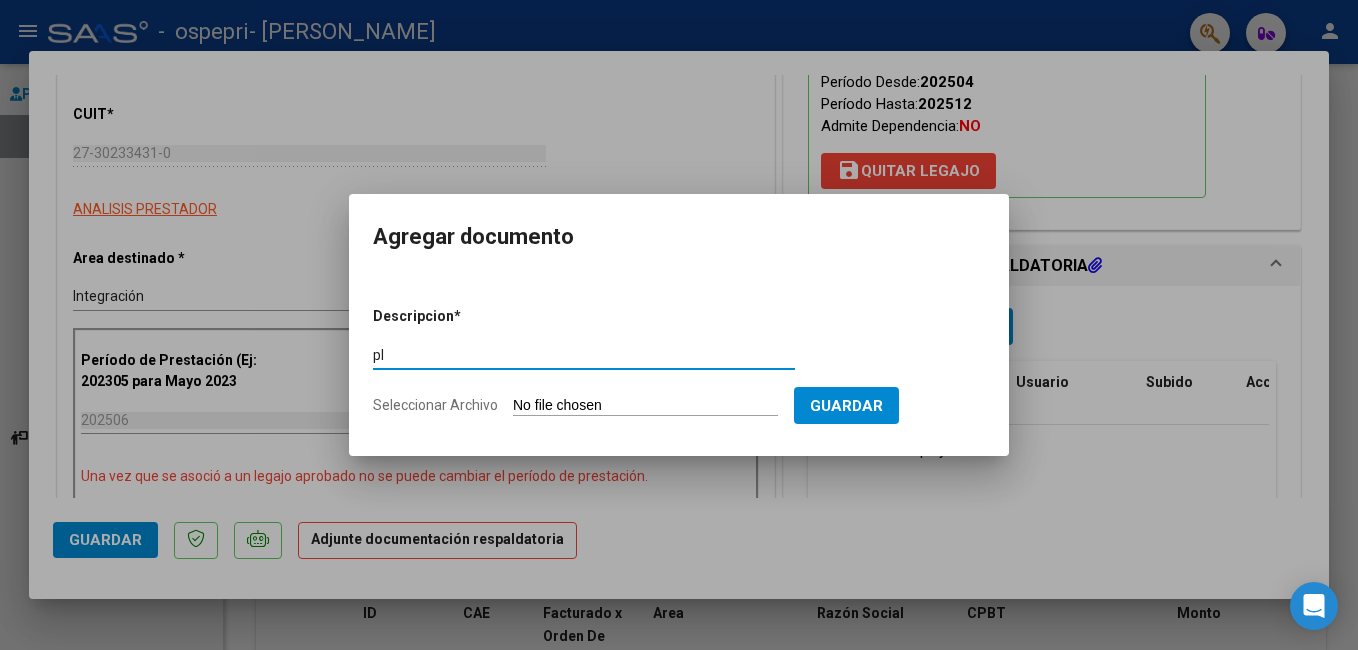 type on "p" 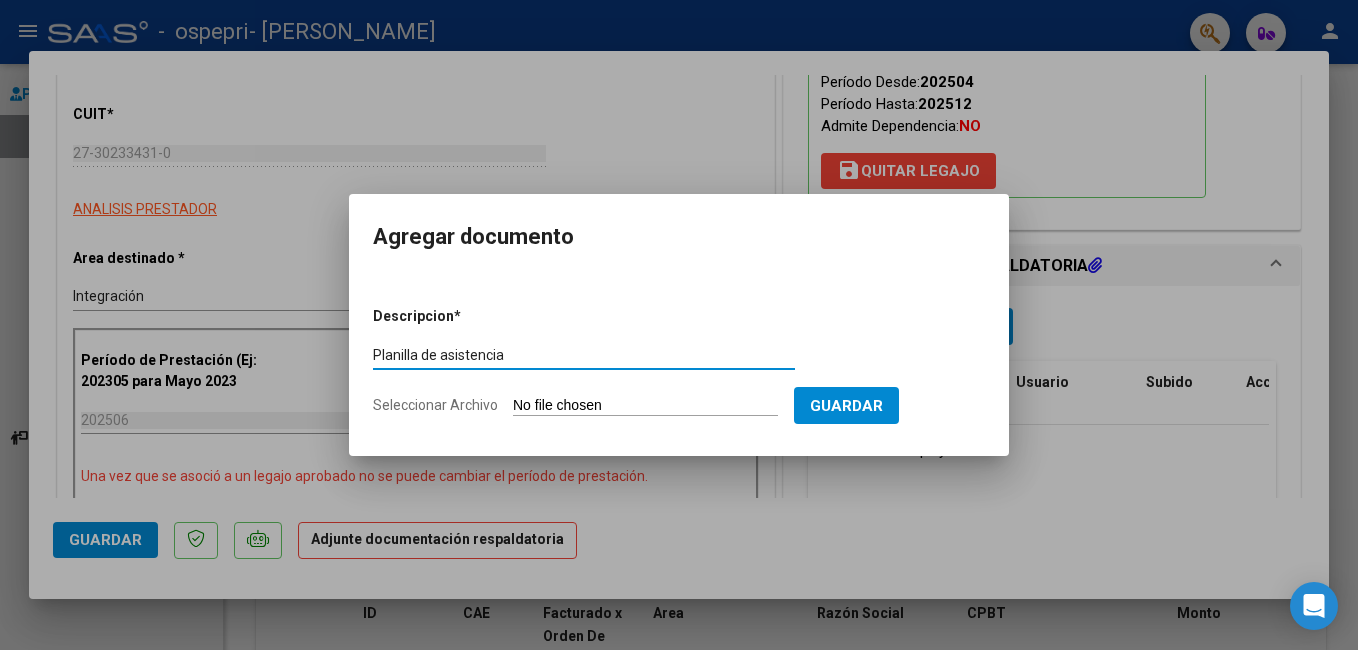 type on "Planilla de asistencia" 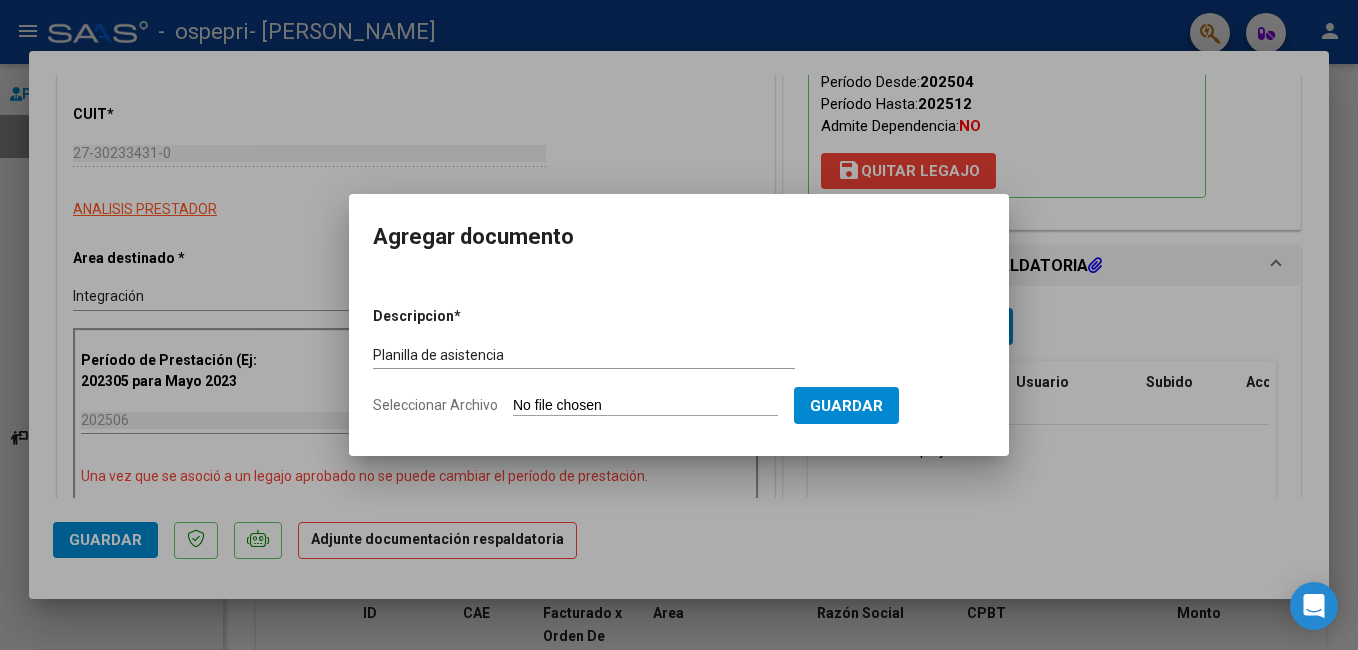 click on "Seleccionar Archivo" 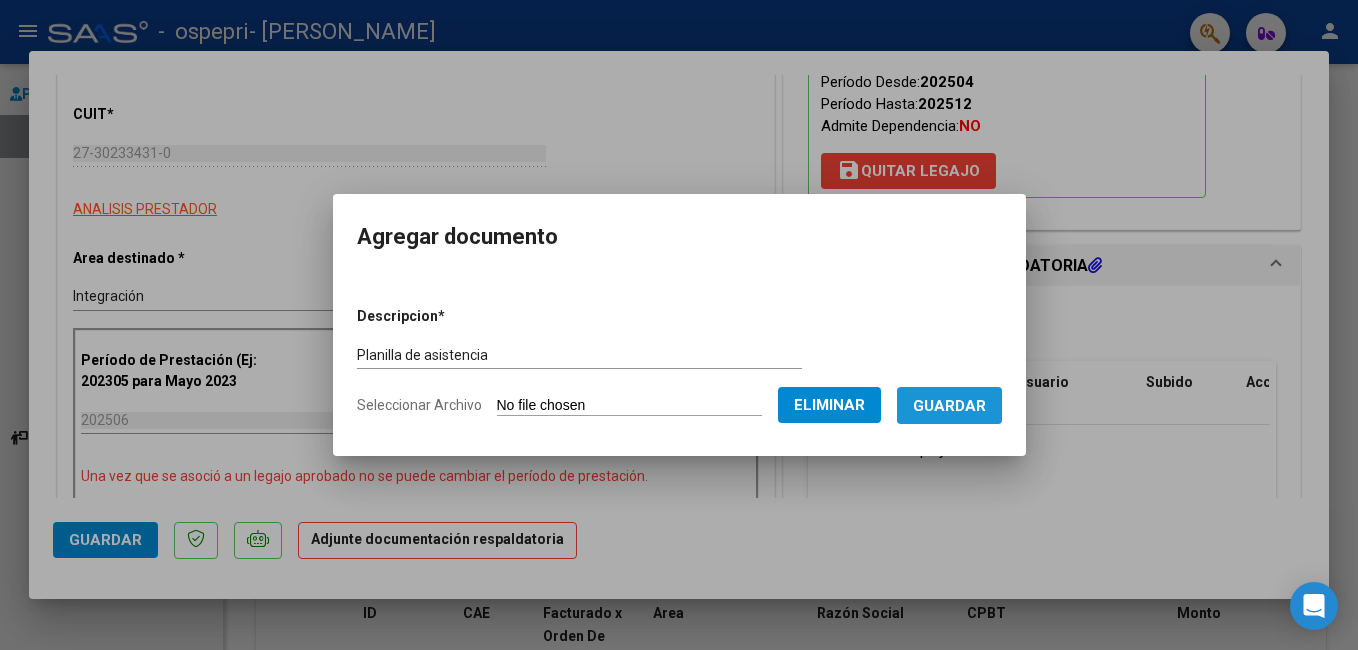 click on "Guardar" at bounding box center (949, 405) 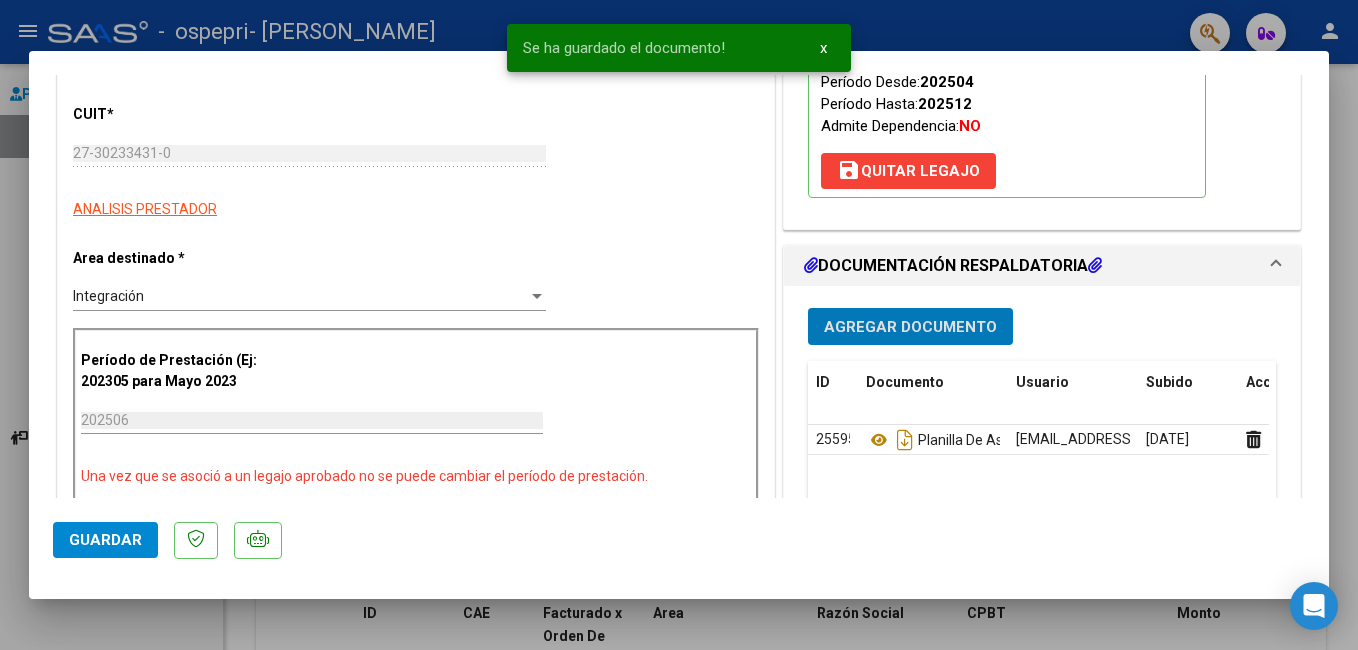 click on "Agregar Documento" at bounding box center [910, 326] 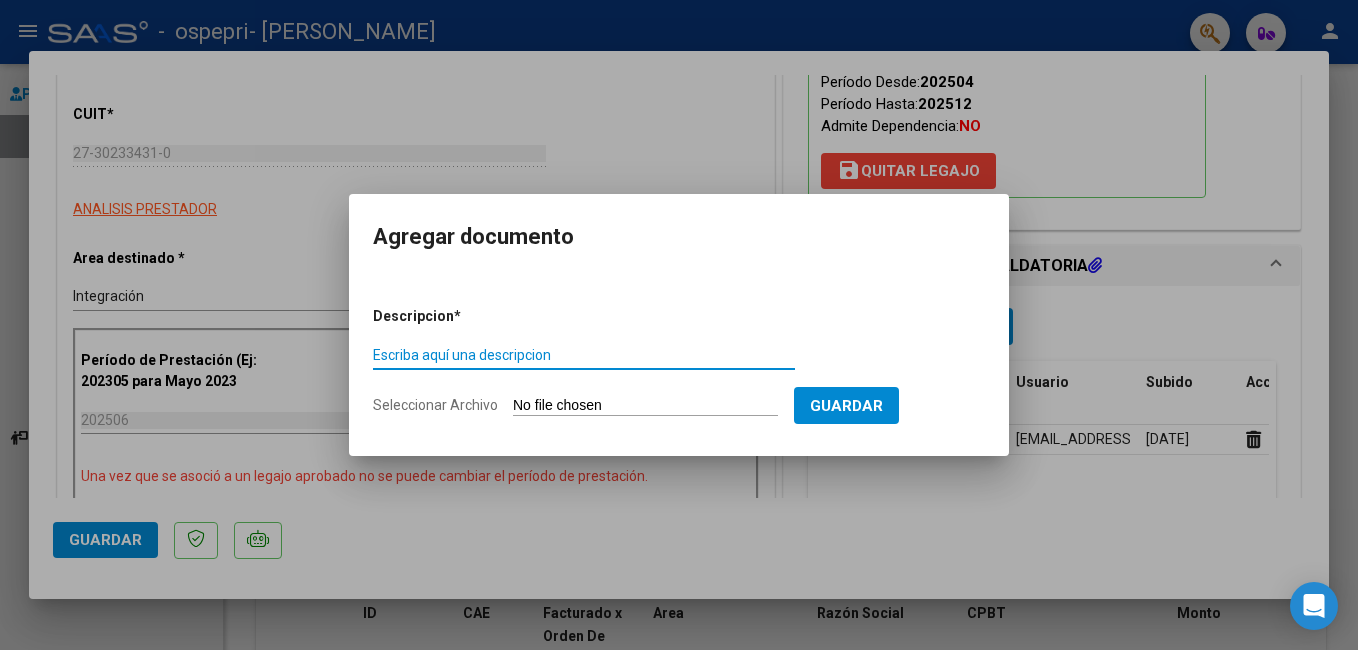 type on "n" 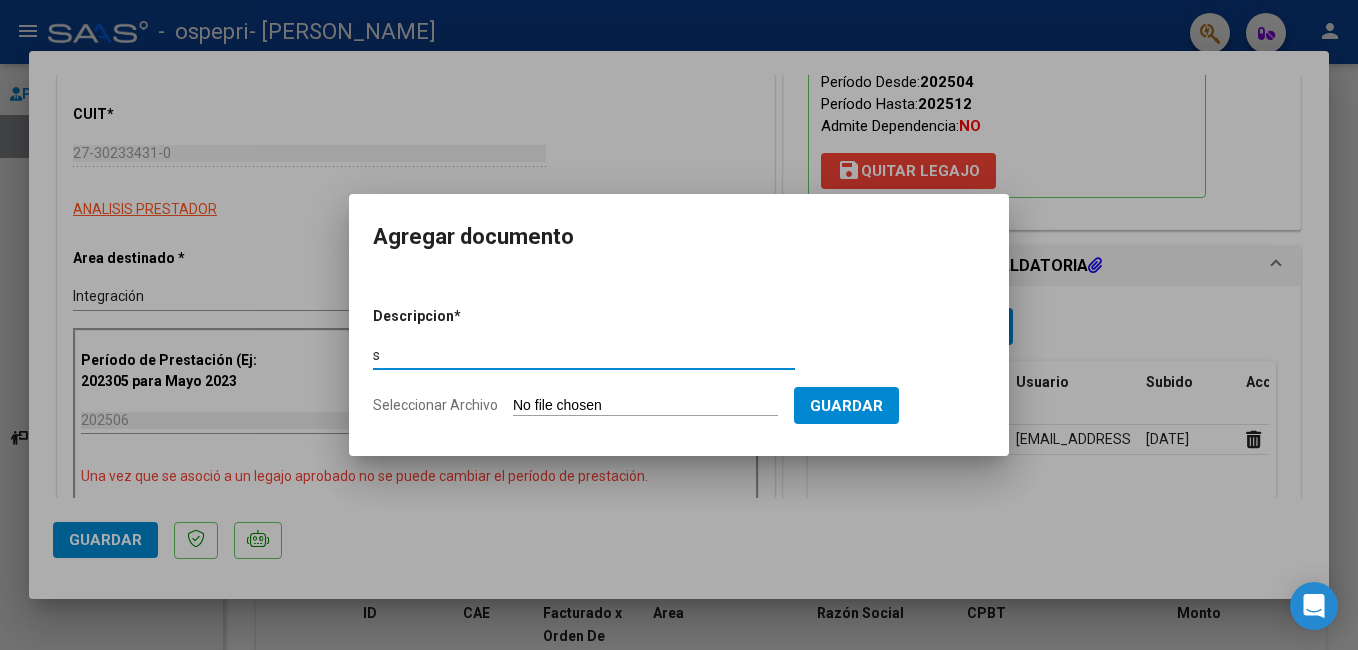 type on "Solicitud de tratamiento" 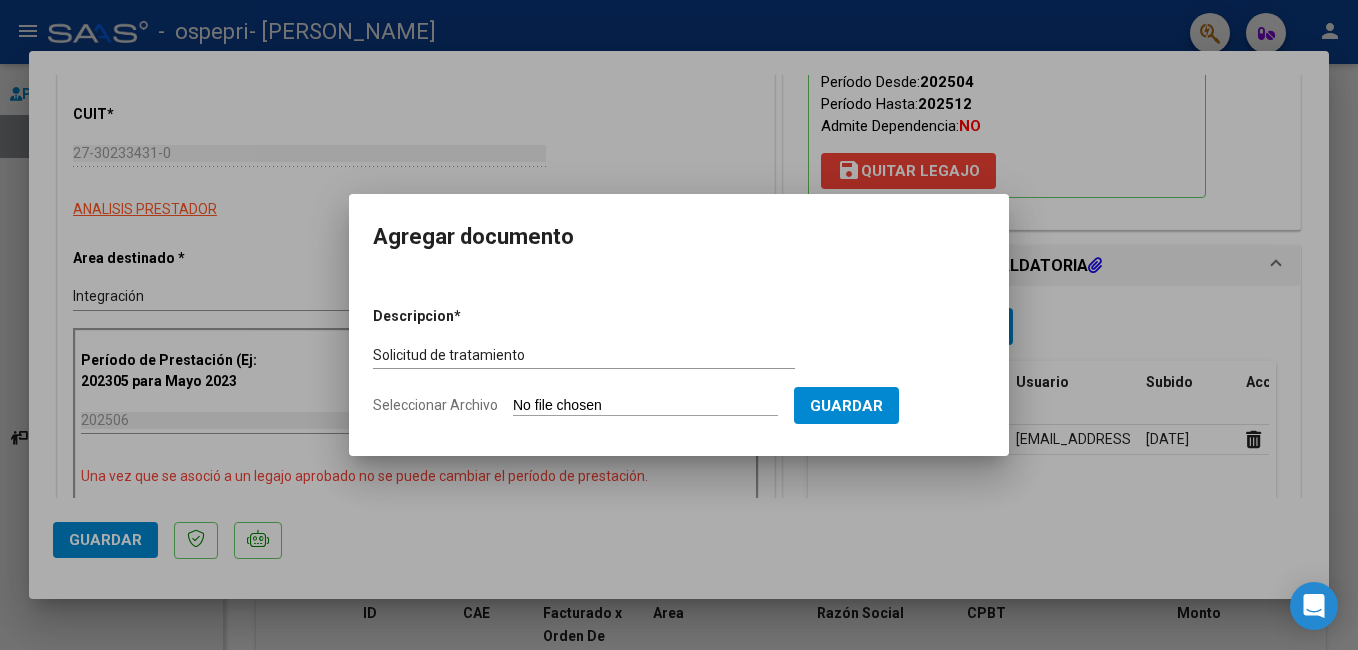 click on "Seleccionar Archivo" 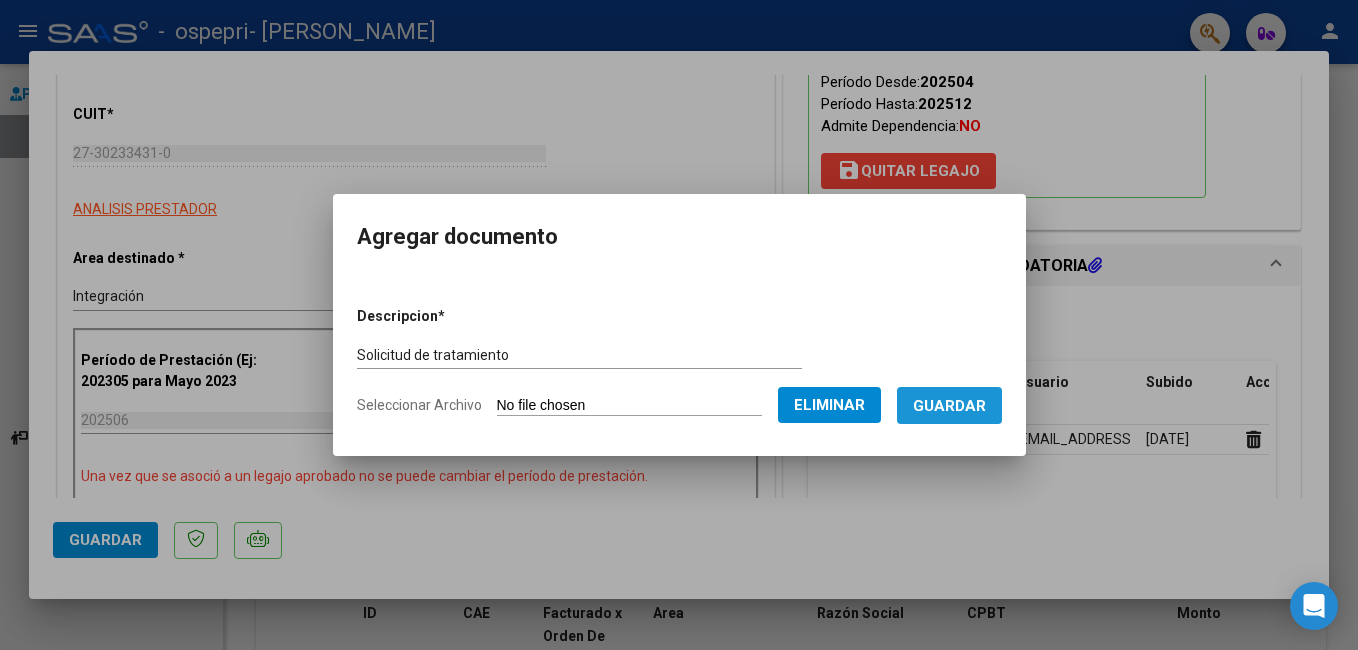 click on "Guardar" at bounding box center (949, 406) 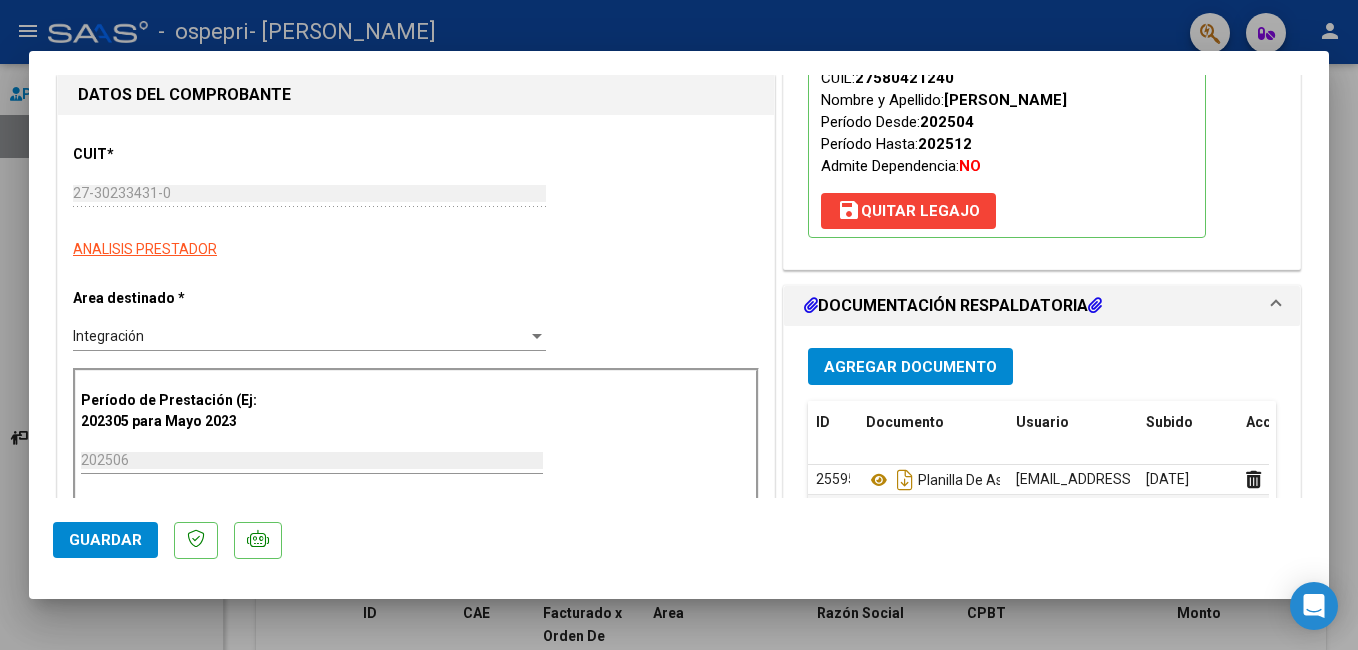 scroll, scrollTop: 0, scrollLeft: 0, axis: both 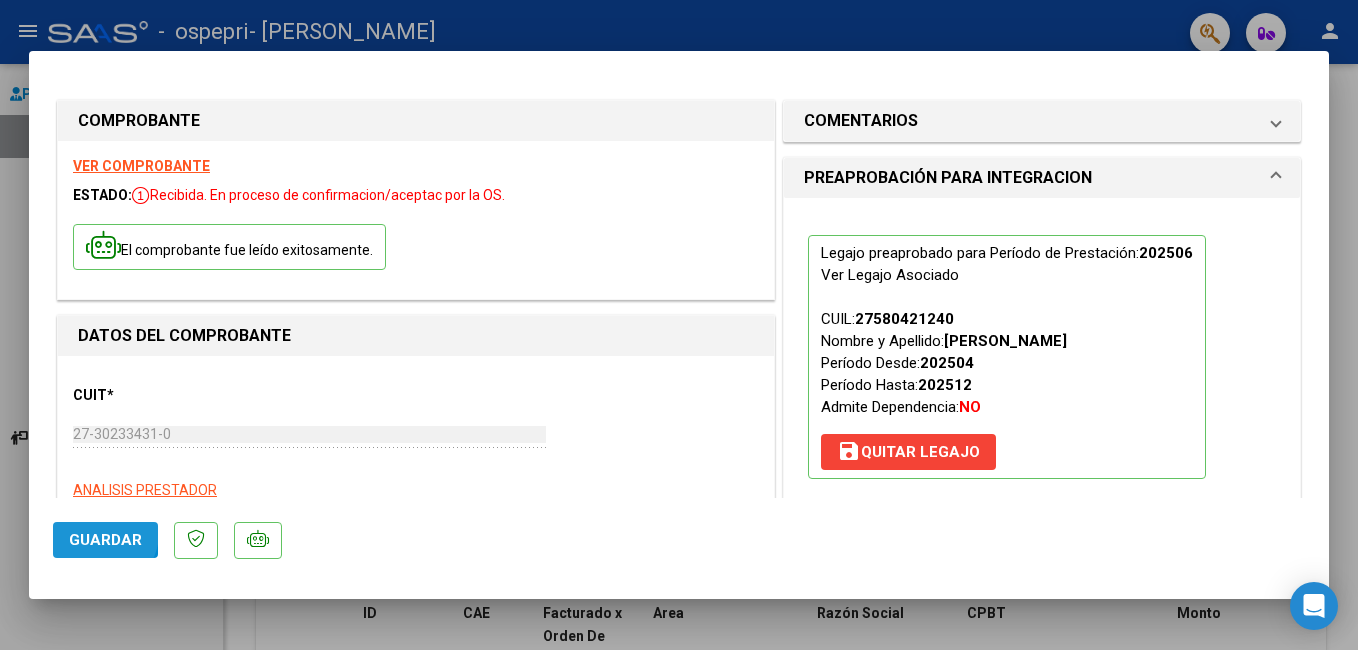 click on "Guardar" 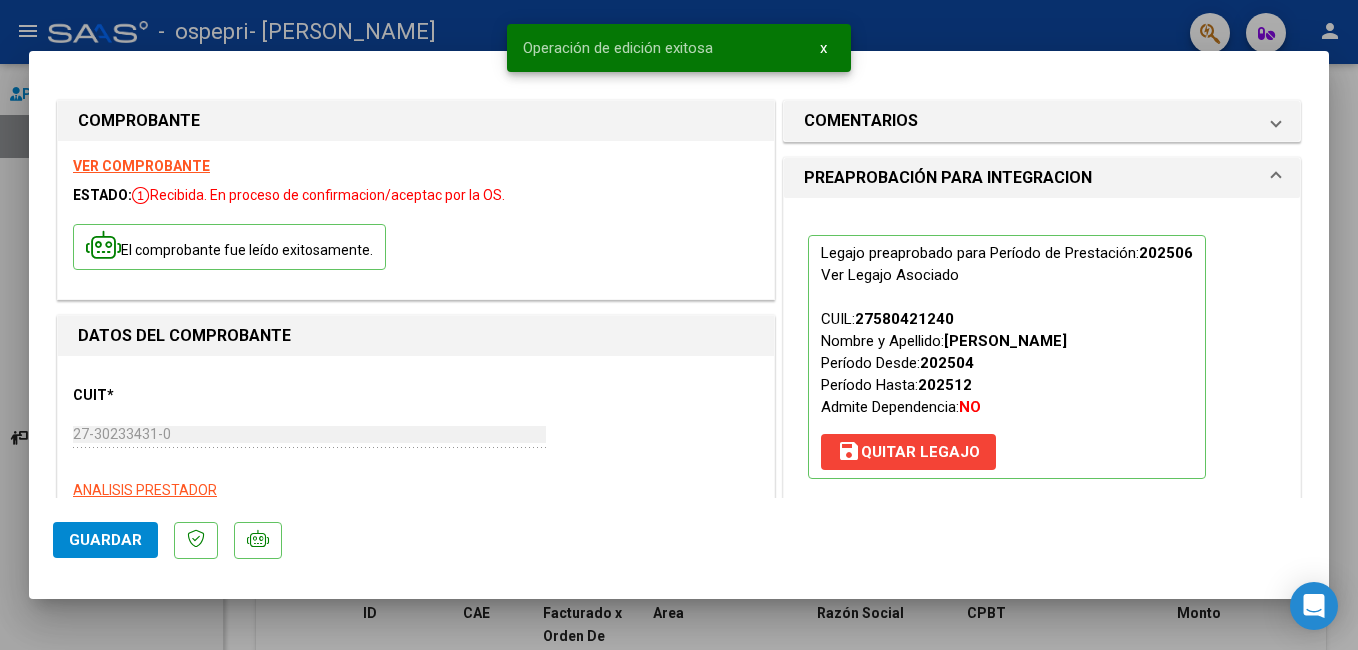 click at bounding box center [679, 325] 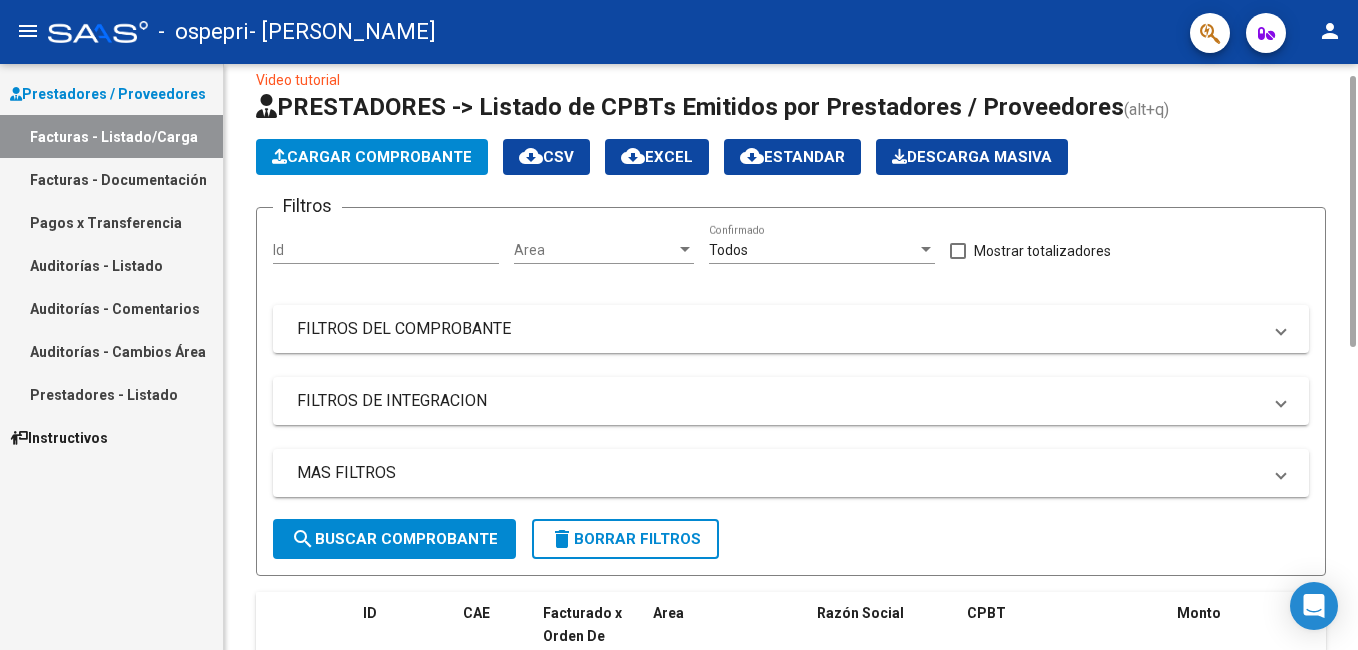 click on "Cargar Comprobante" 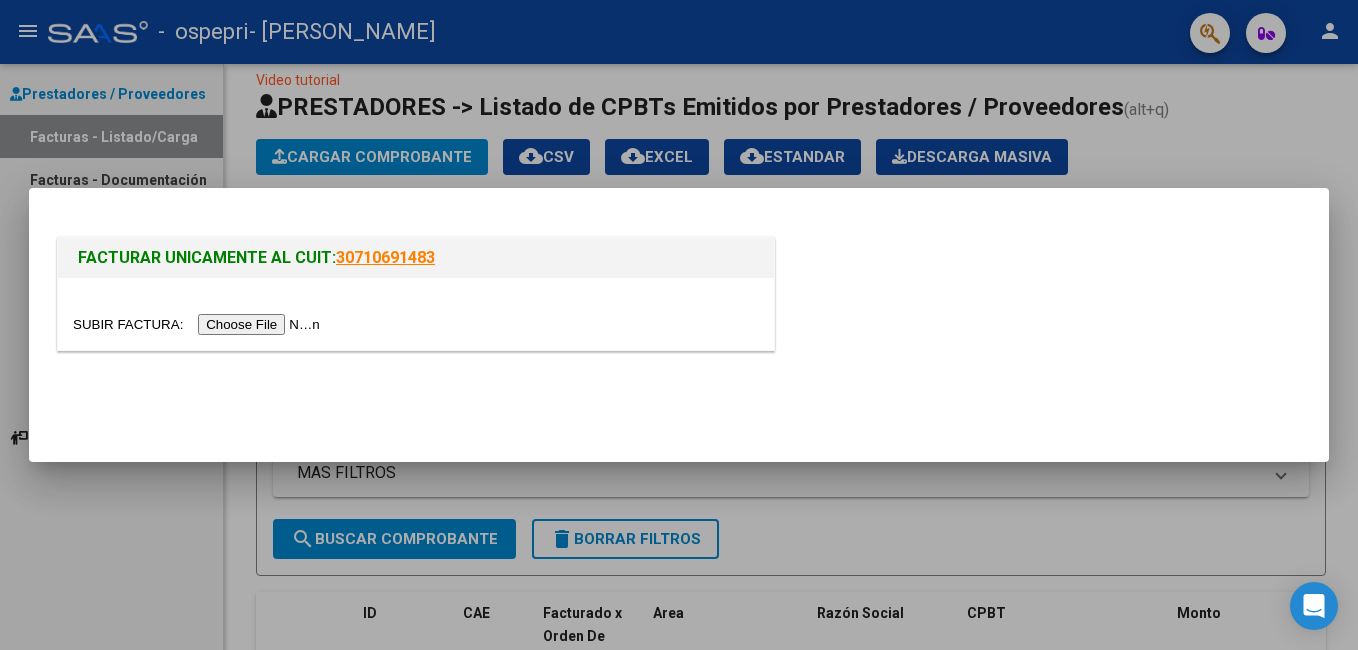 click at bounding box center [199, 324] 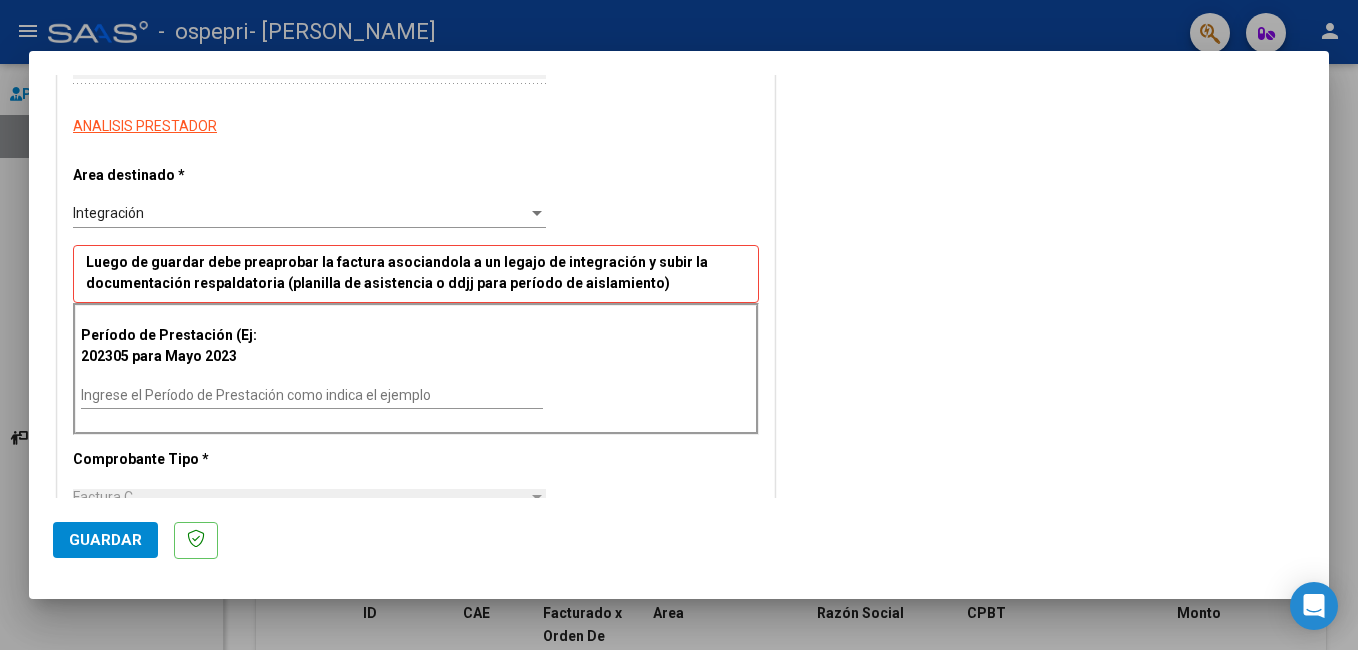 scroll, scrollTop: 331, scrollLeft: 0, axis: vertical 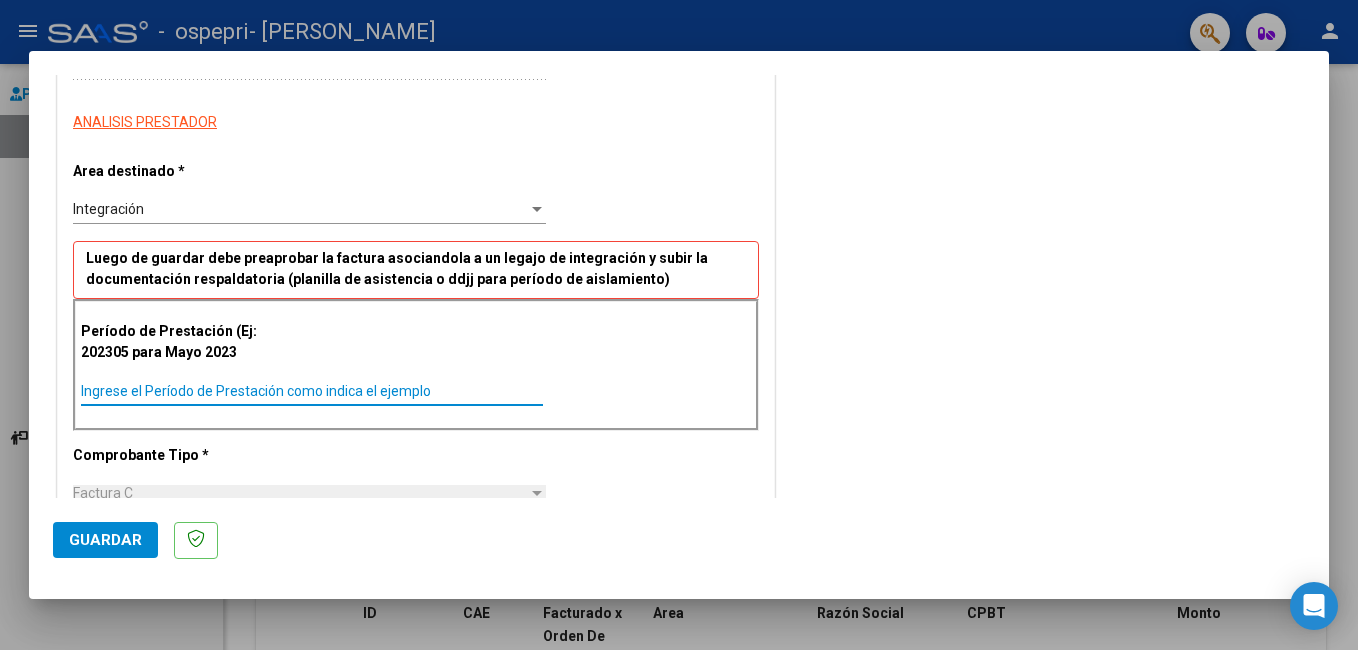 click on "Ingrese el Período de Prestación como indica el ejemplo" at bounding box center [312, 391] 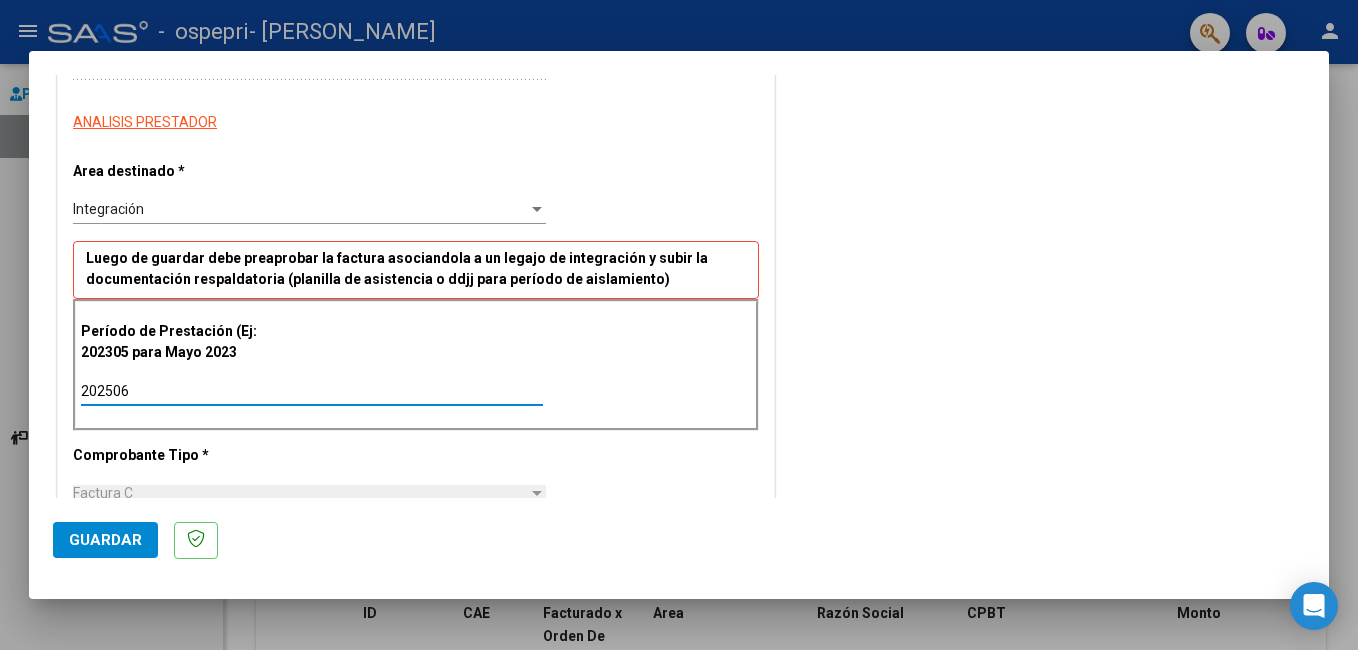 type on "202506" 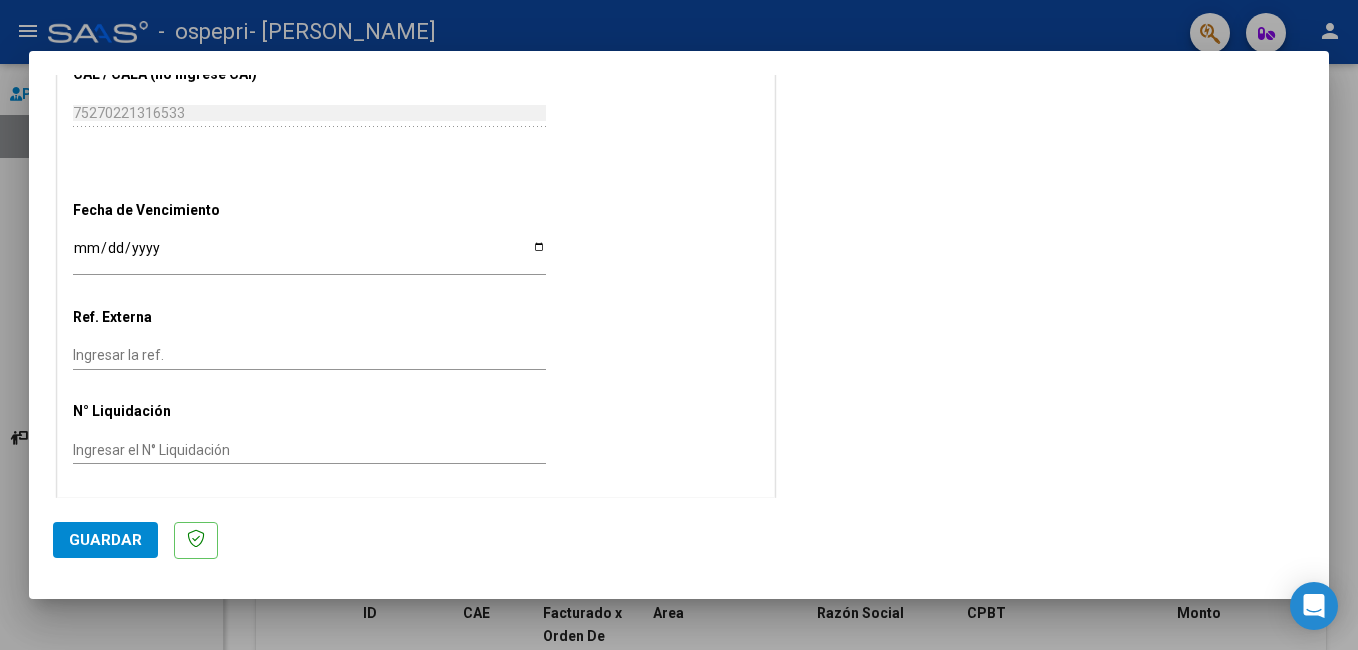 scroll, scrollTop: 1199, scrollLeft: 0, axis: vertical 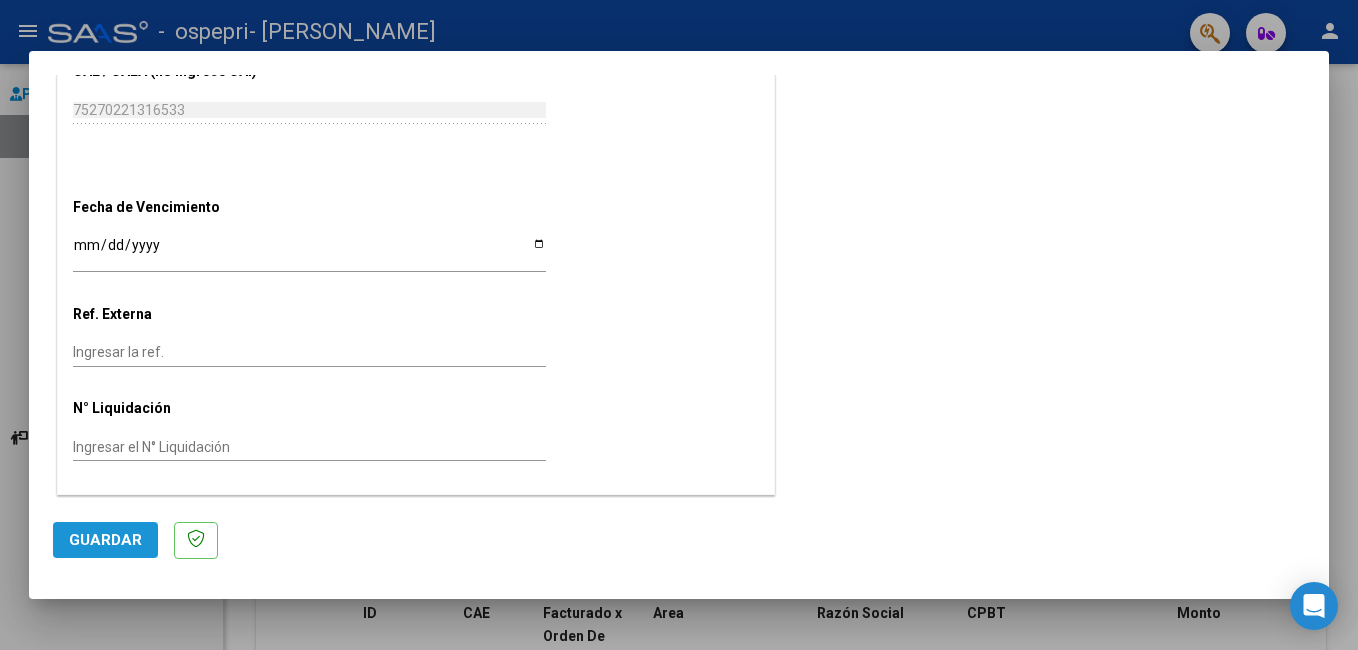 click on "Guardar" 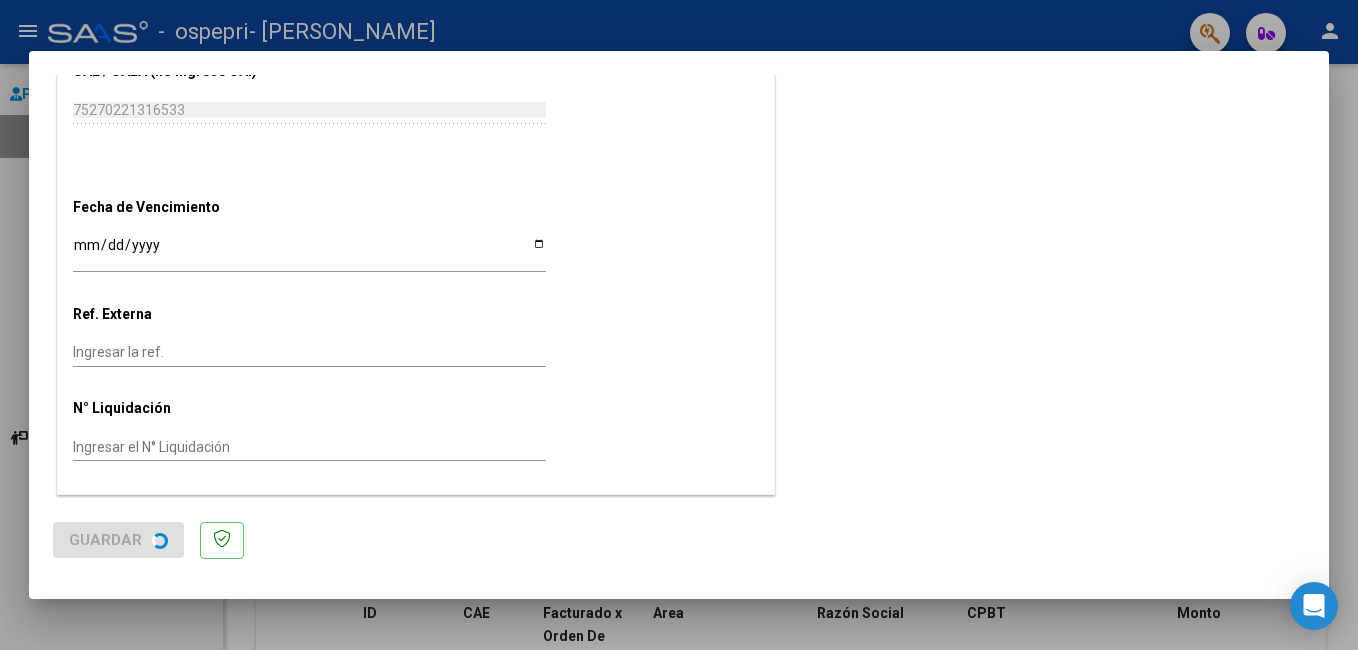 scroll, scrollTop: 0, scrollLeft: 0, axis: both 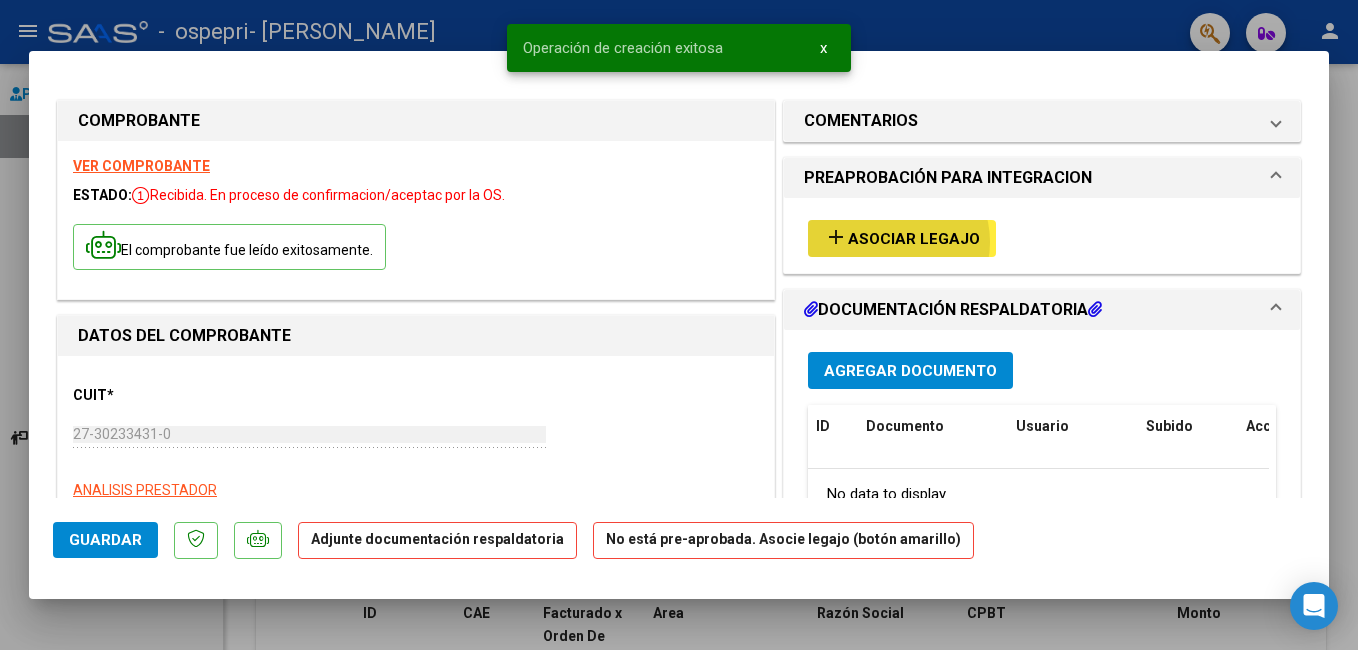 click on "Asociar Legajo" at bounding box center [914, 239] 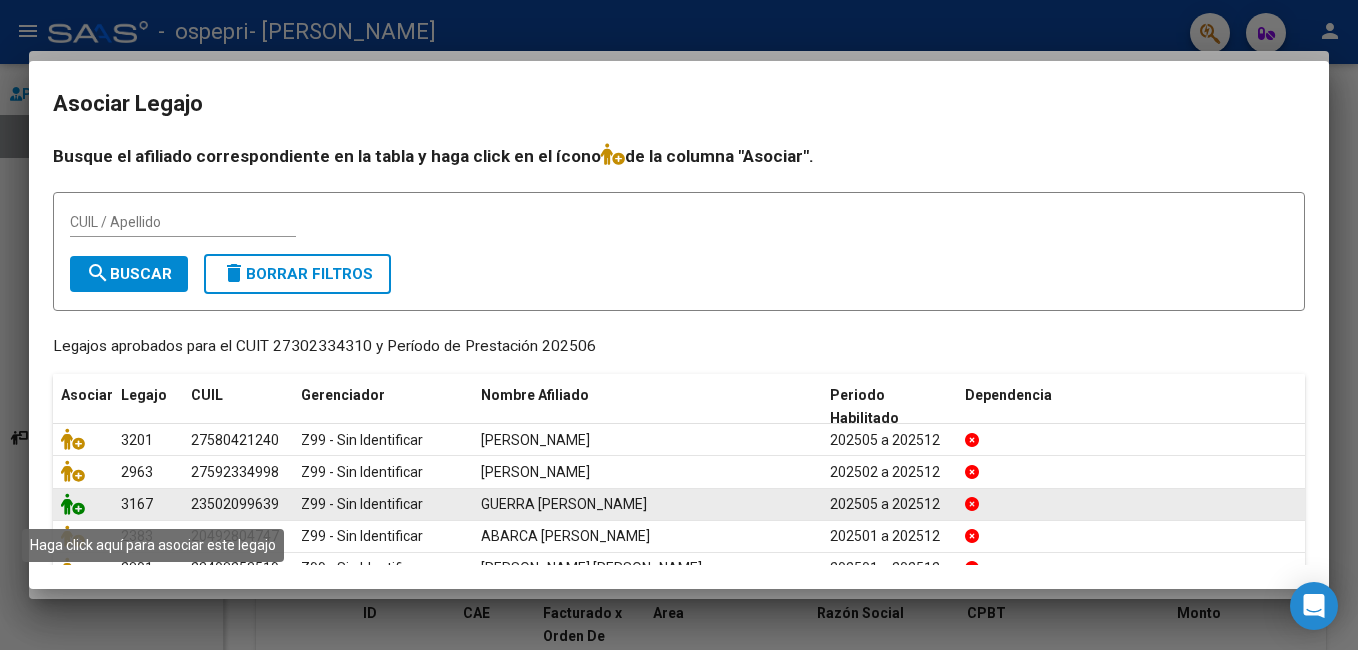 click 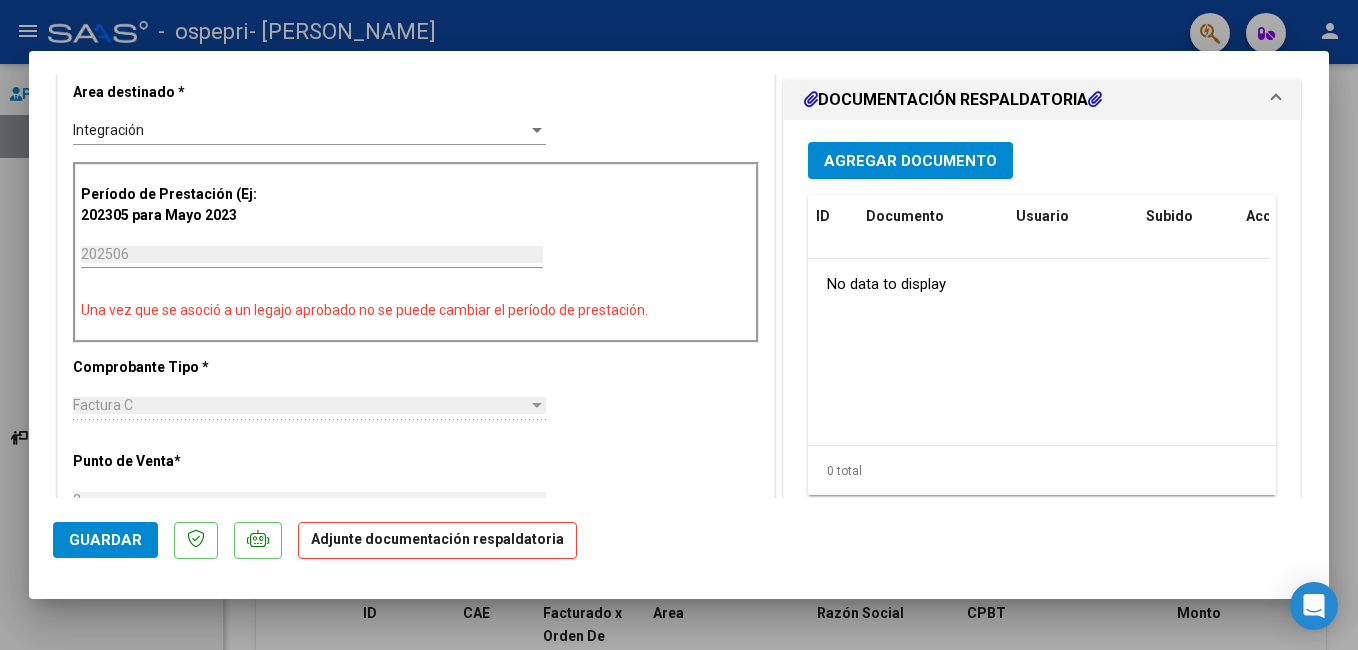 scroll, scrollTop: 452, scrollLeft: 0, axis: vertical 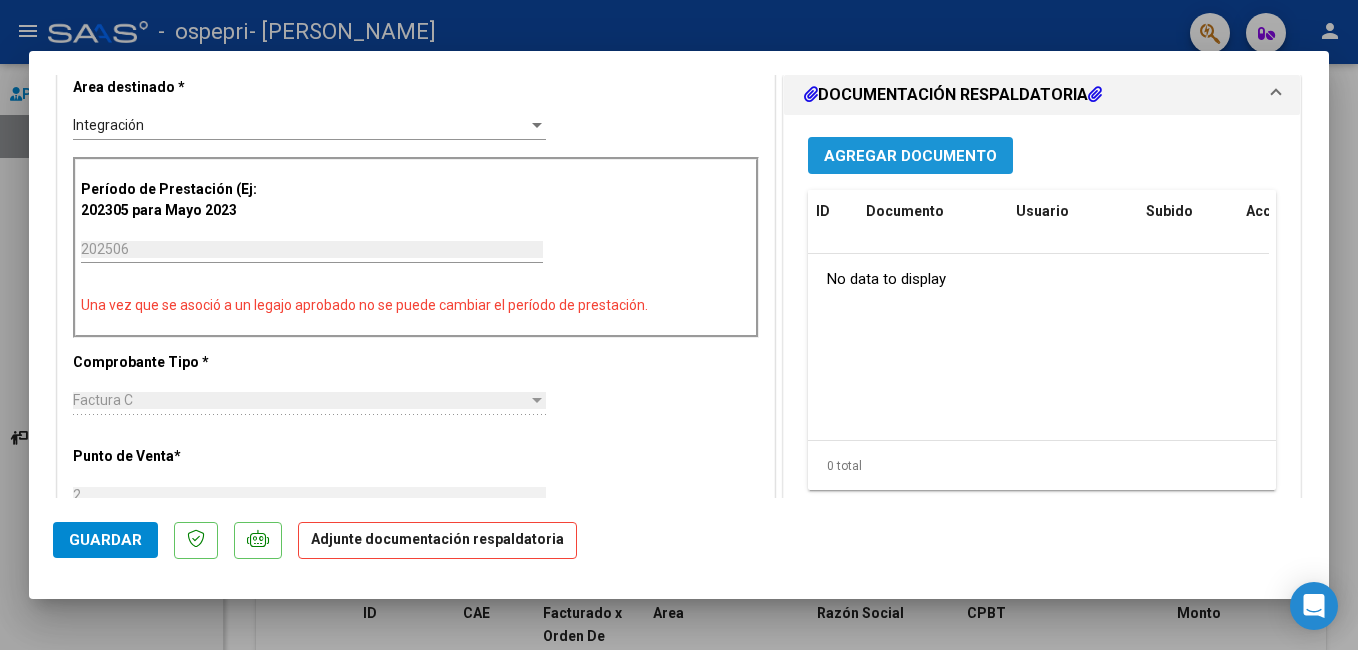 click on "Agregar Documento" at bounding box center (910, 156) 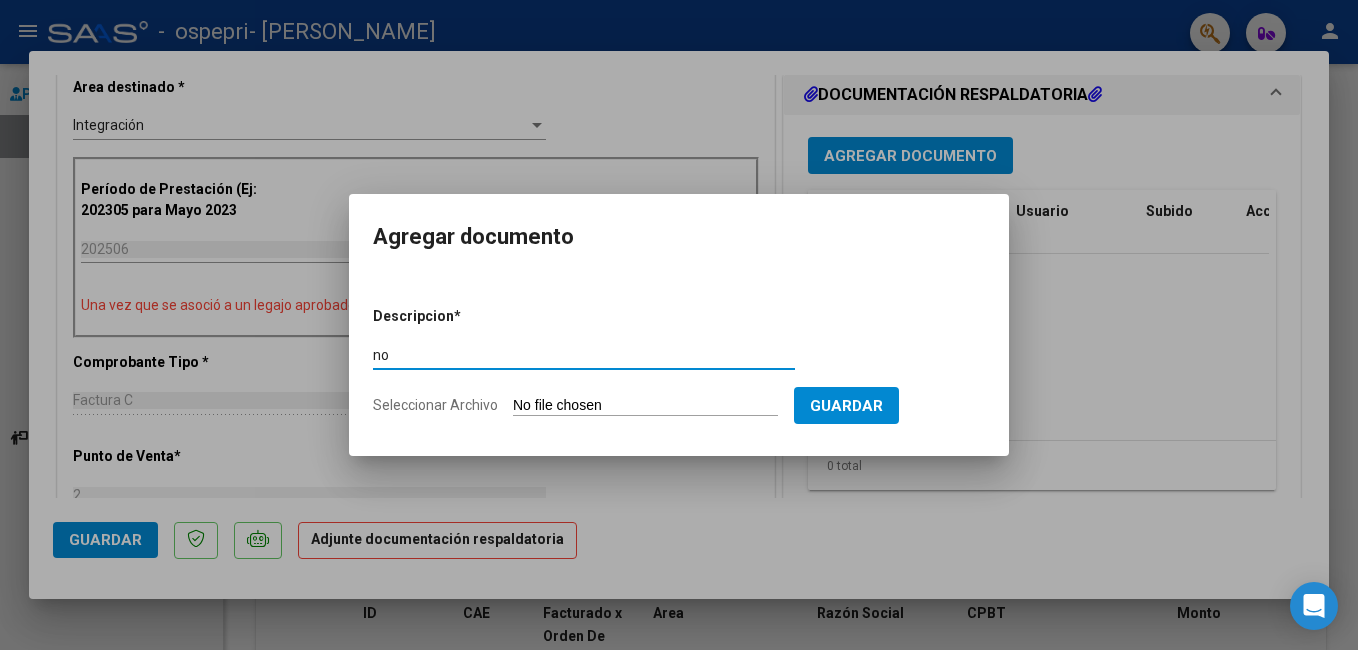 type on "n" 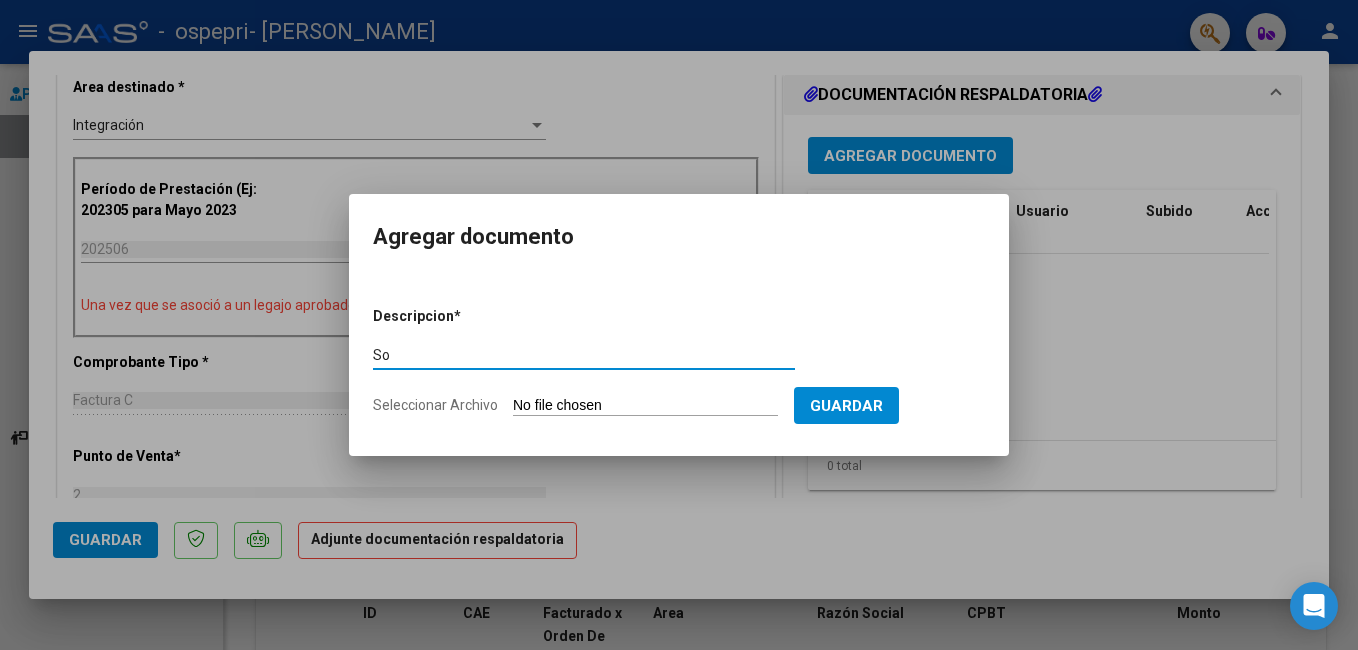 type on "S" 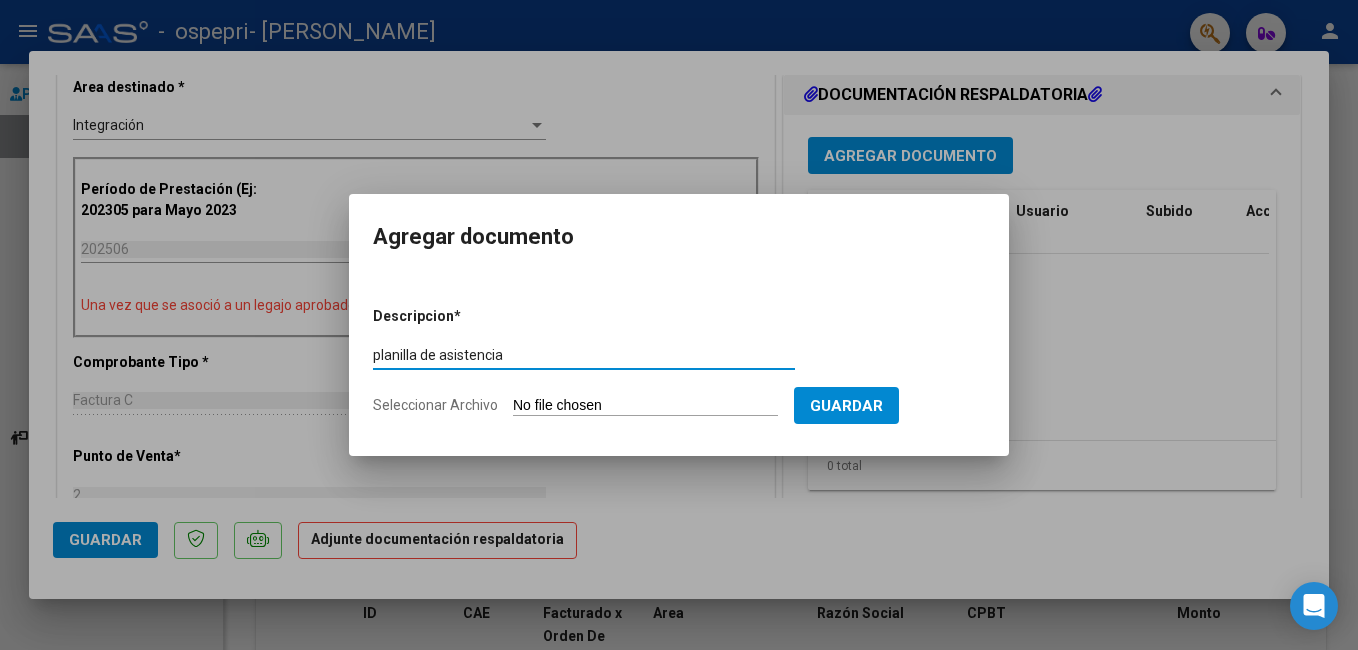 click on "planilla de asistencia" at bounding box center [584, 355] 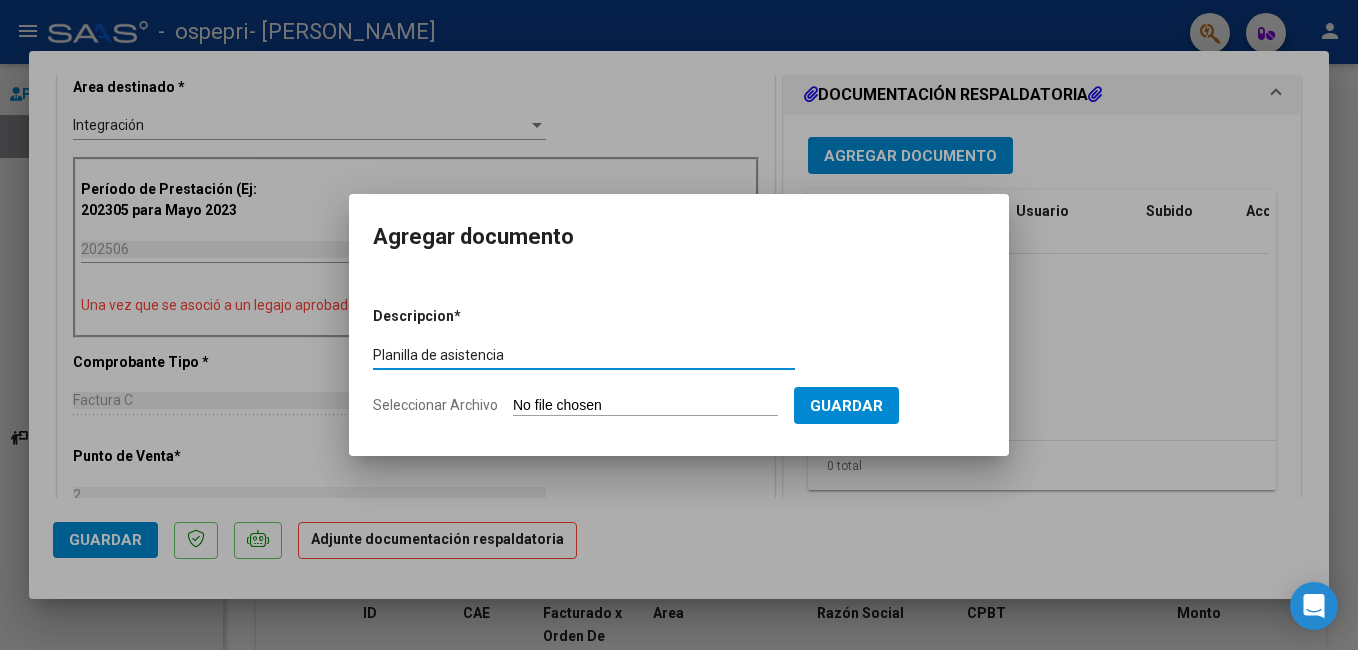 type on "Planilla de asistencia" 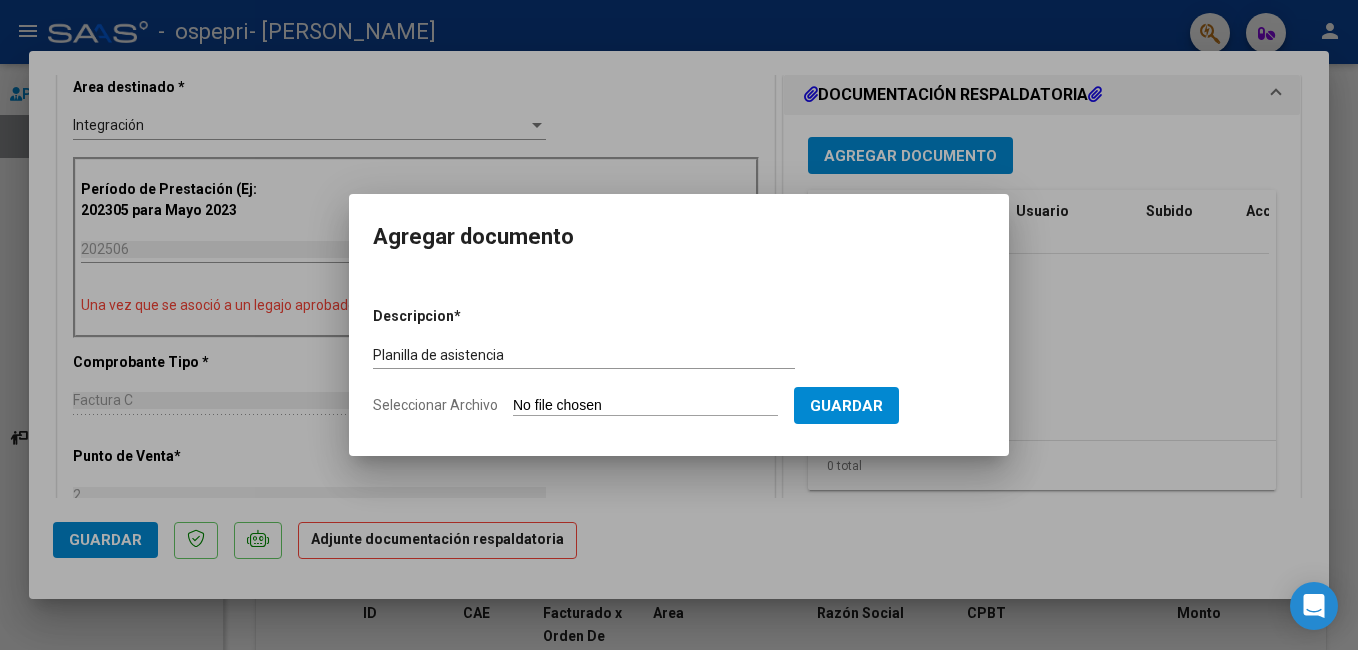 click on "Seleccionar Archivo" 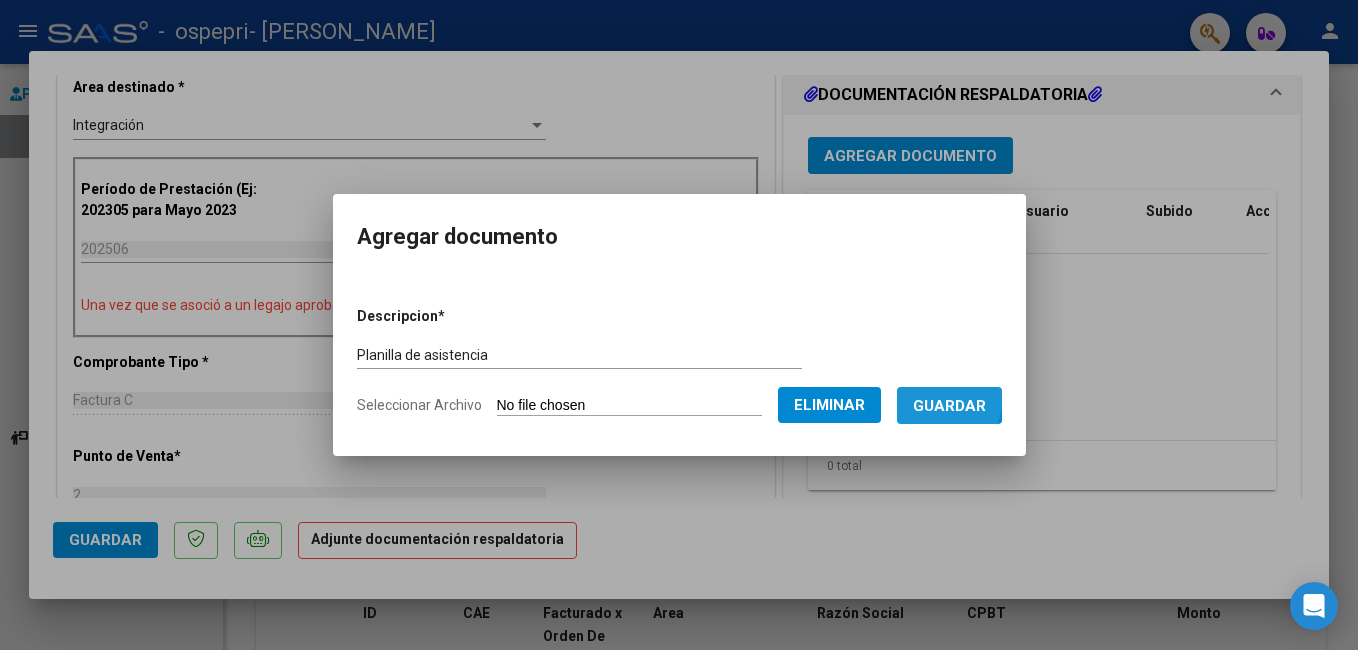 click on "Guardar" at bounding box center (949, 405) 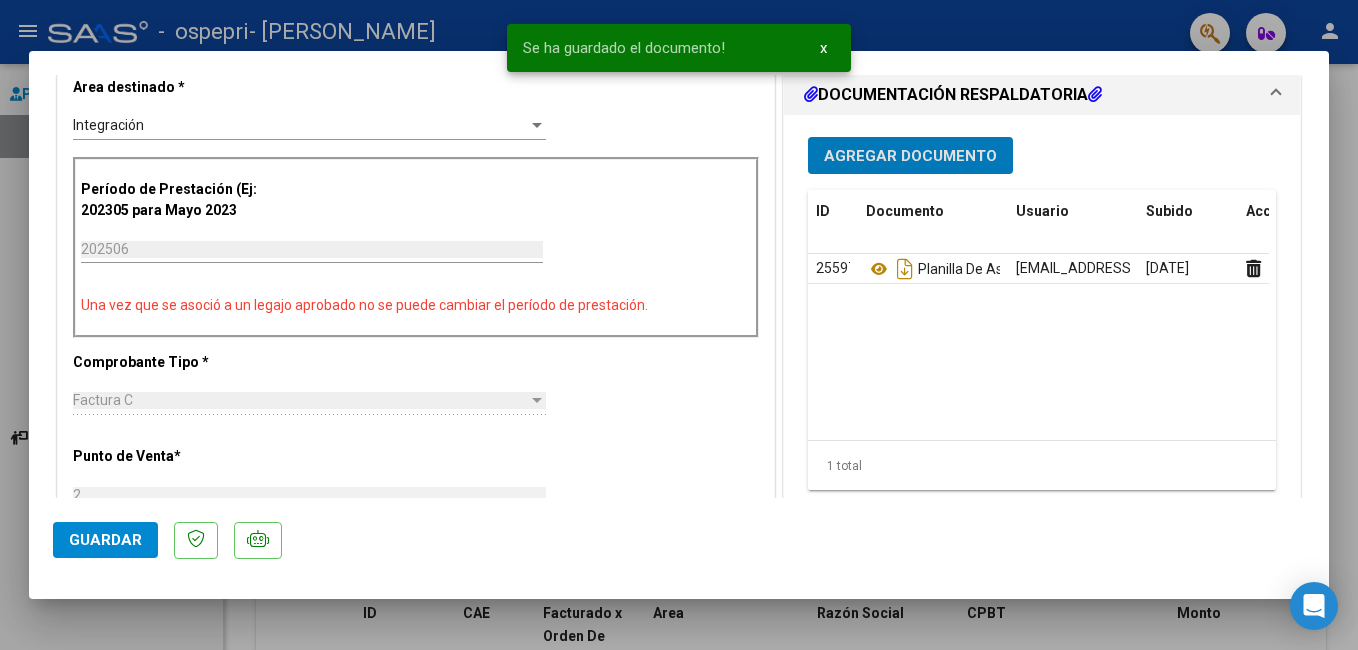 click on "Agregar Documento" at bounding box center [910, 156] 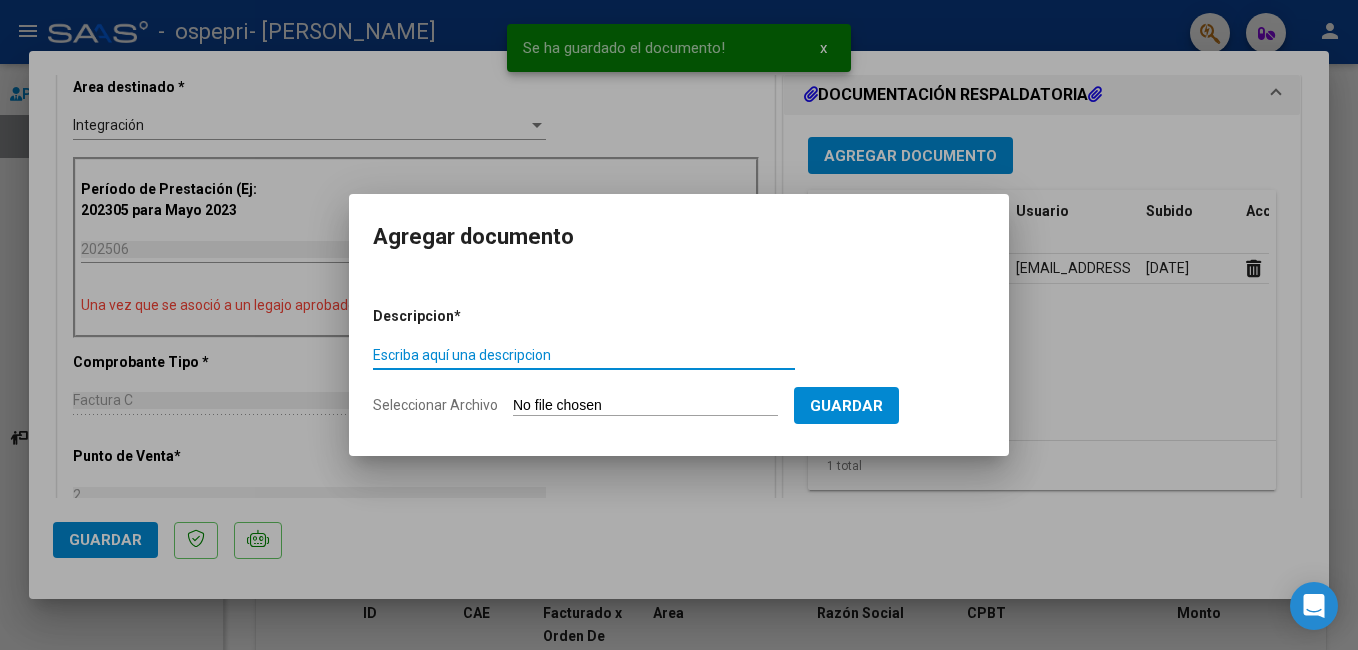 click on "Escriba aquí una descripcion" at bounding box center [584, 355] 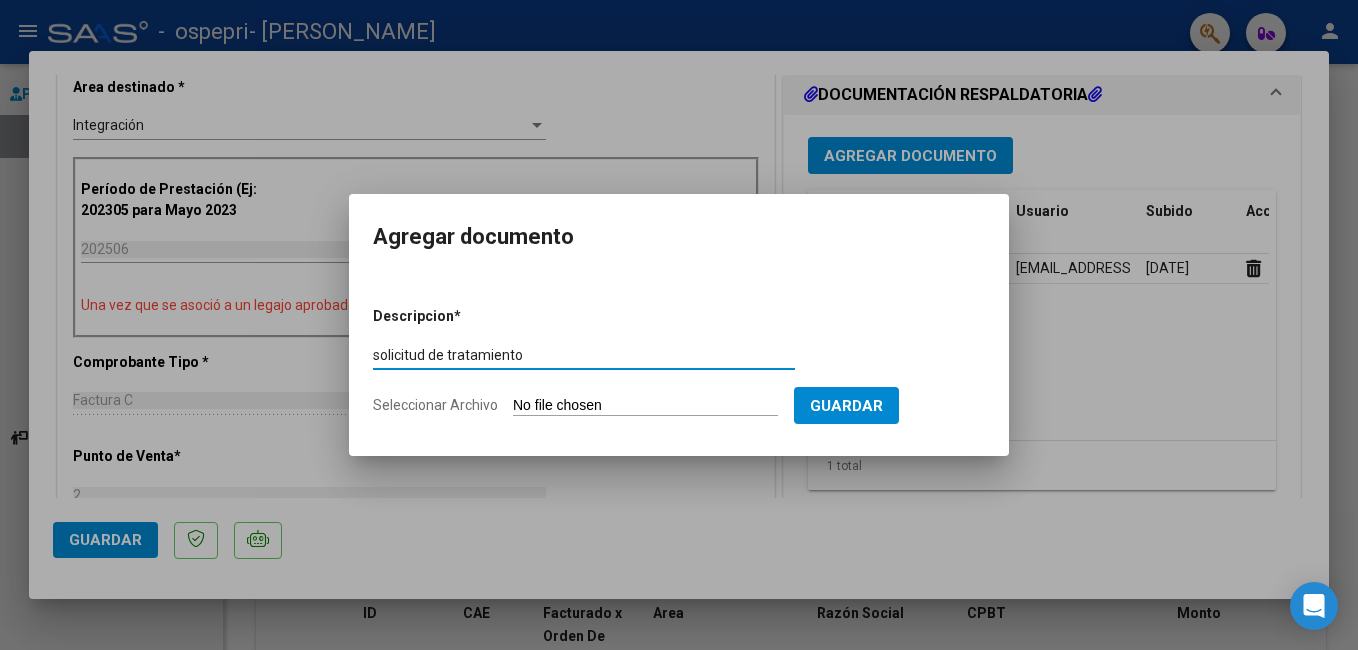 click on "solicitud de tratamiento" at bounding box center (584, 355) 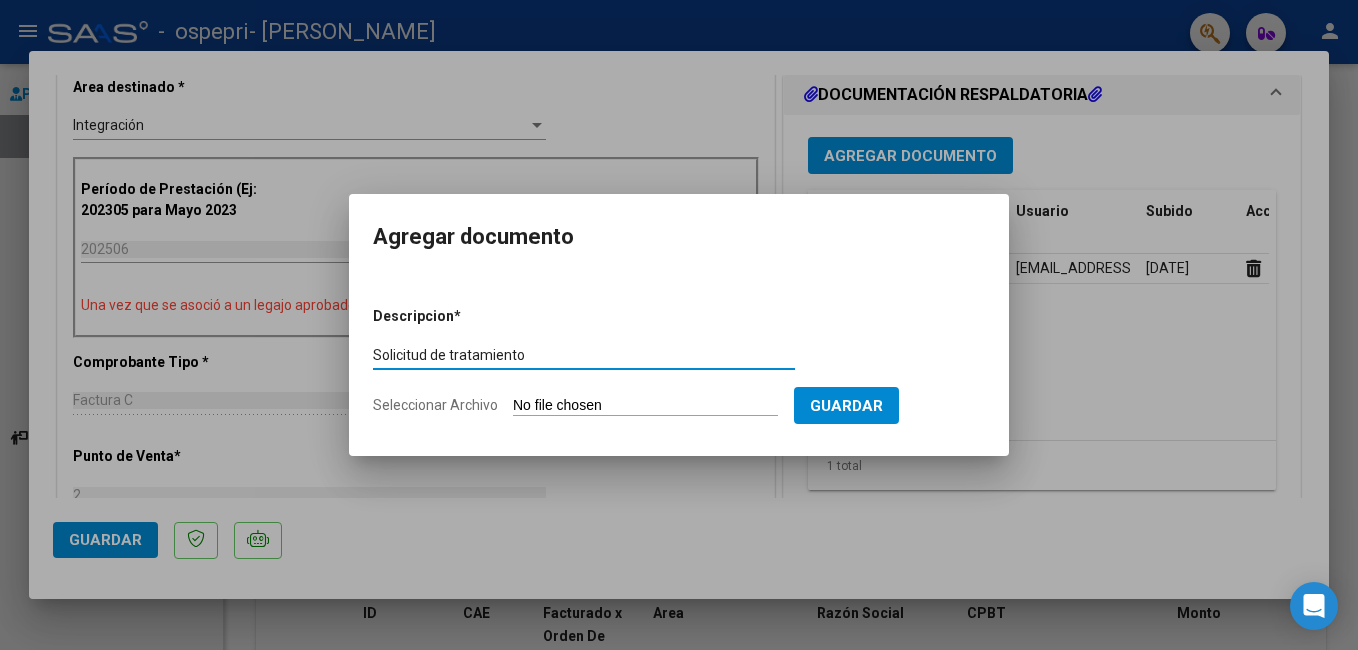type on "Solicitud de tratamiento" 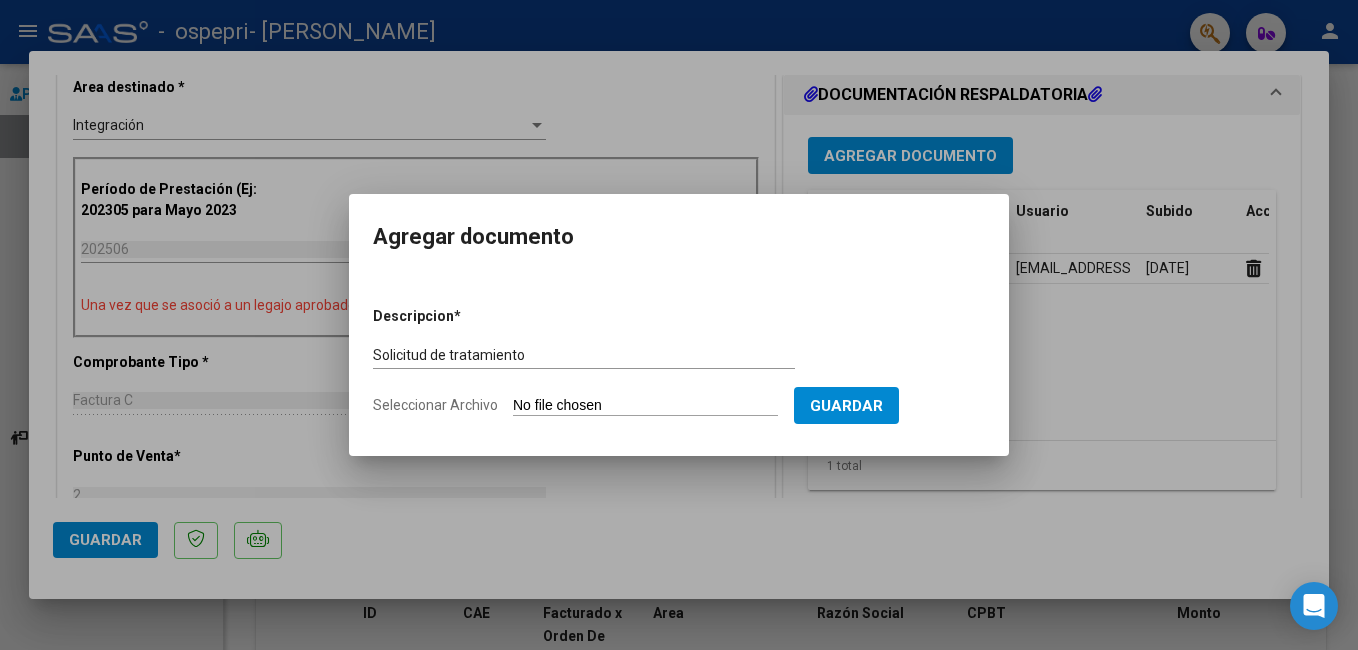 type on "C:\fakepath\nota osp Maxi.pdf" 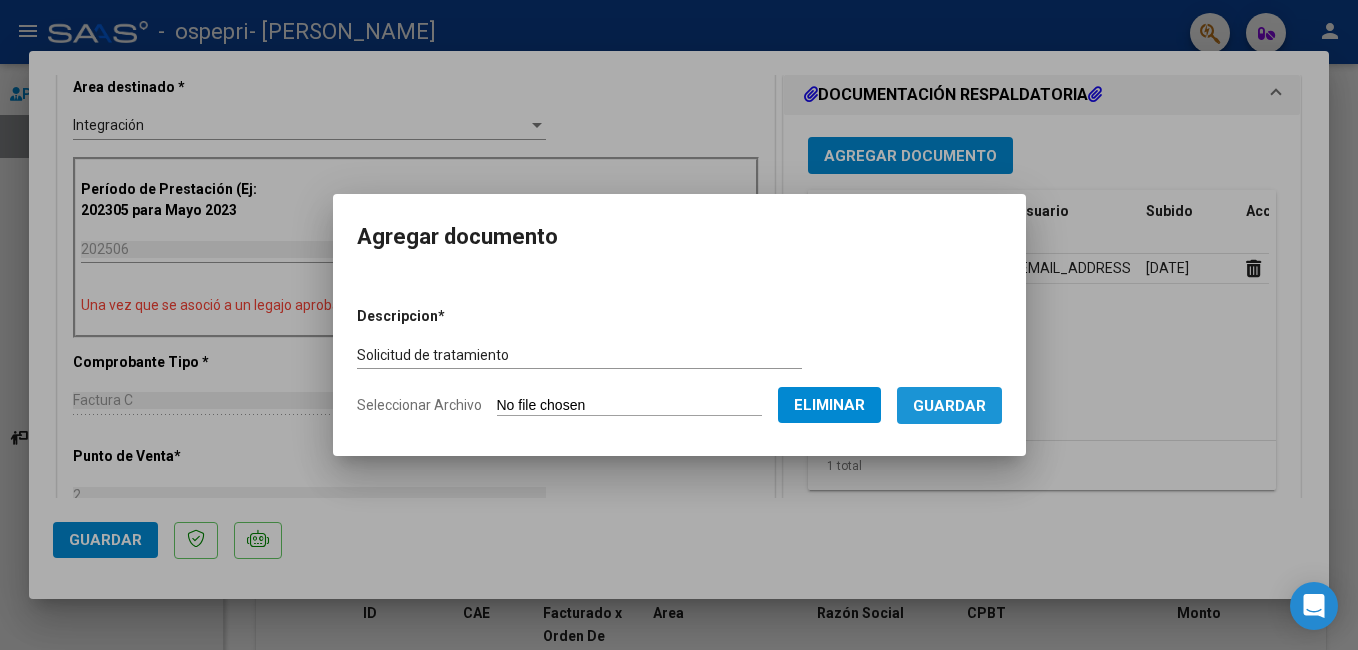 click on "Guardar" at bounding box center [949, 406] 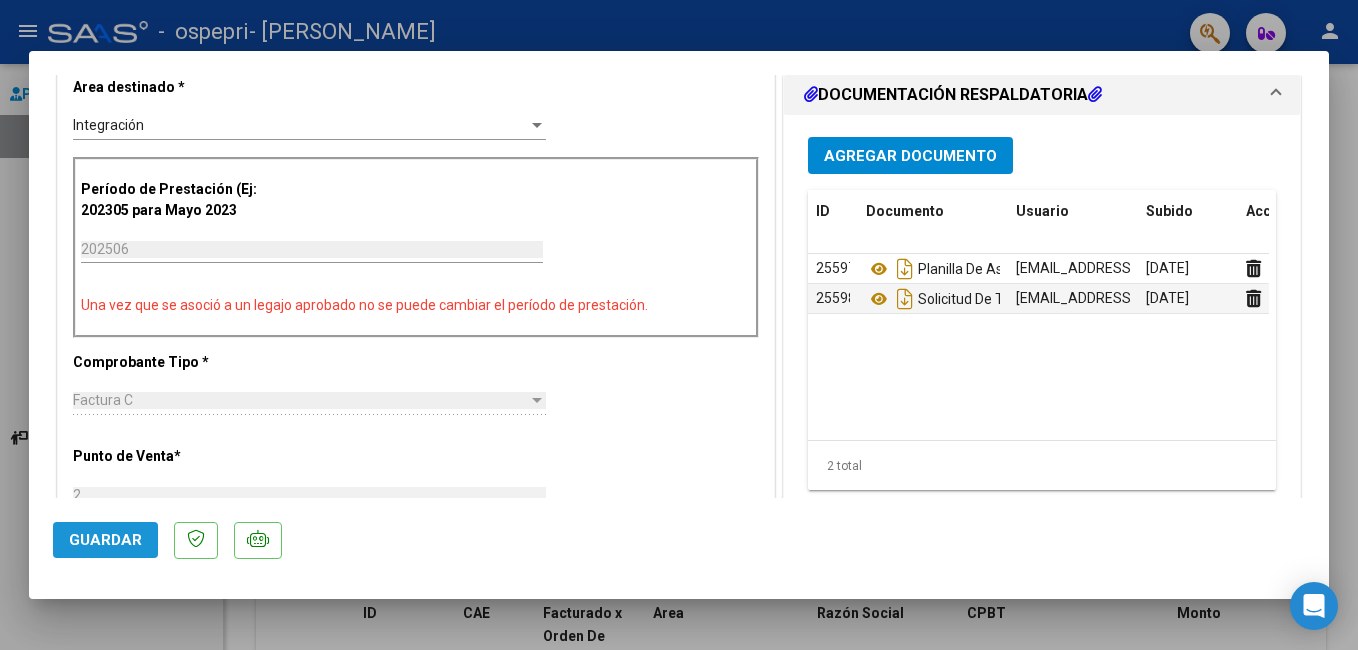click on "Guardar" 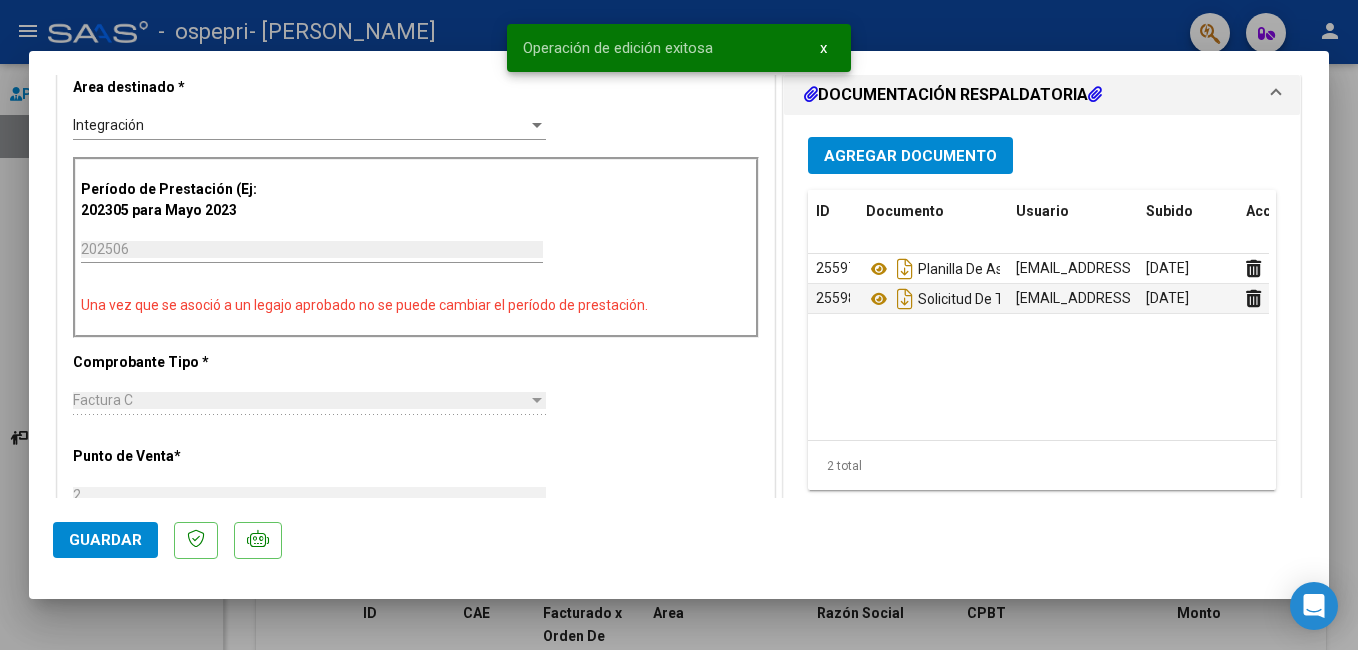 click at bounding box center (679, 325) 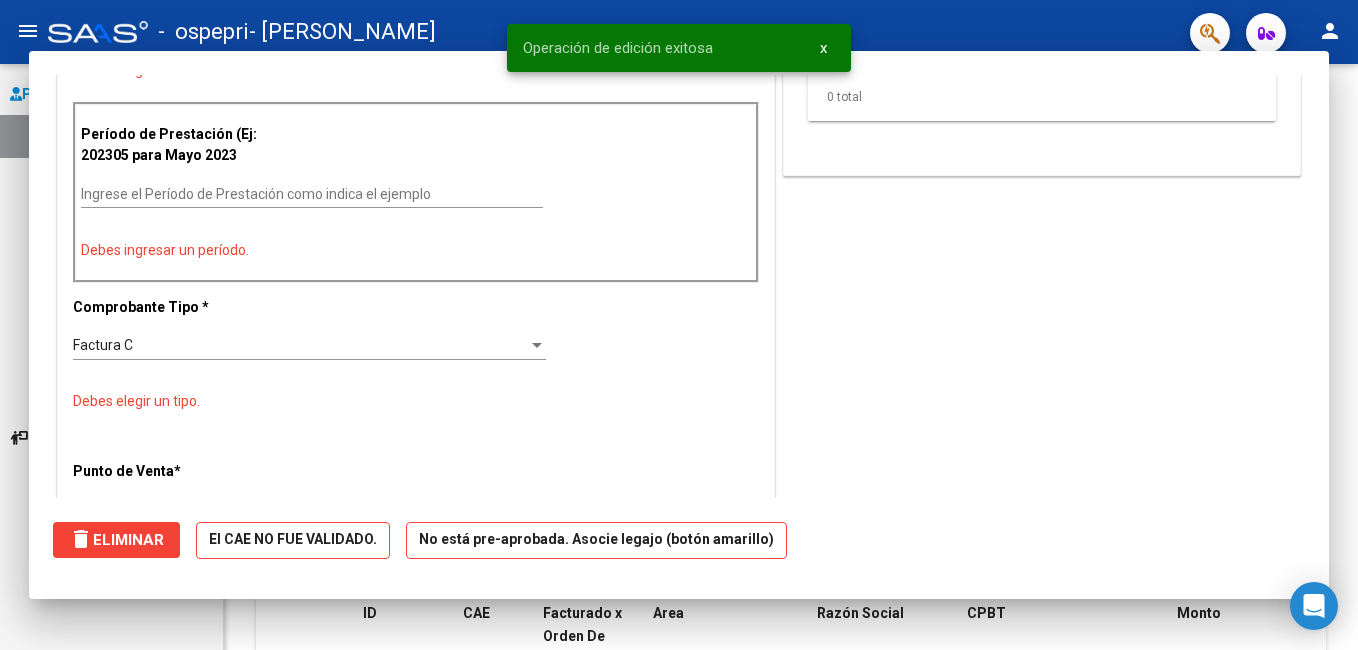 scroll, scrollTop: 0, scrollLeft: 0, axis: both 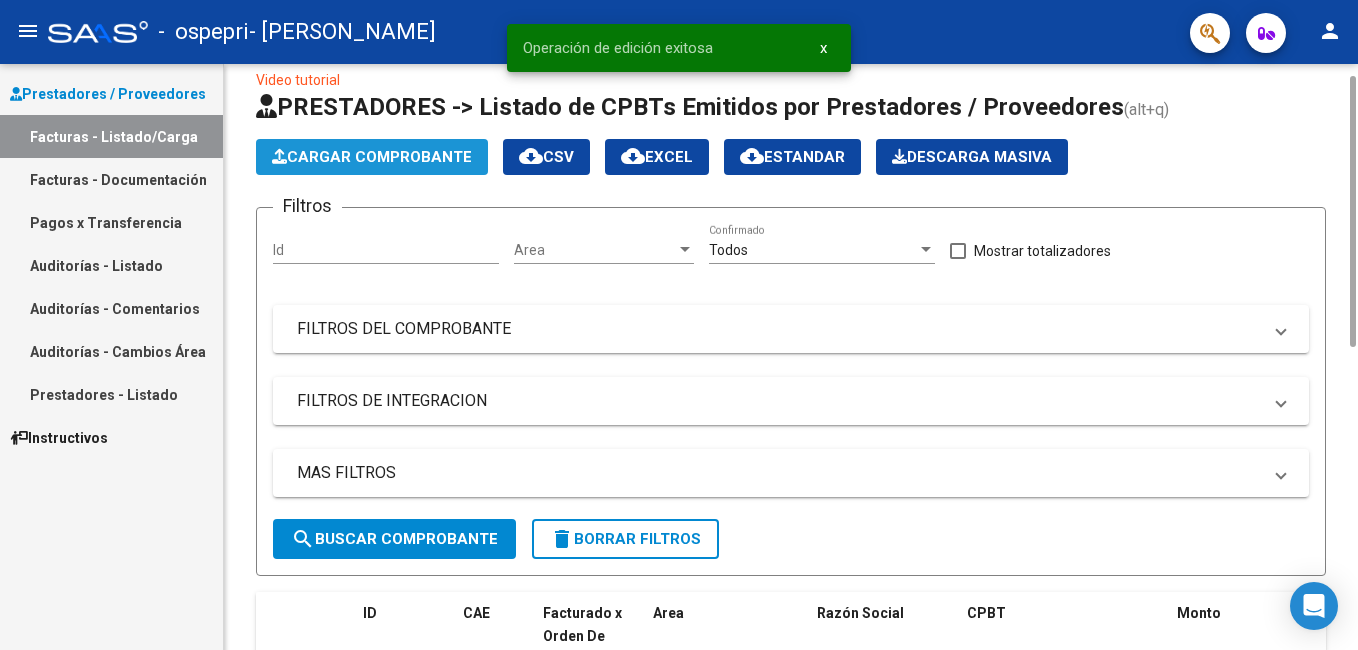 click on "Cargar Comprobante" 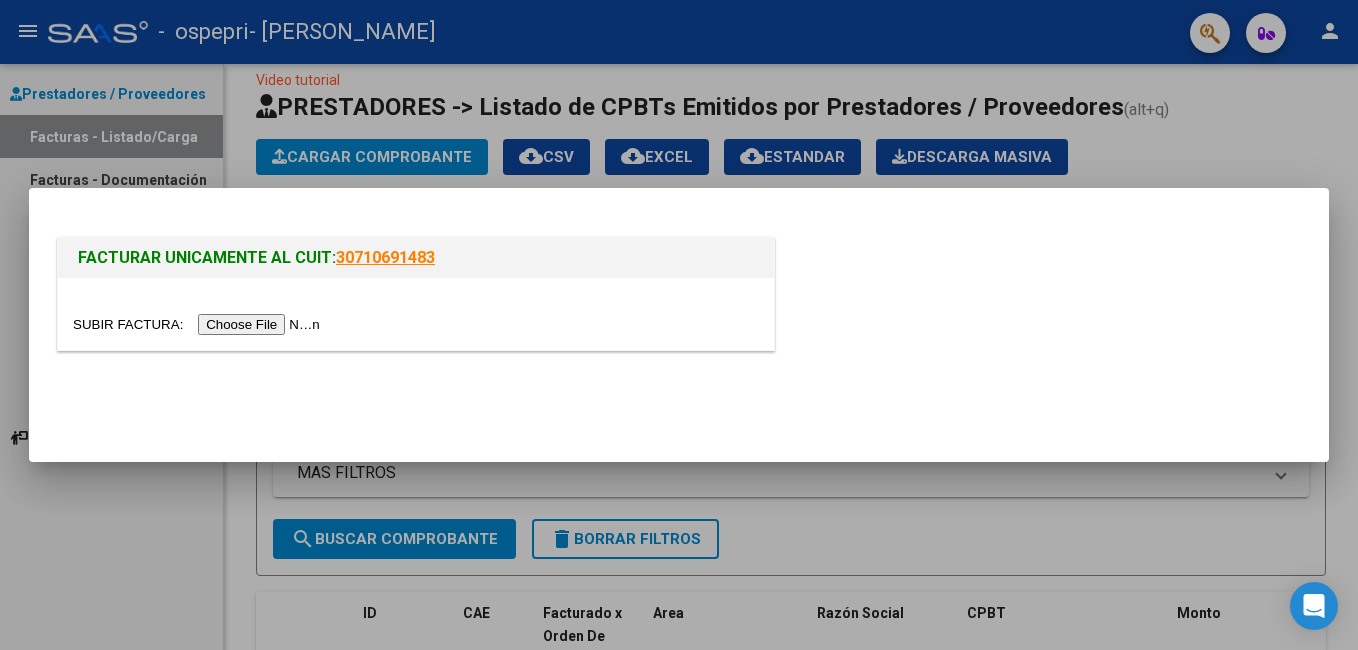 click at bounding box center (199, 324) 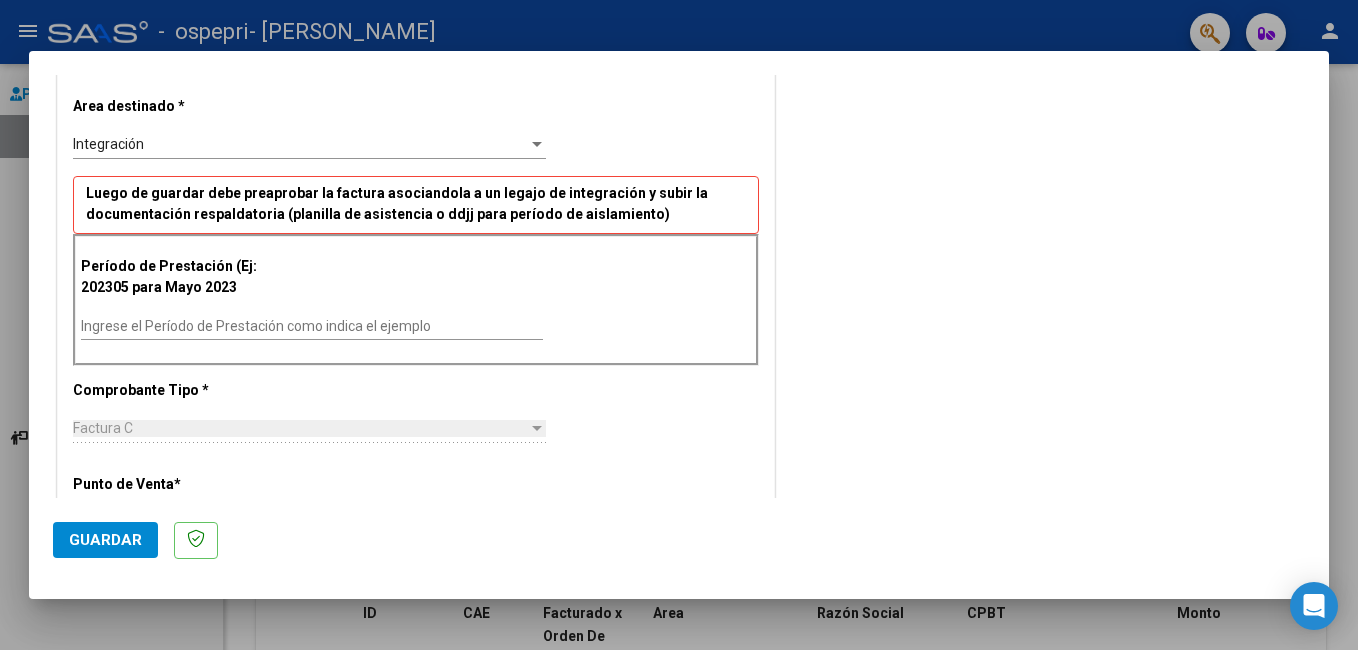 scroll, scrollTop: 404, scrollLeft: 0, axis: vertical 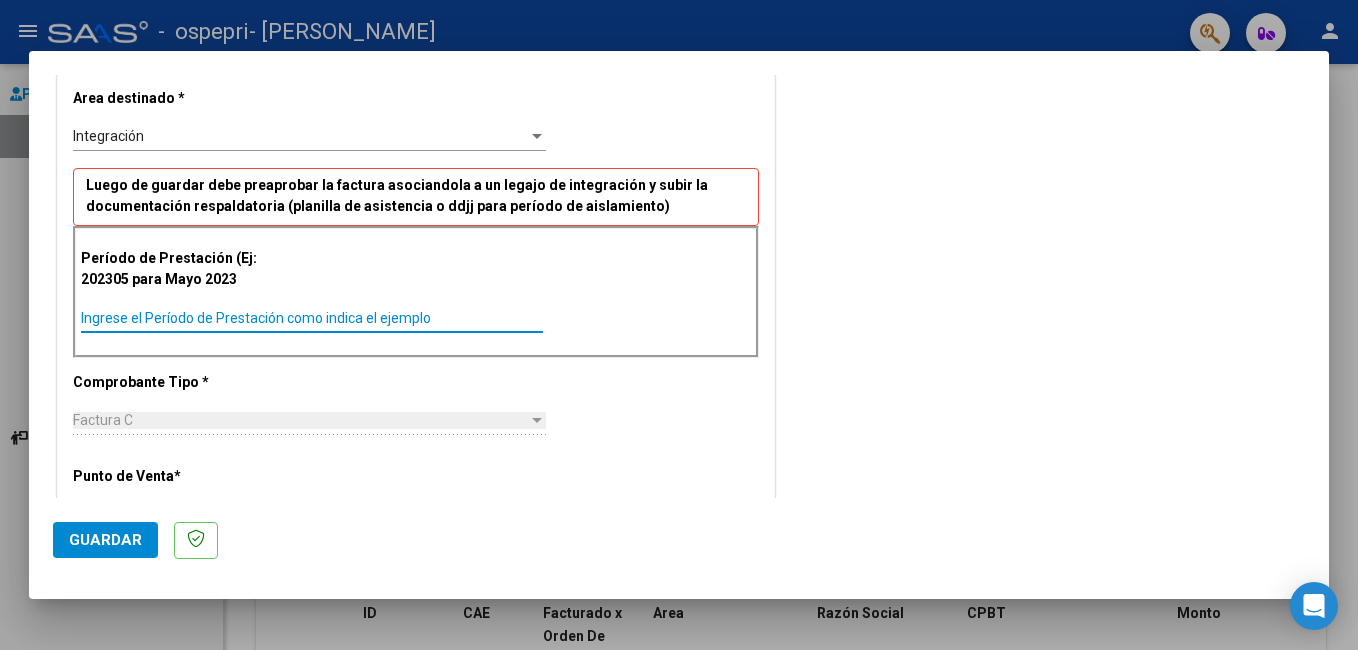 click on "Ingrese el Período de Prestación como indica el ejemplo" at bounding box center (312, 318) 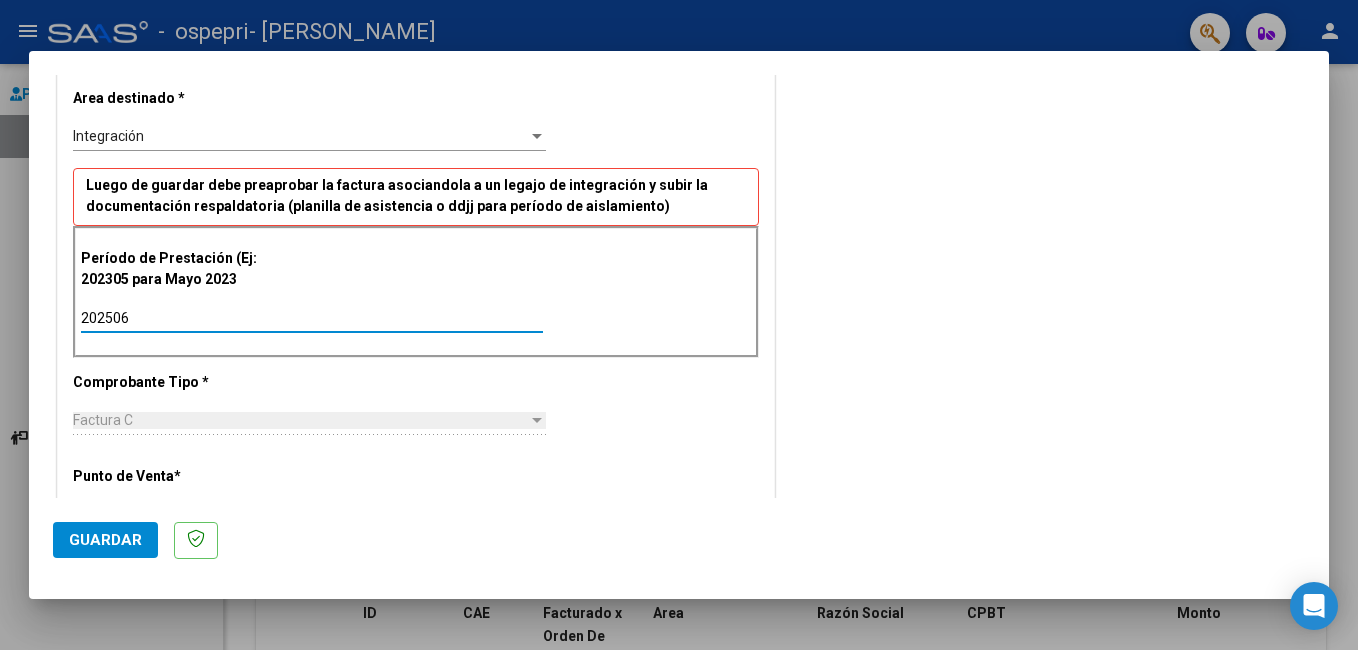 type on "202506" 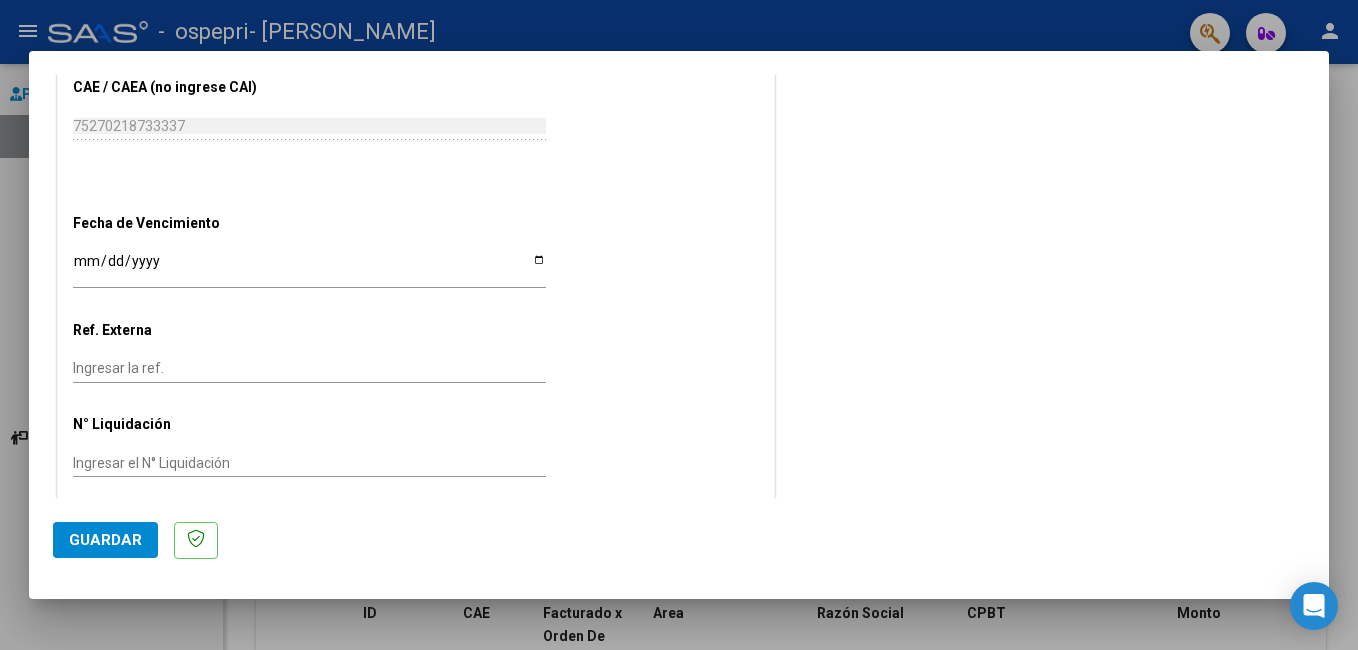 scroll, scrollTop: 1199, scrollLeft: 0, axis: vertical 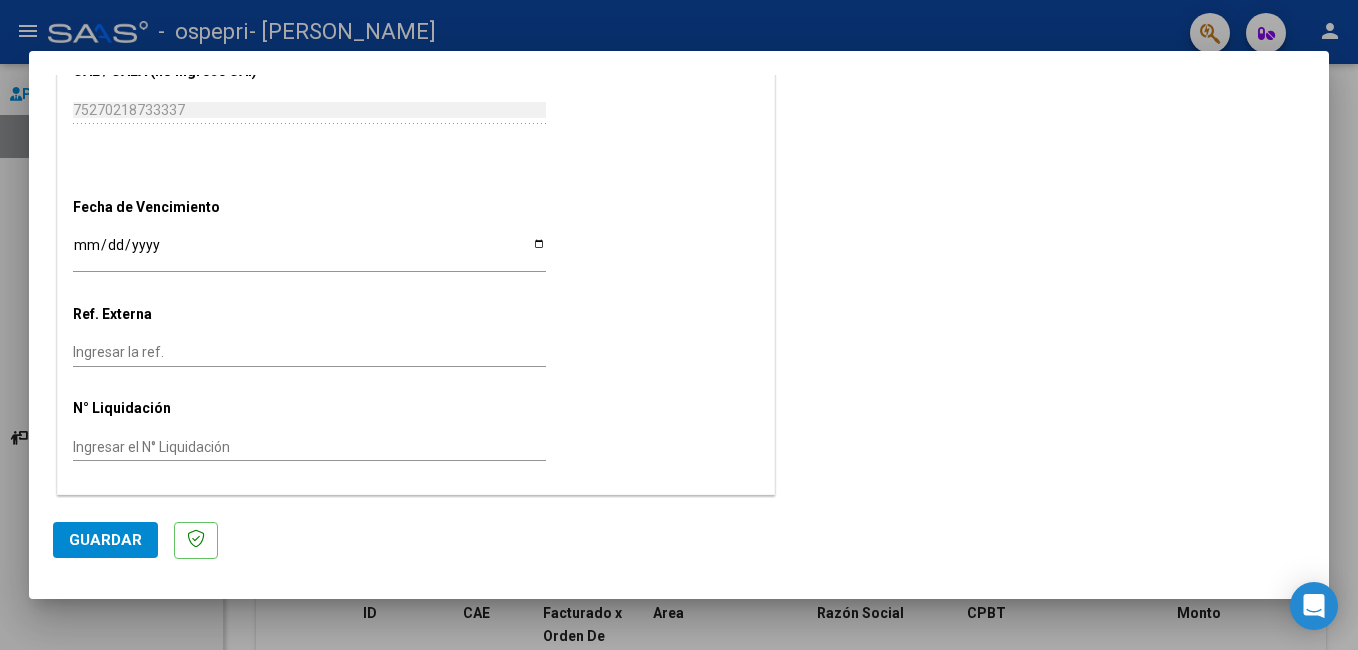 click on "Guardar" 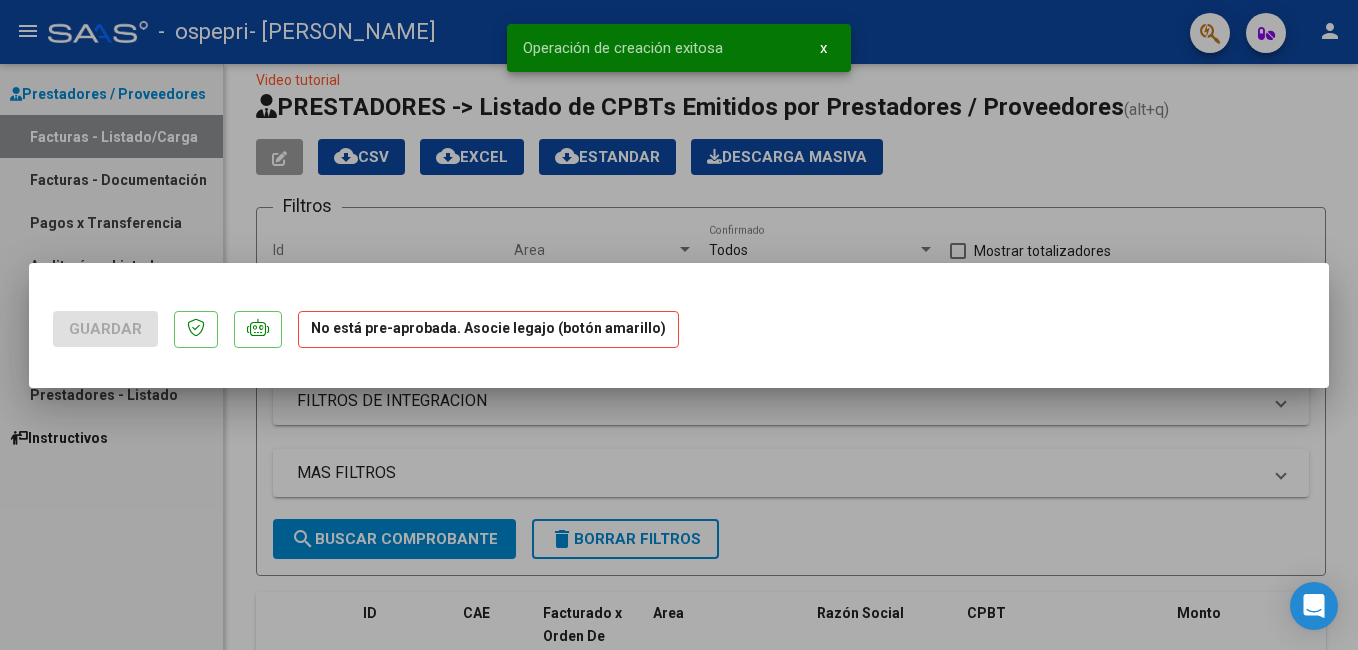scroll, scrollTop: 0, scrollLeft: 0, axis: both 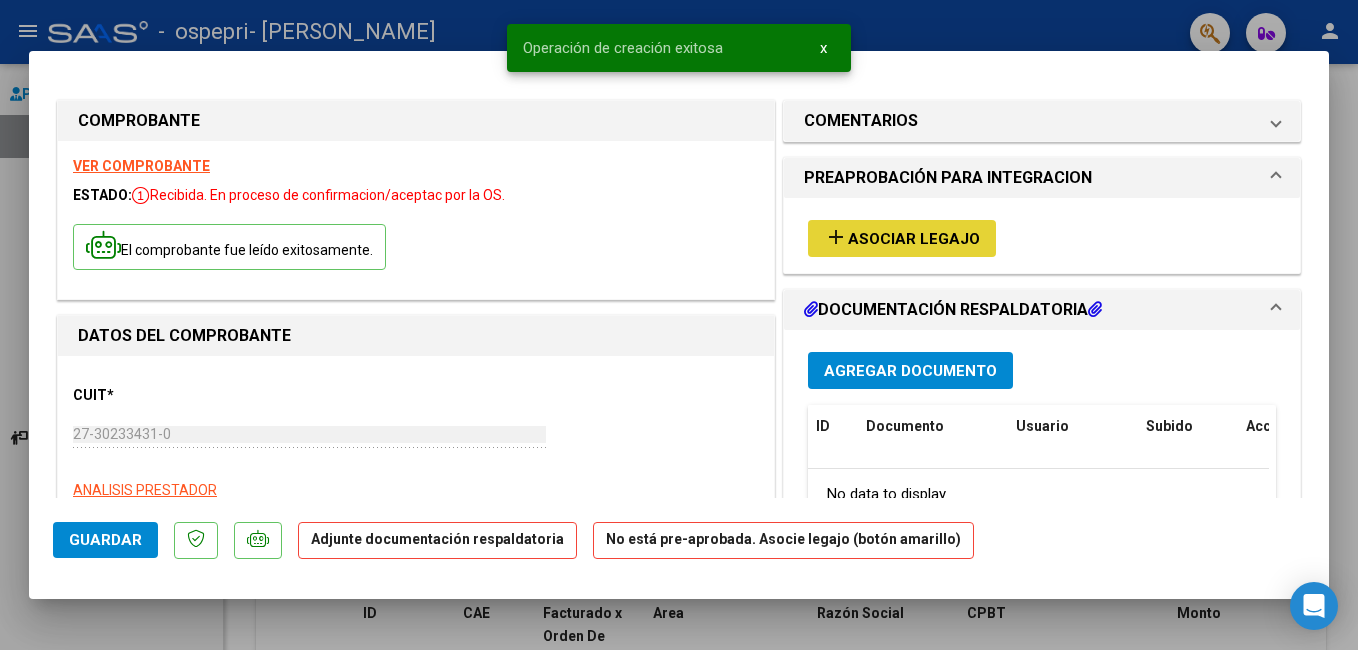 click on "Asociar Legajo" at bounding box center [914, 239] 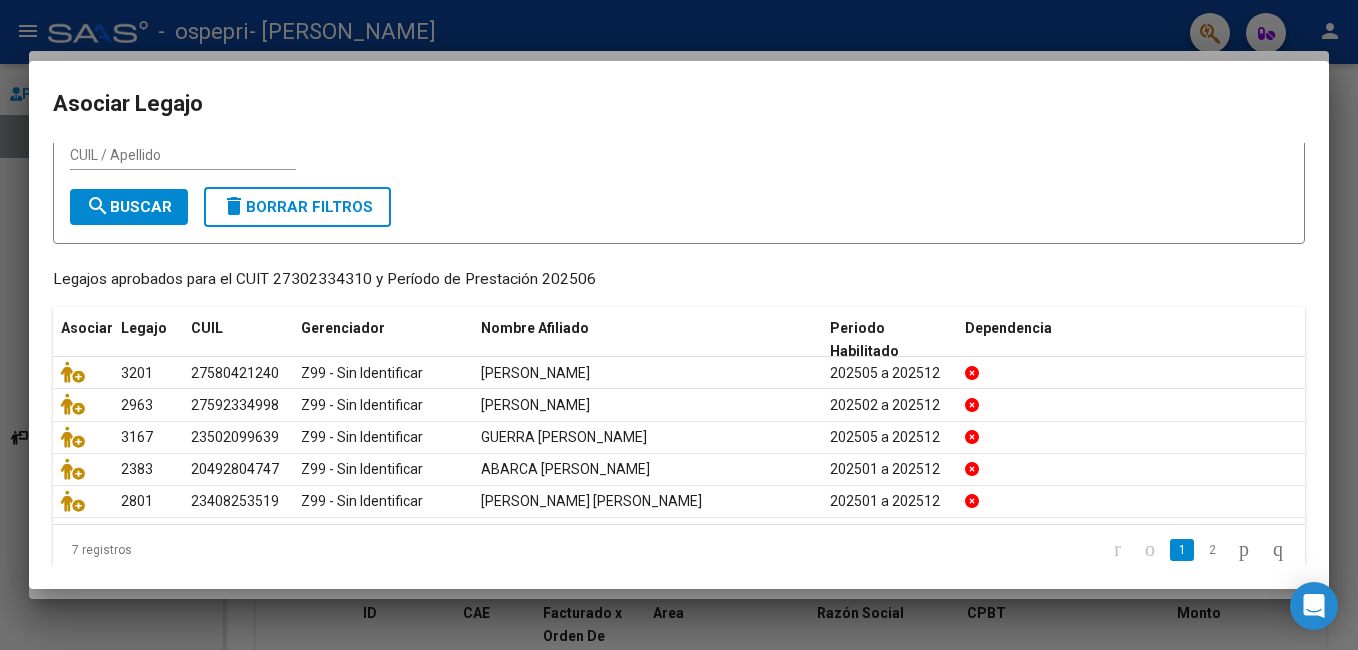 scroll, scrollTop: 77, scrollLeft: 0, axis: vertical 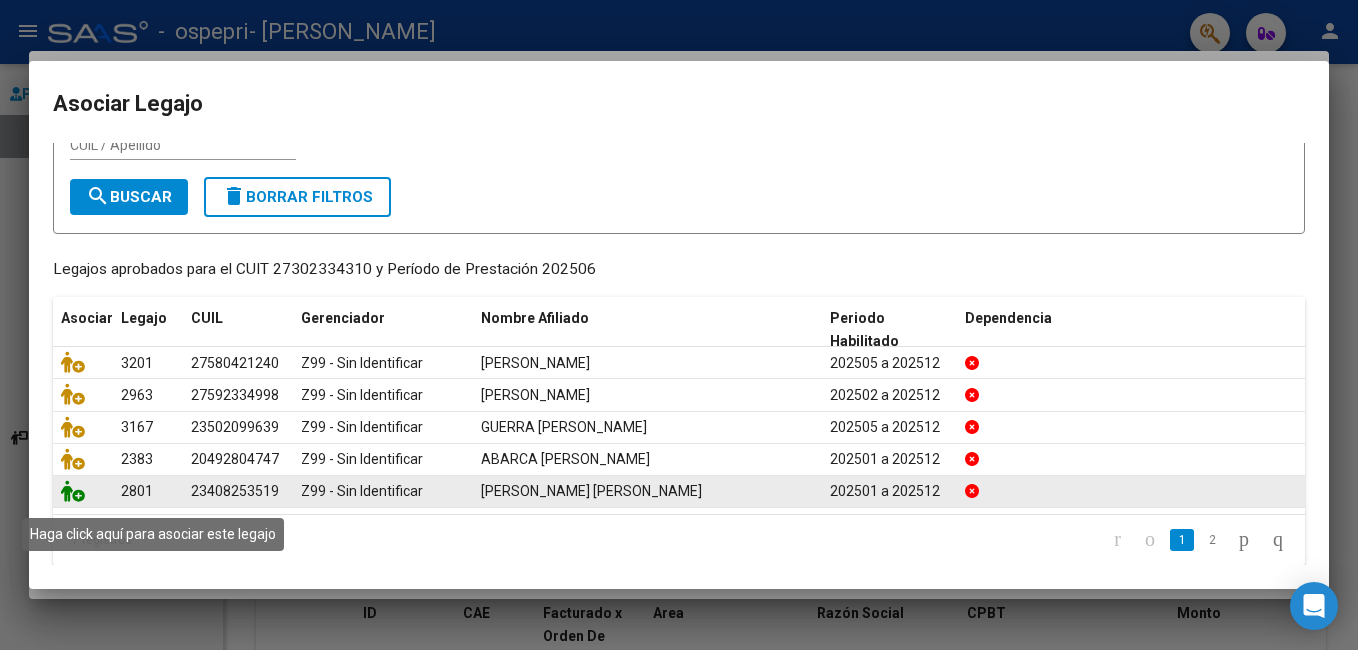 click 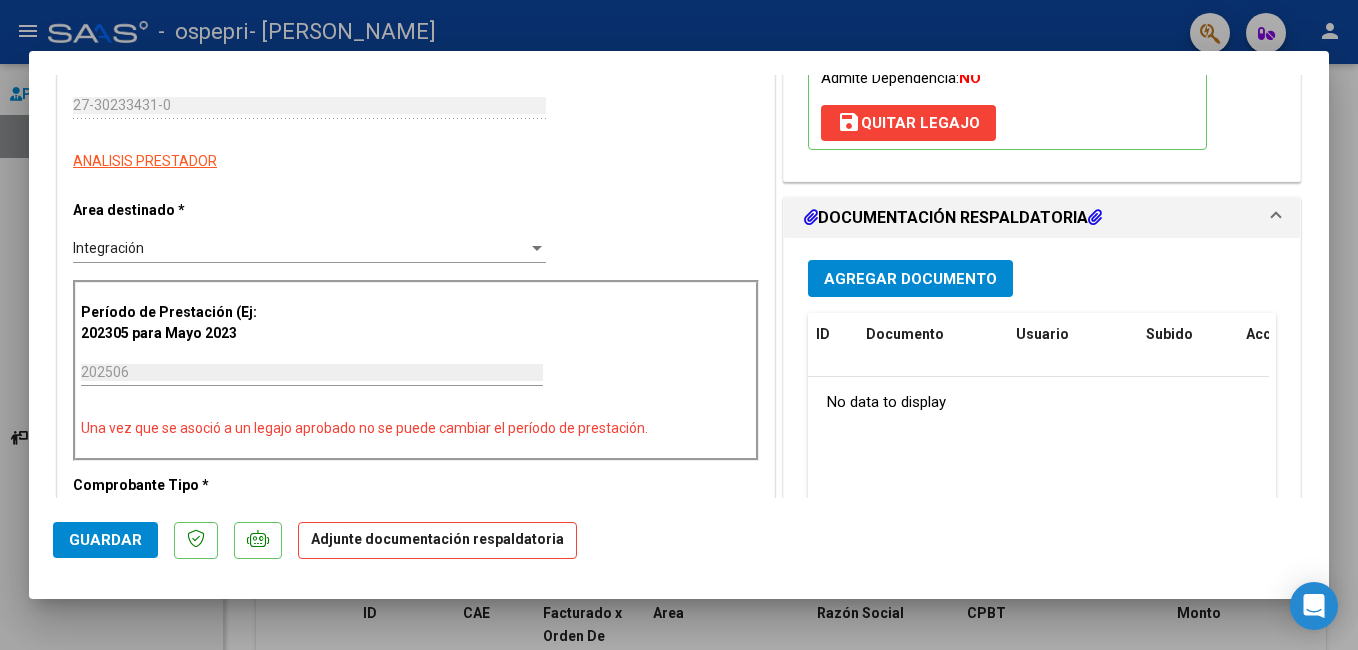 scroll, scrollTop: 333, scrollLeft: 0, axis: vertical 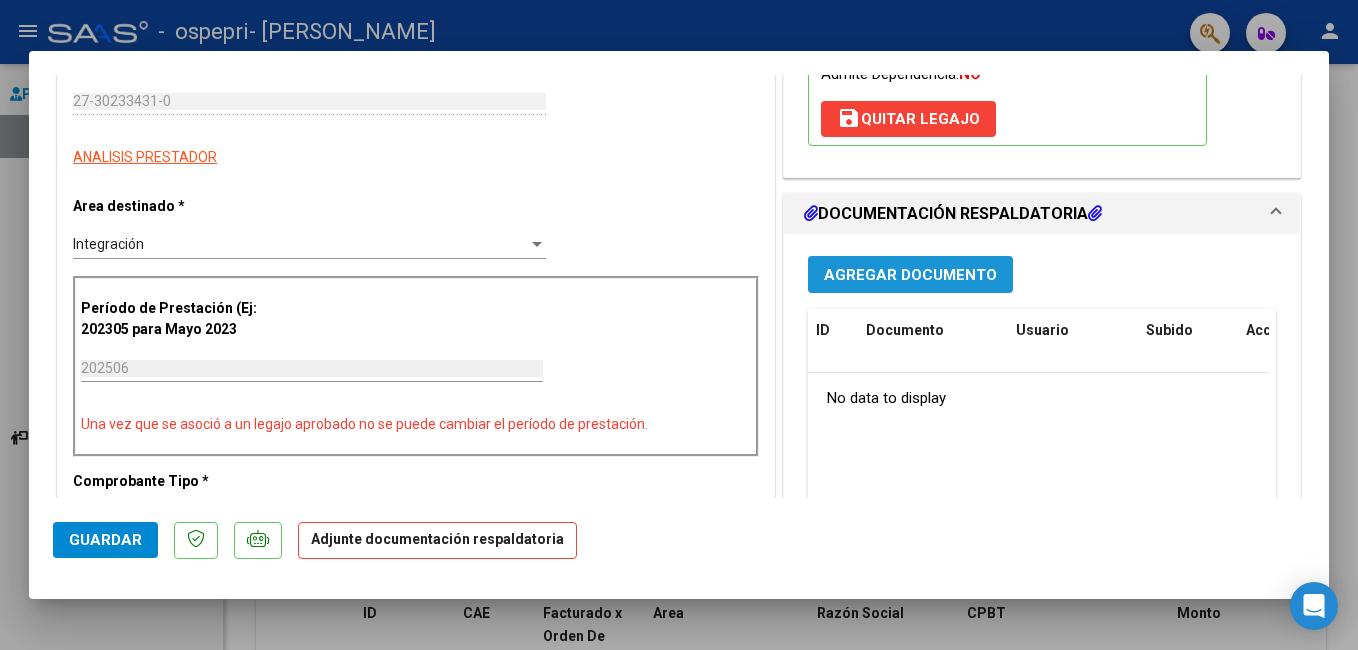 click on "Agregar Documento" at bounding box center (910, 274) 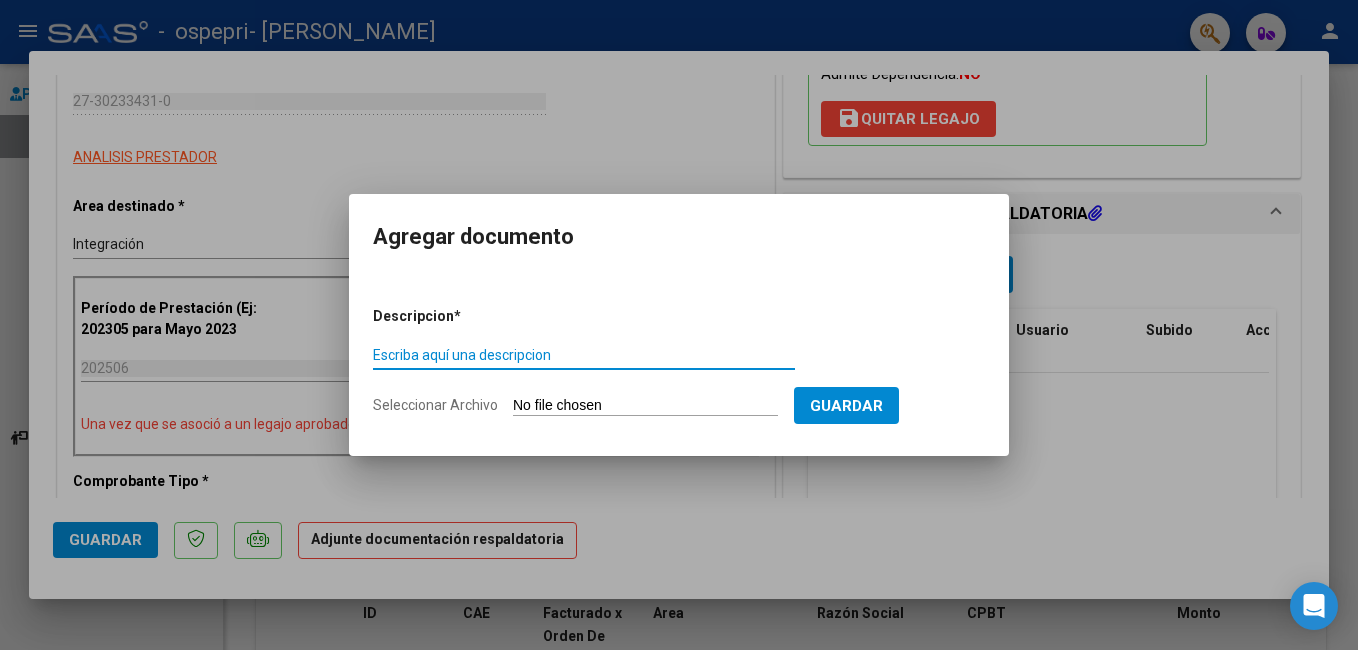 click on "Escriba aquí una descripcion" at bounding box center [584, 355] 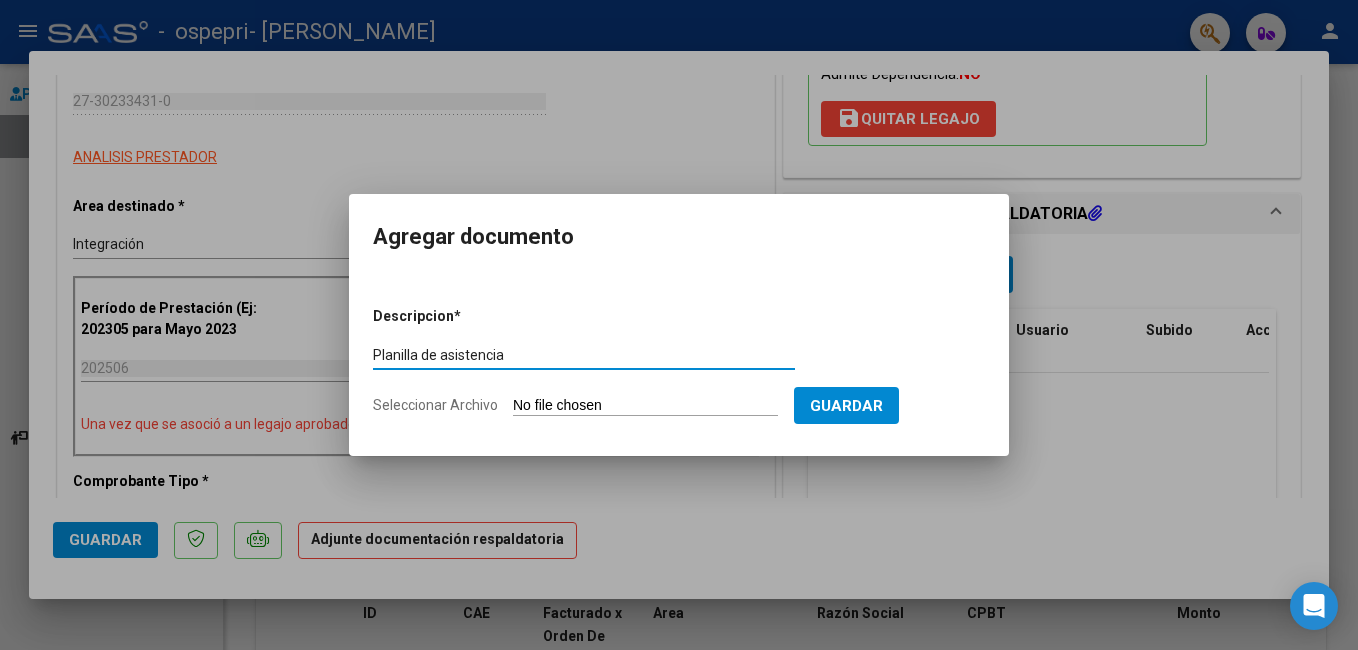 type on "Planilla de asistencia" 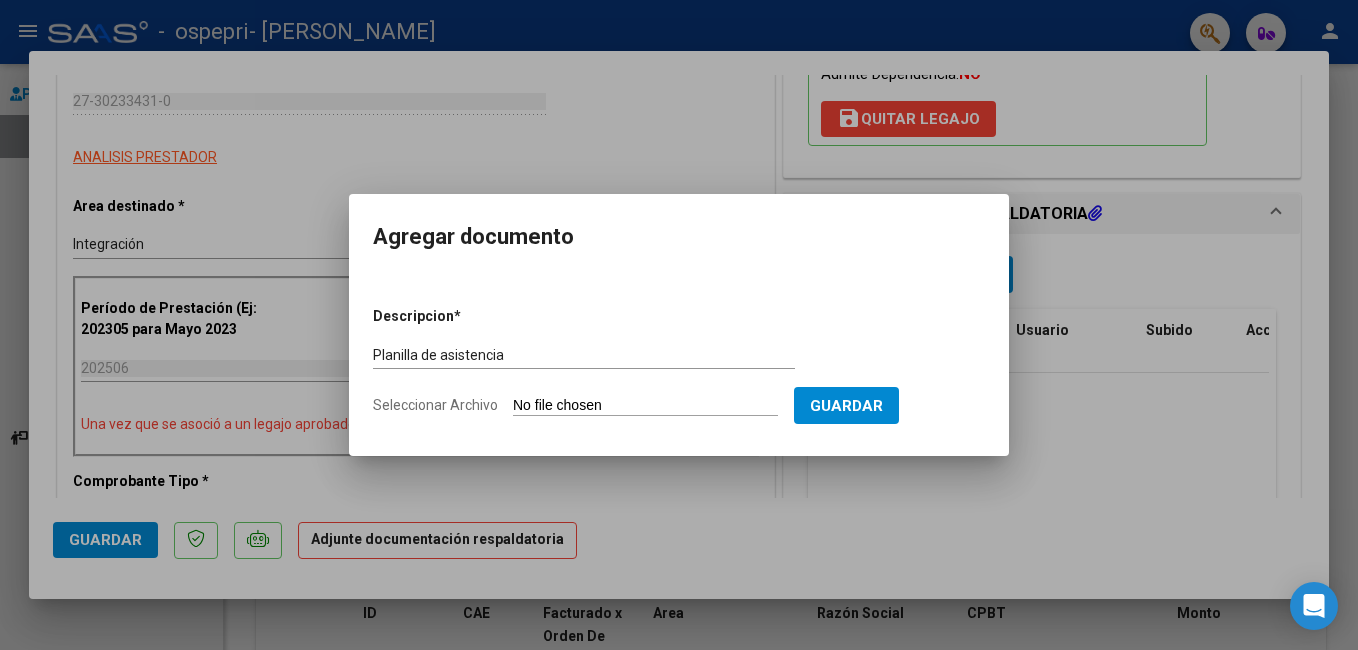 click on "Seleccionar Archivo" 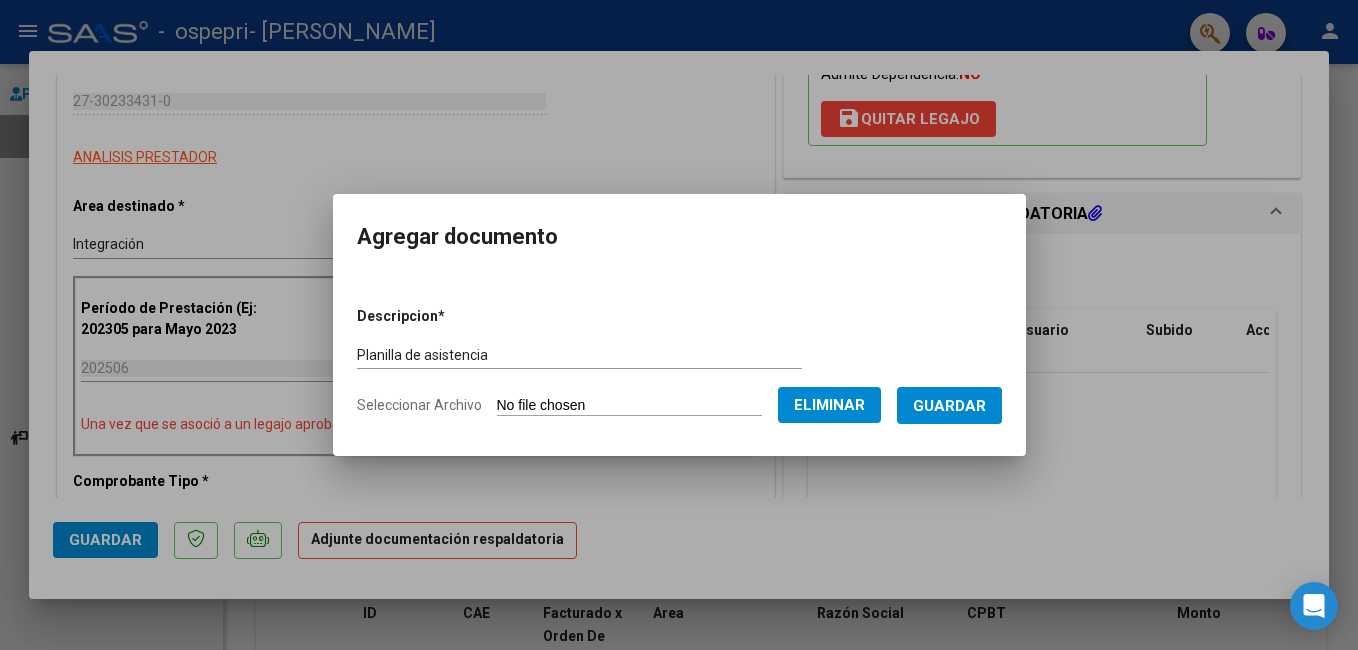 click on "Guardar" at bounding box center [949, 406] 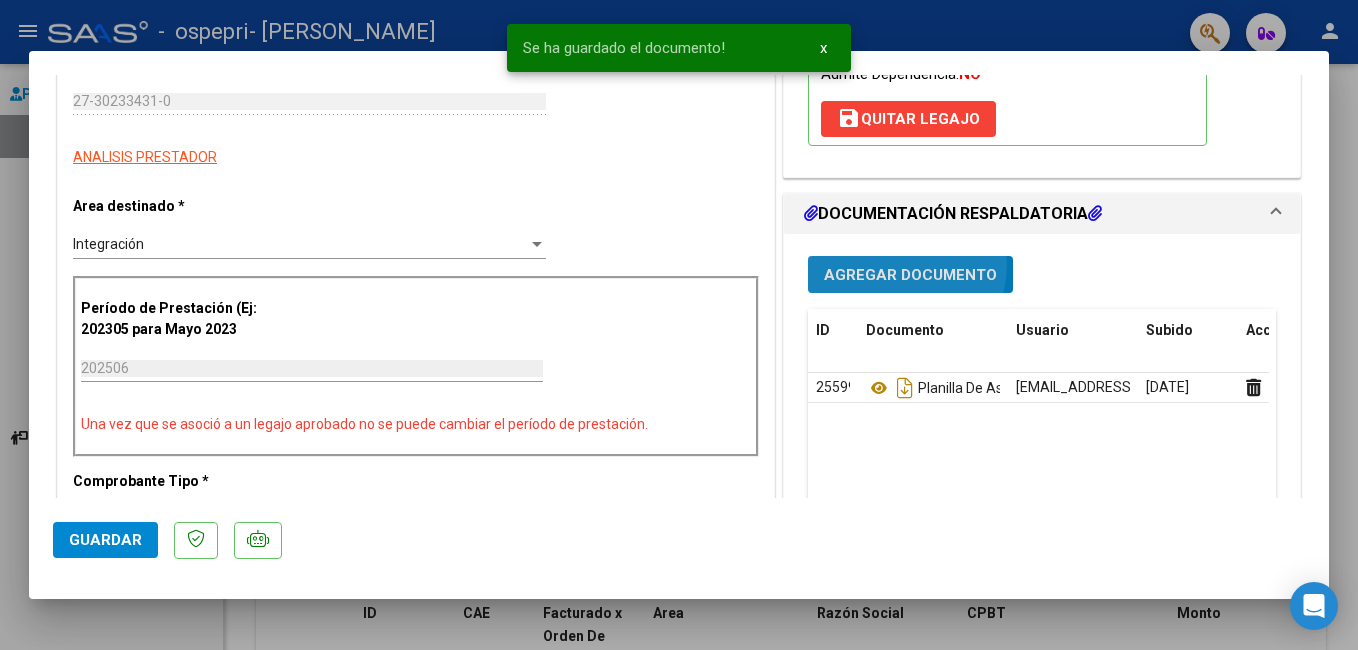 click on "Agregar Documento" at bounding box center (910, 274) 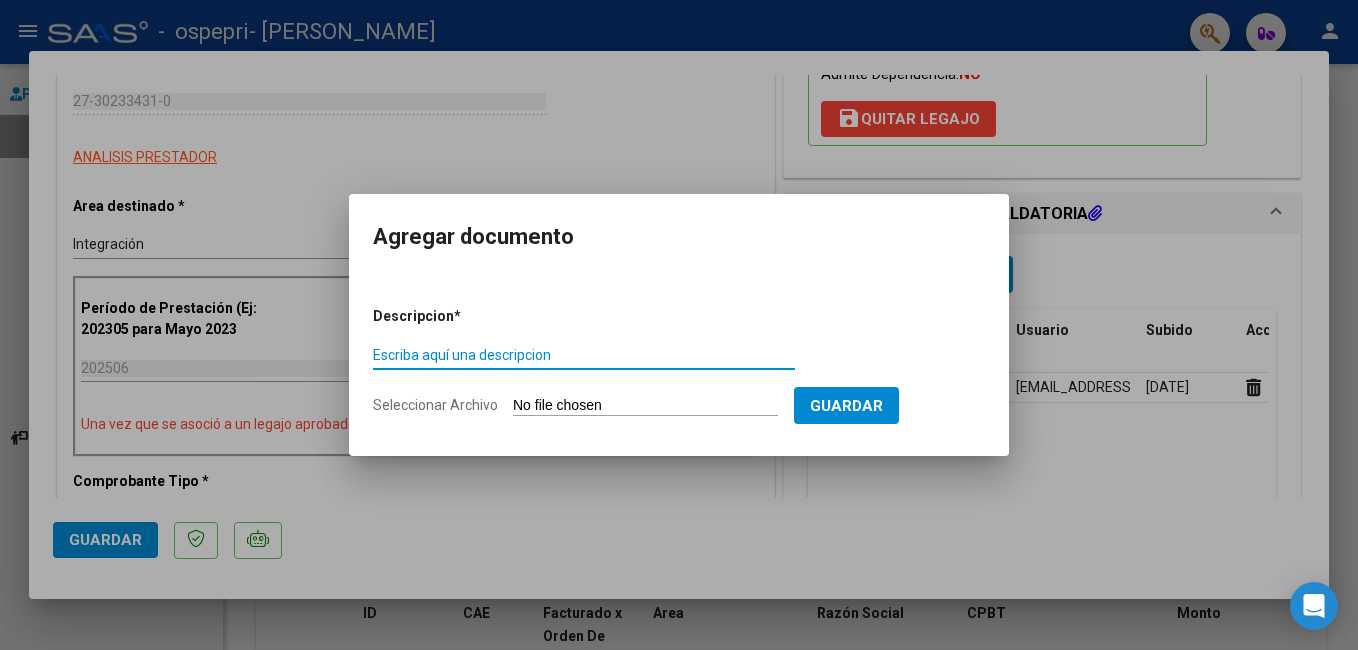 click on "Escriba aquí una descripcion" at bounding box center [584, 355] 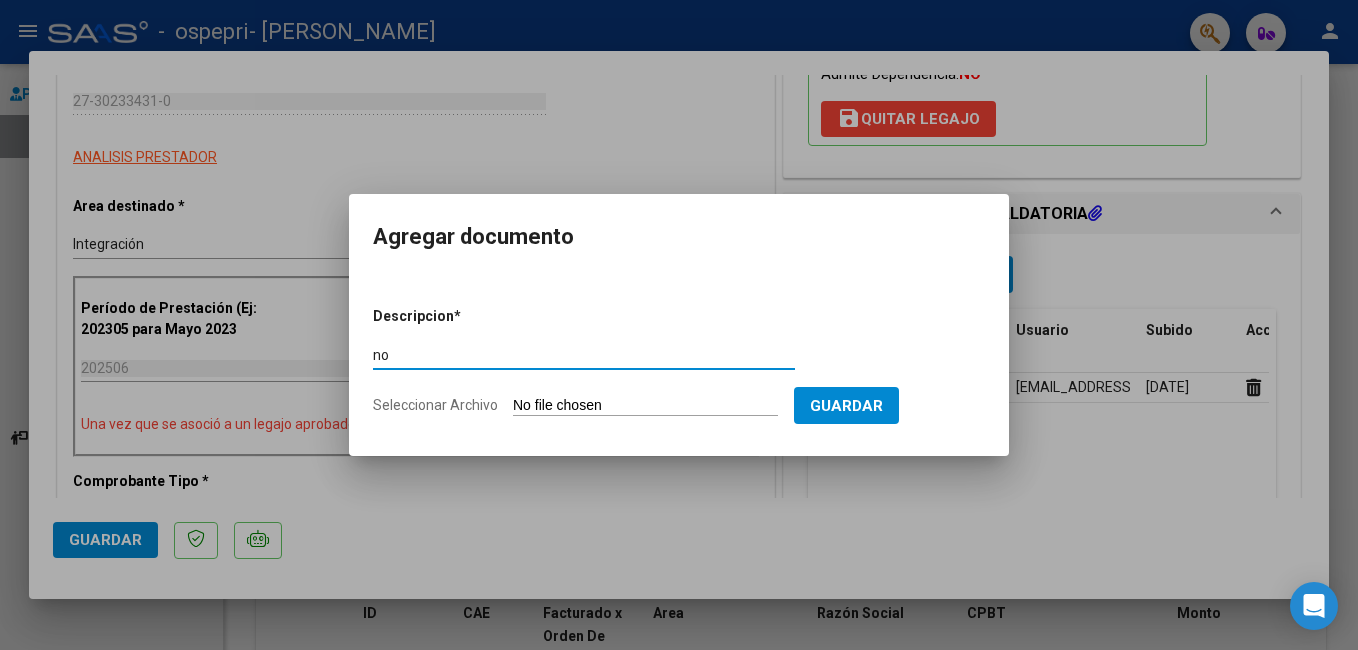 type on "n" 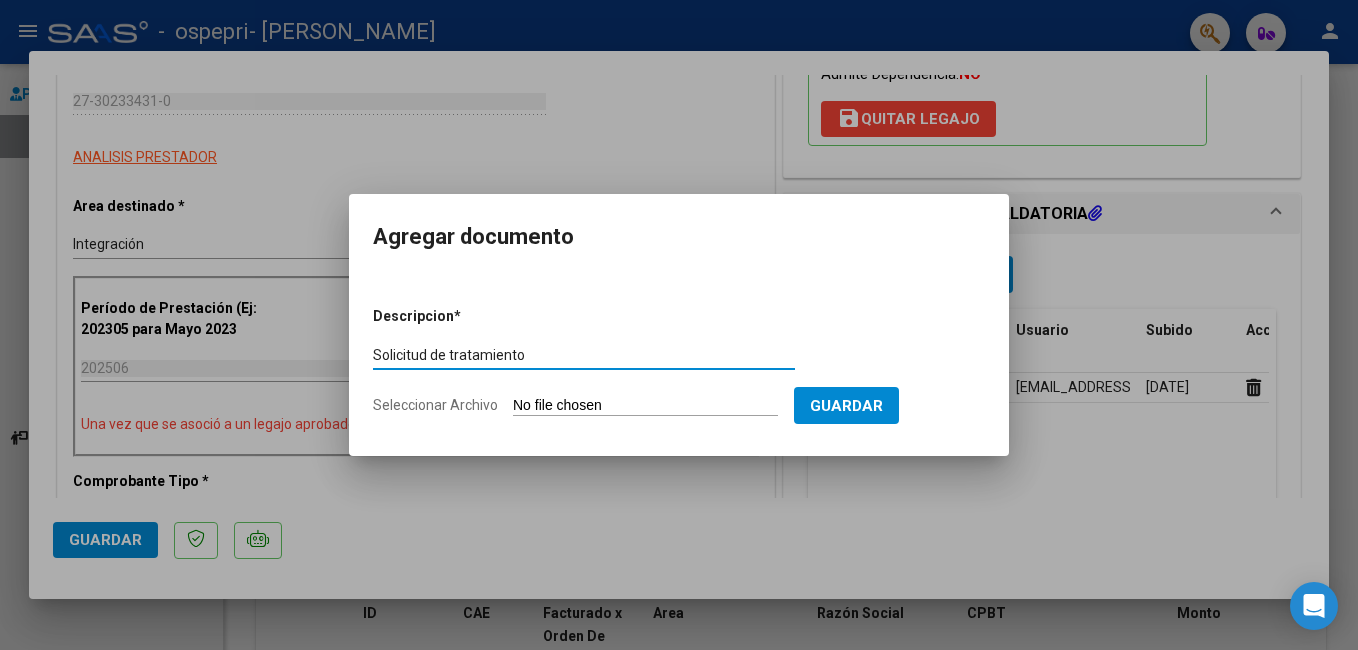 type on "Solicitud de tratamiento" 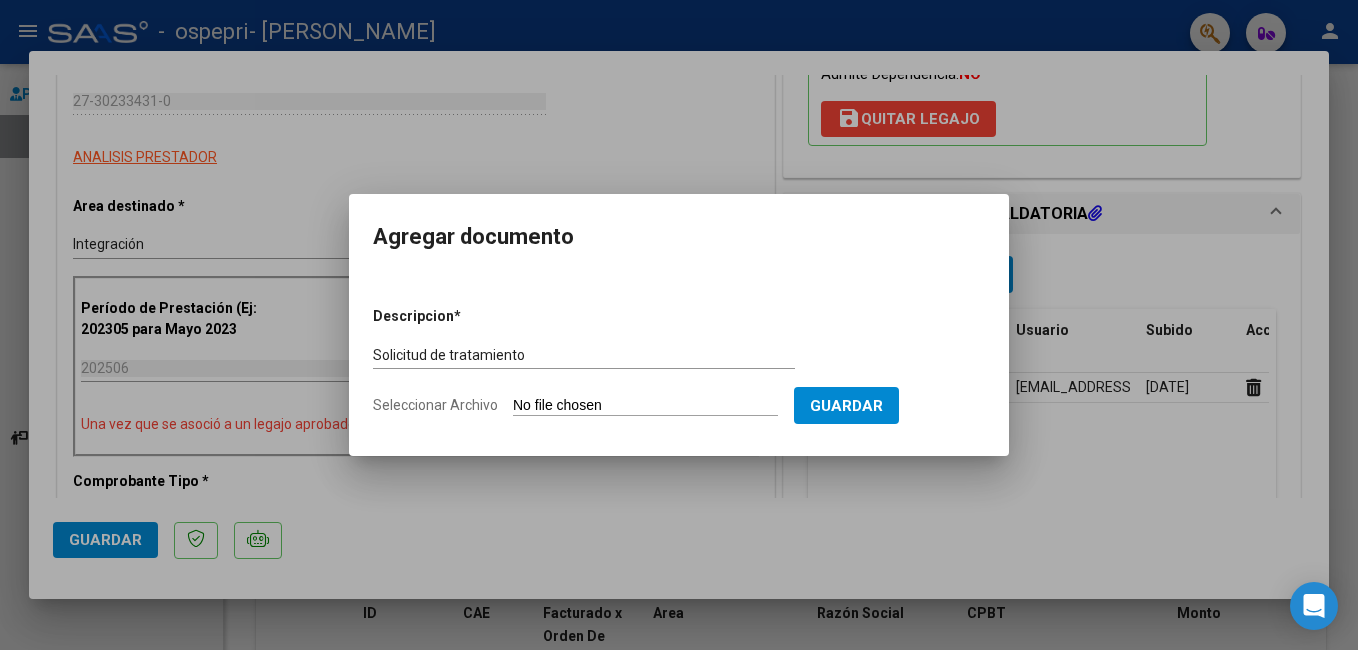 click on "Seleccionar Archivo" 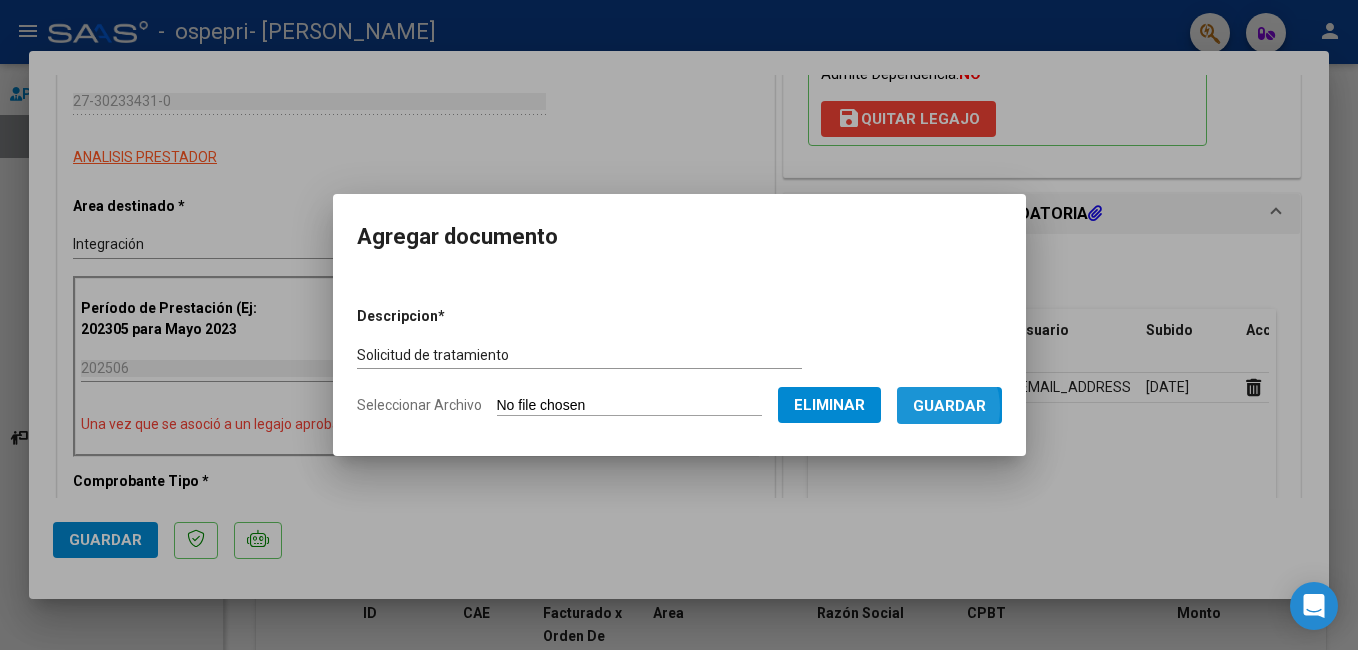 click on "Guardar" at bounding box center (949, 406) 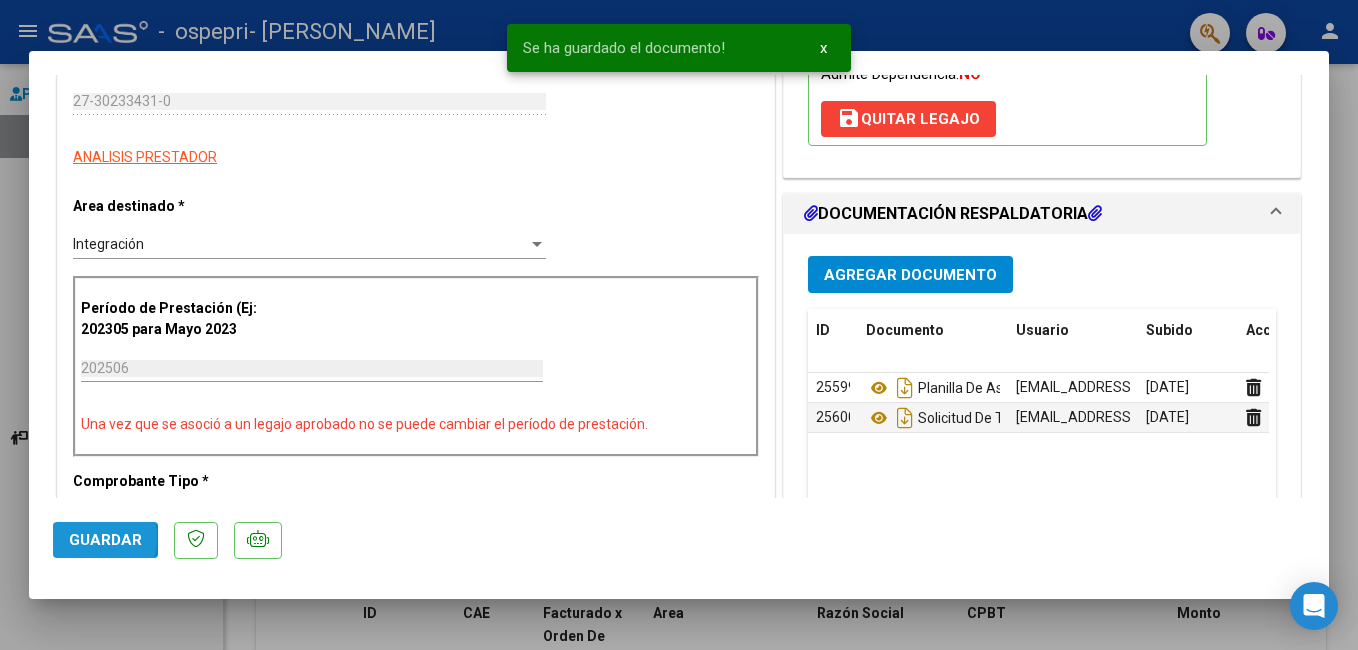 click on "Guardar" 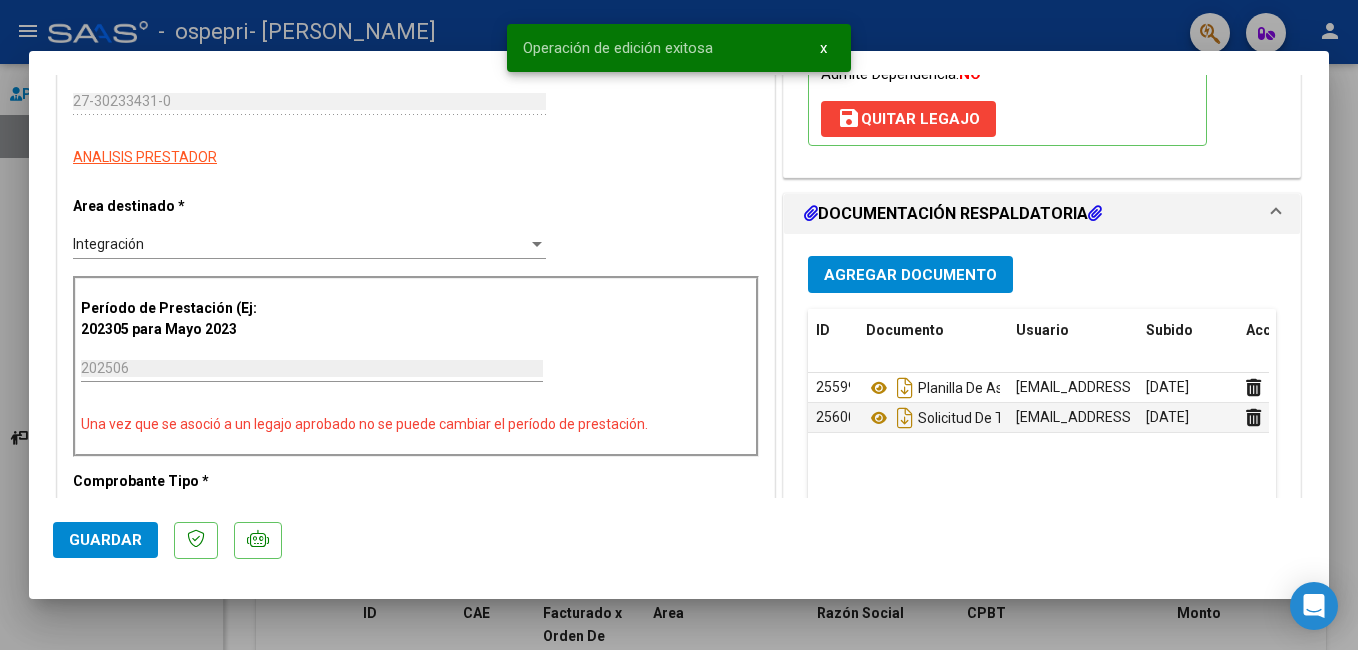 click at bounding box center (679, 325) 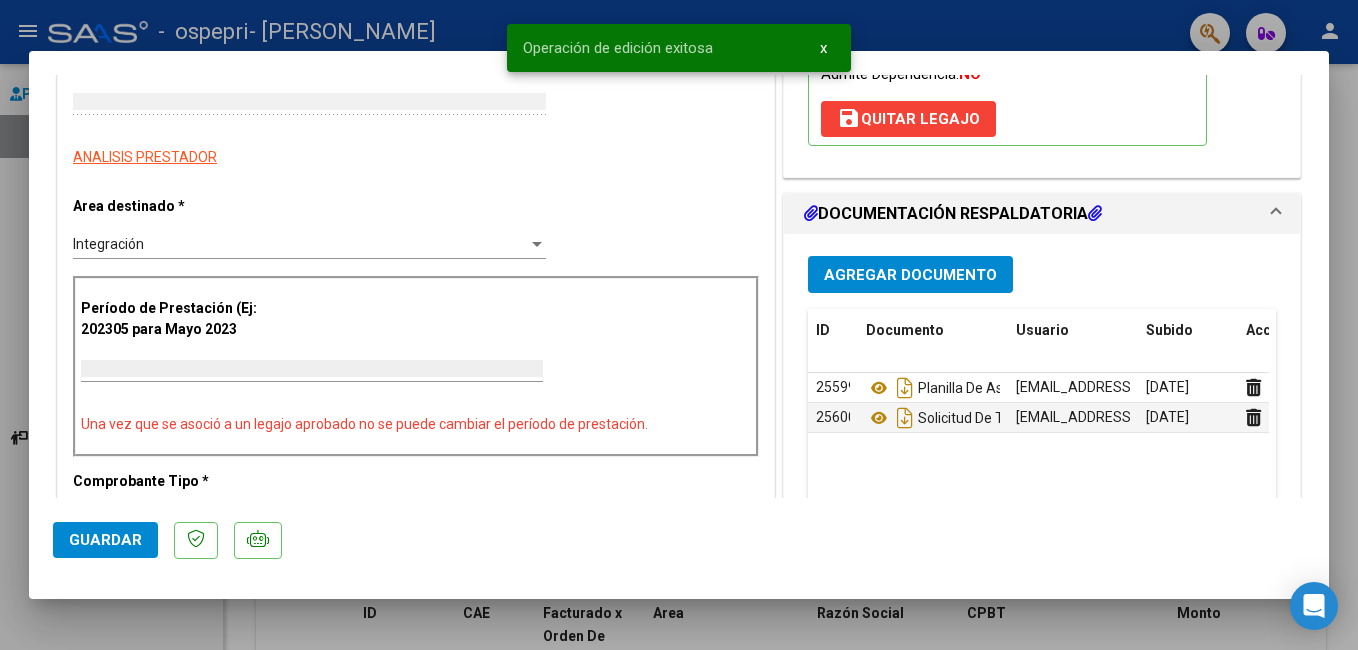 type on "$ 0,00" 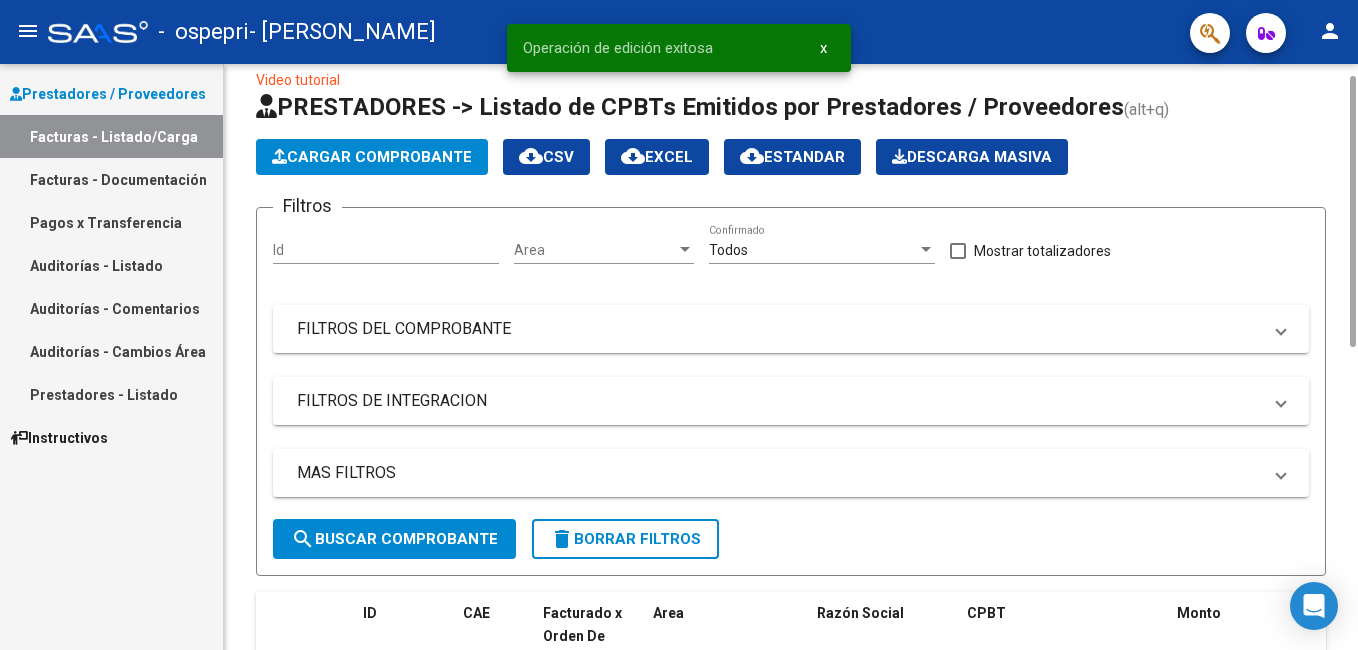click on "Cargar Comprobante" 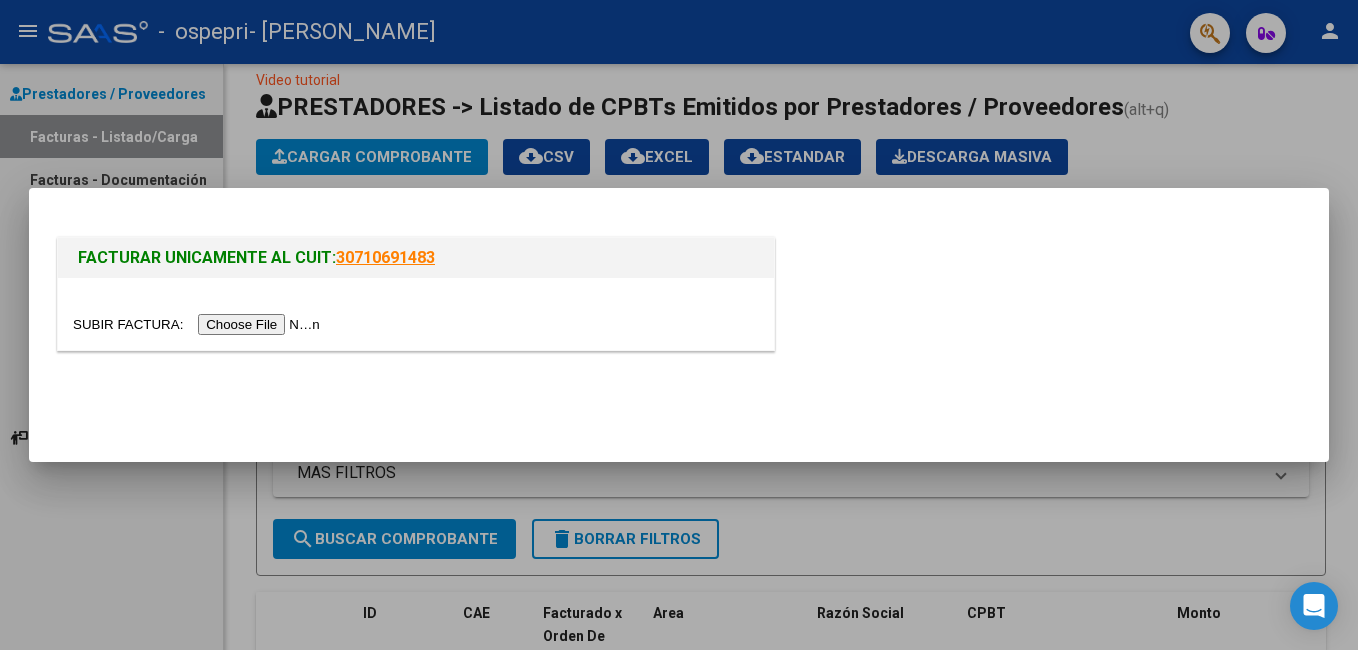 click at bounding box center [199, 324] 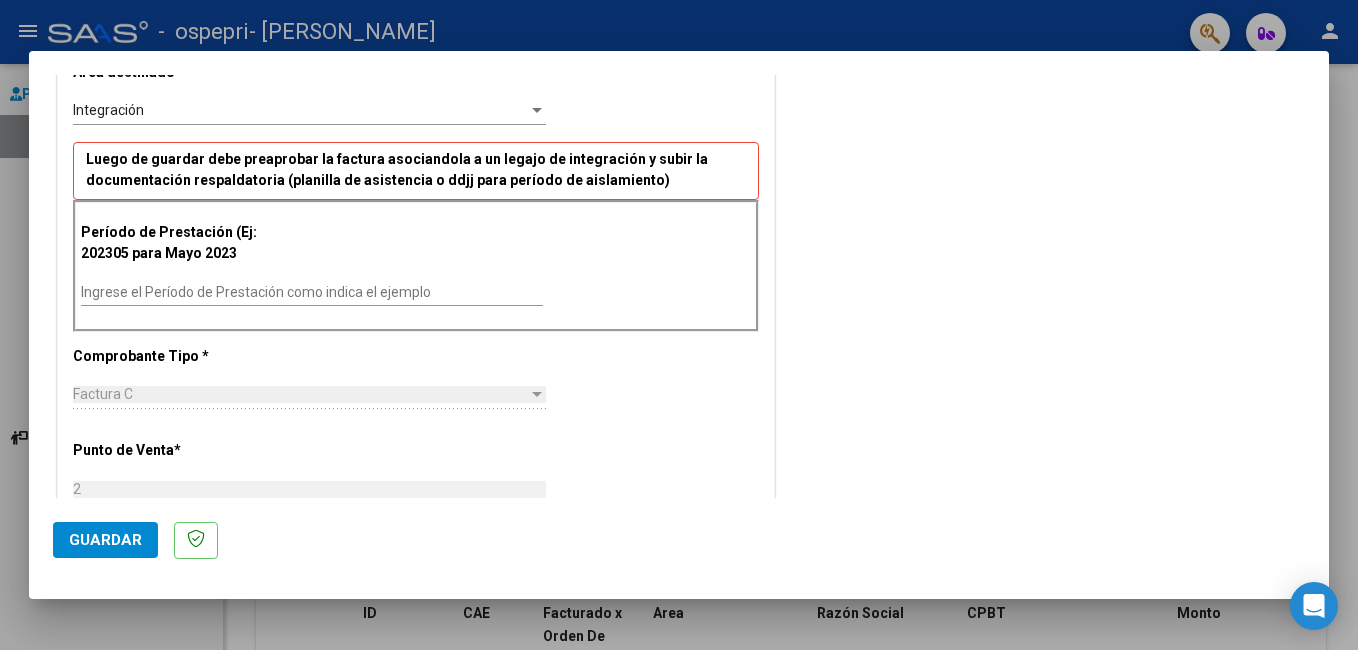 scroll, scrollTop: 434, scrollLeft: 0, axis: vertical 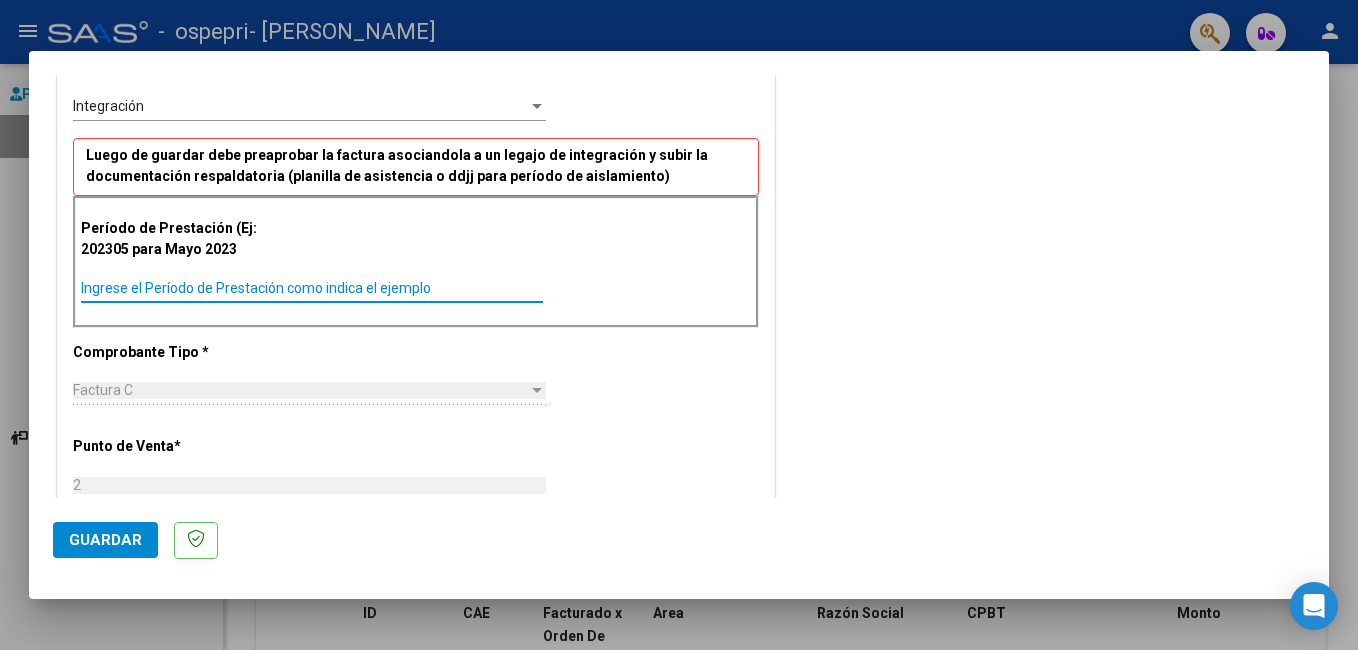 click on "Ingrese el Período de Prestación como indica el ejemplo" at bounding box center [312, 288] 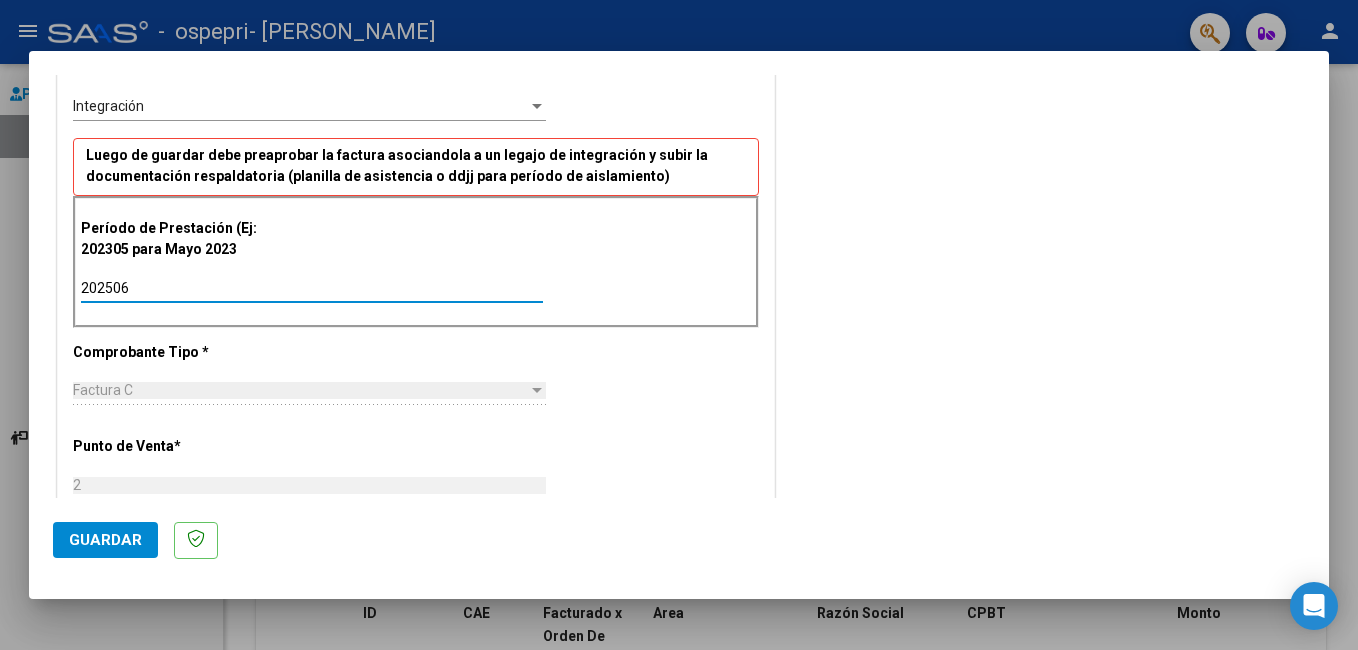 type on "202506" 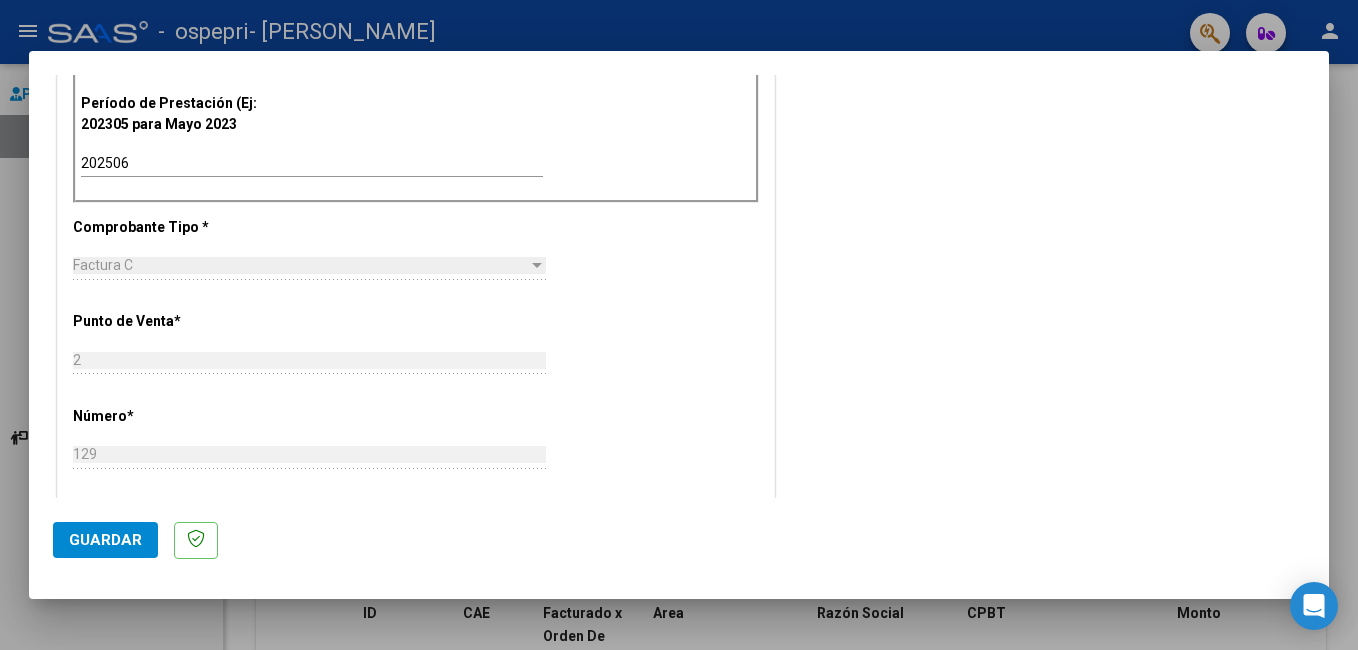 scroll, scrollTop: 585, scrollLeft: 0, axis: vertical 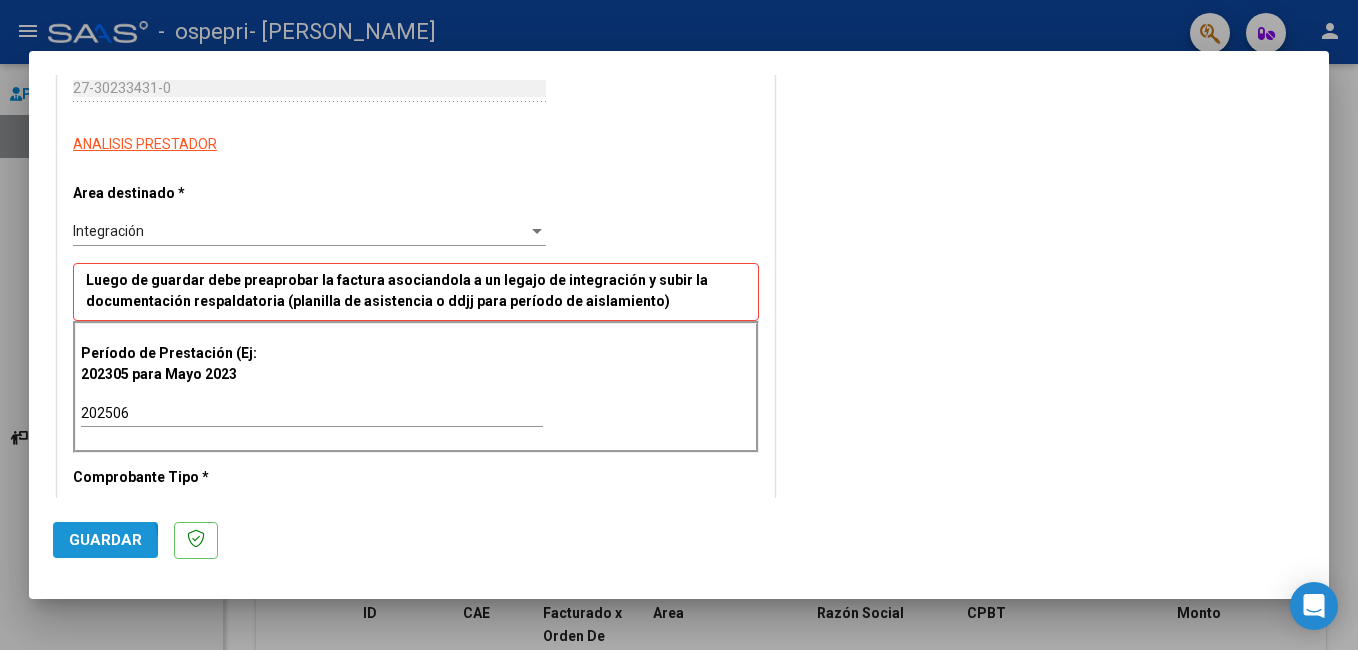 click on "Guardar" 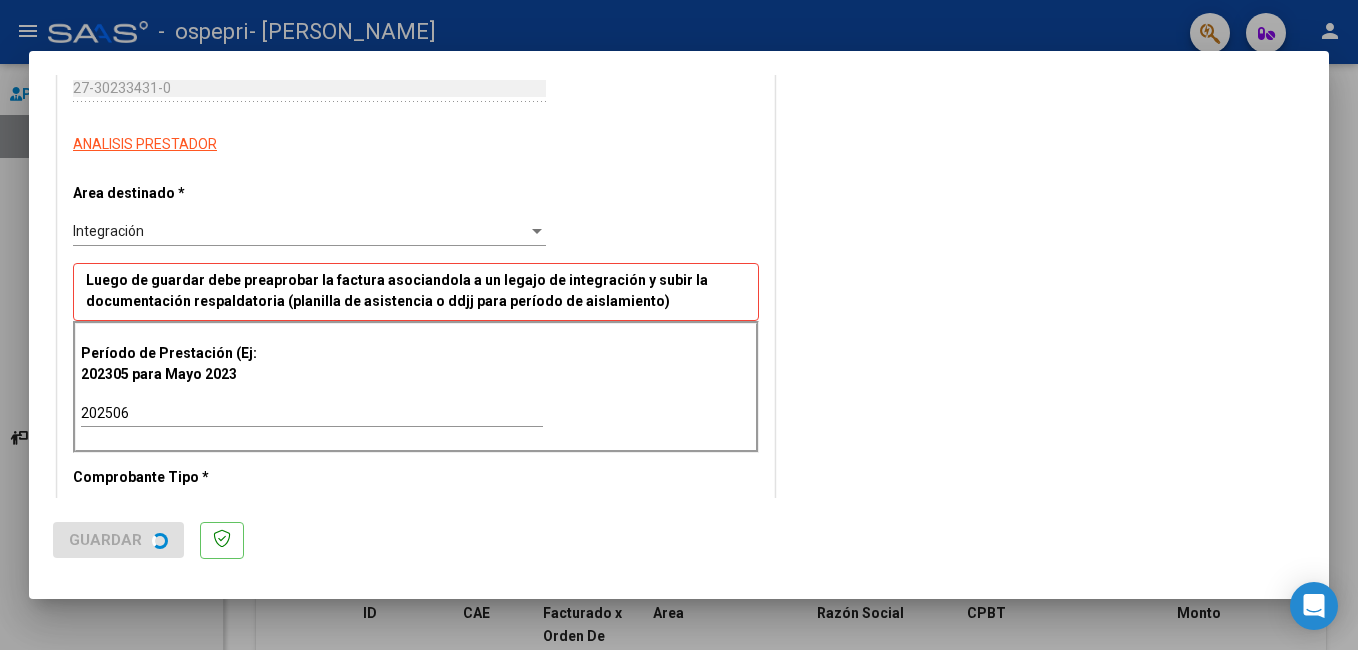 scroll, scrollTop: 0, scrollLeft: 0, axis: both 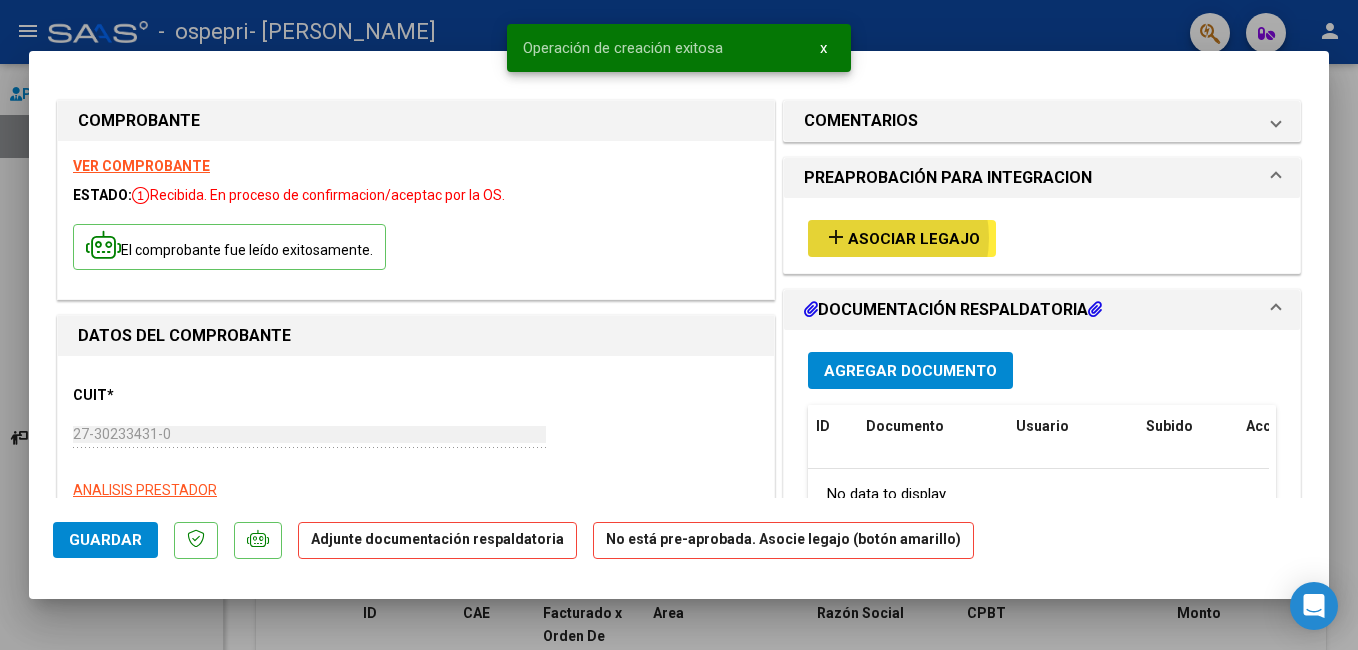 click on "Asociar Legajo" at bounding box center (914, 239) 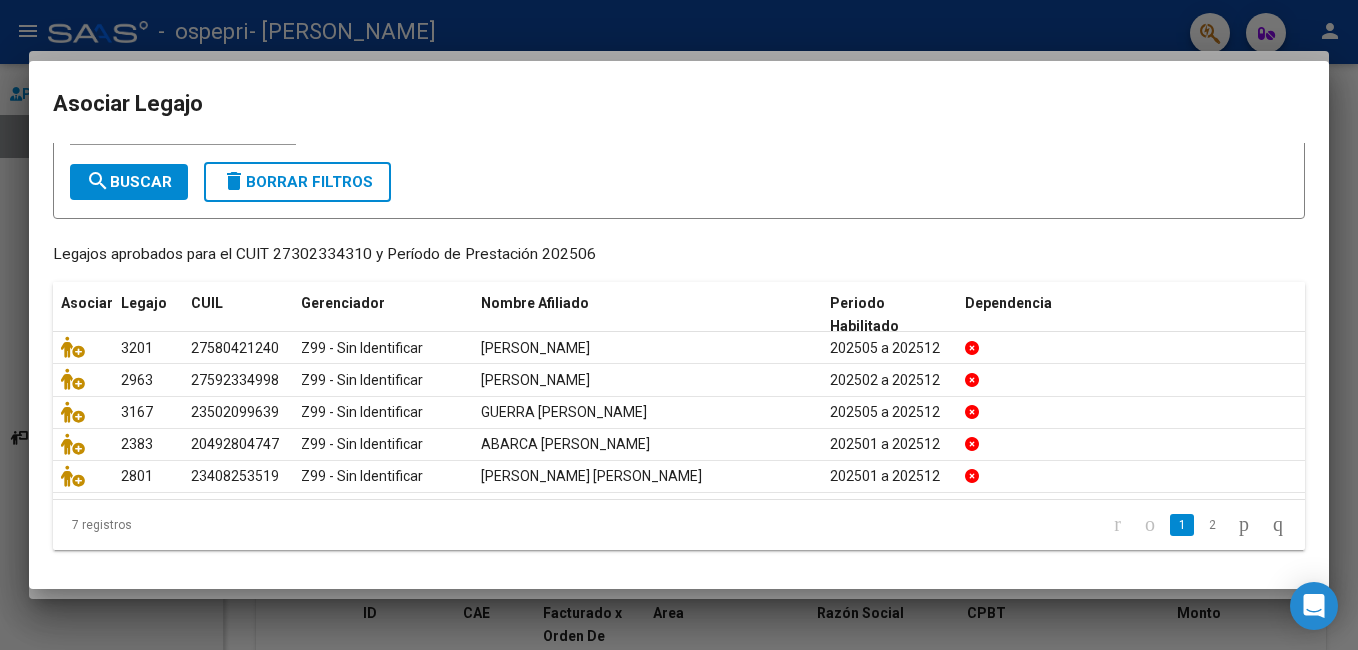 scroll, scrollTop: 95, scrollLeft: 0, axis: vertical 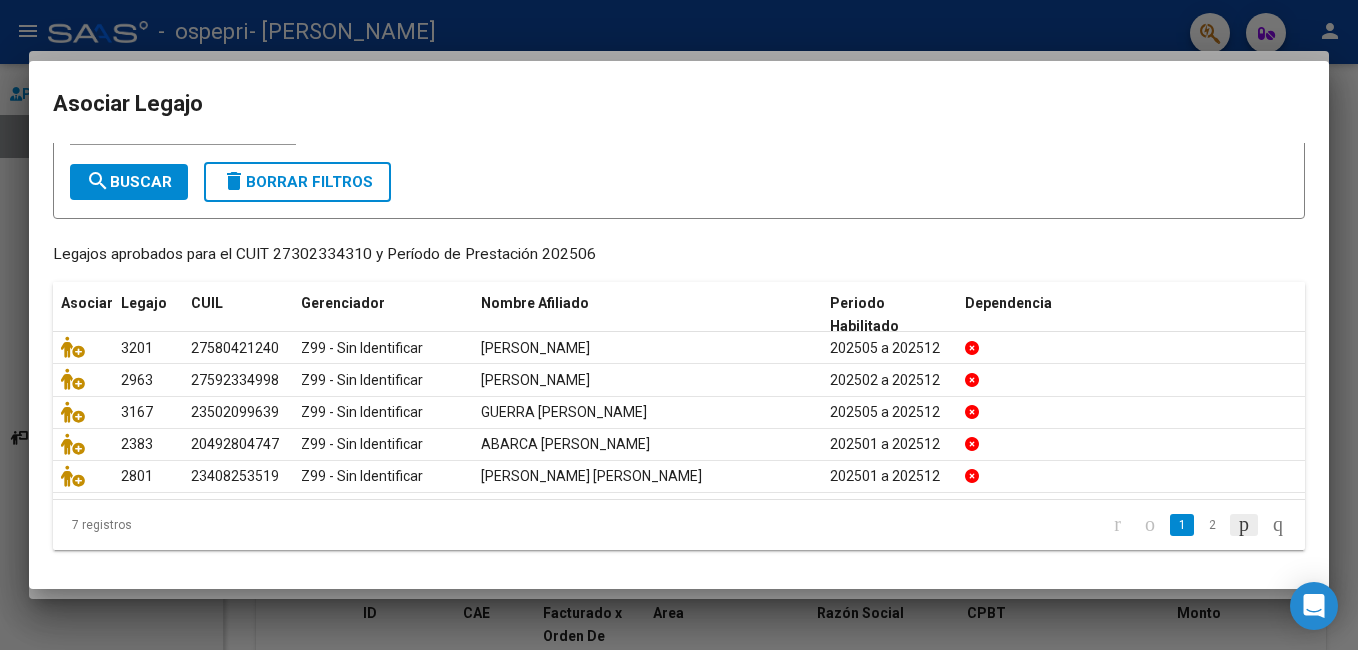 click 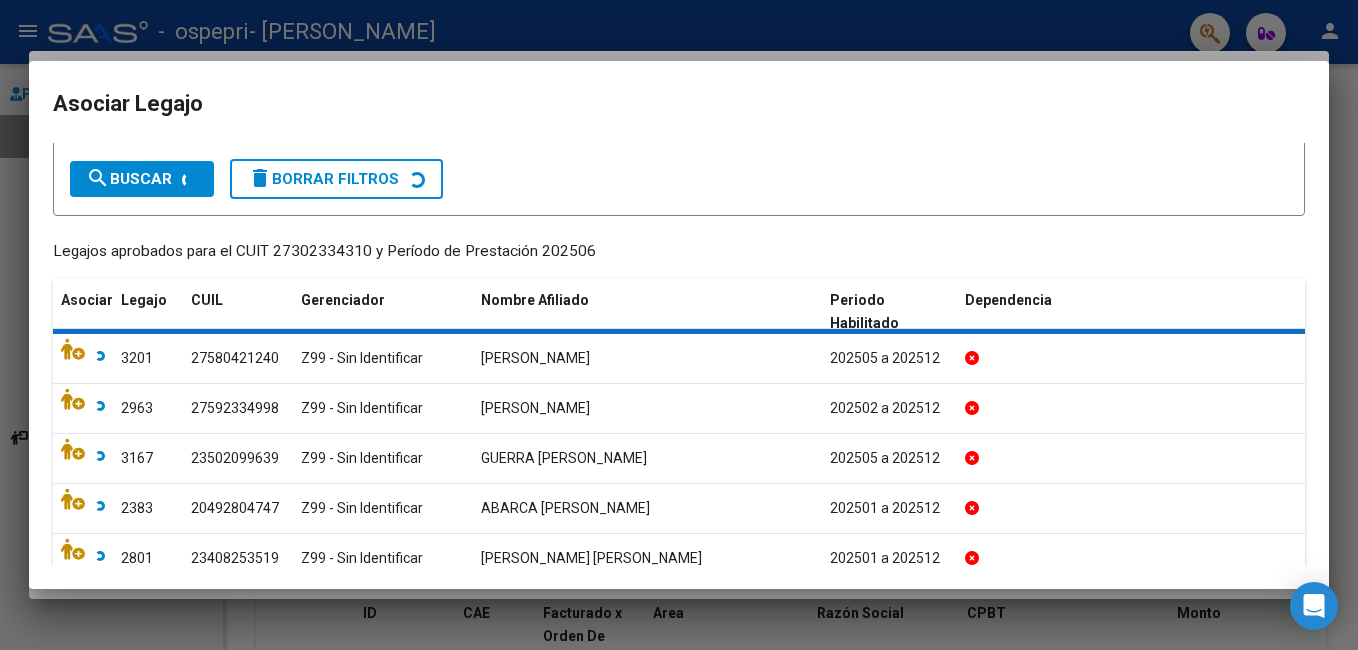 scroll, scrollTop: 0, scrollLeft: 0, axis: both 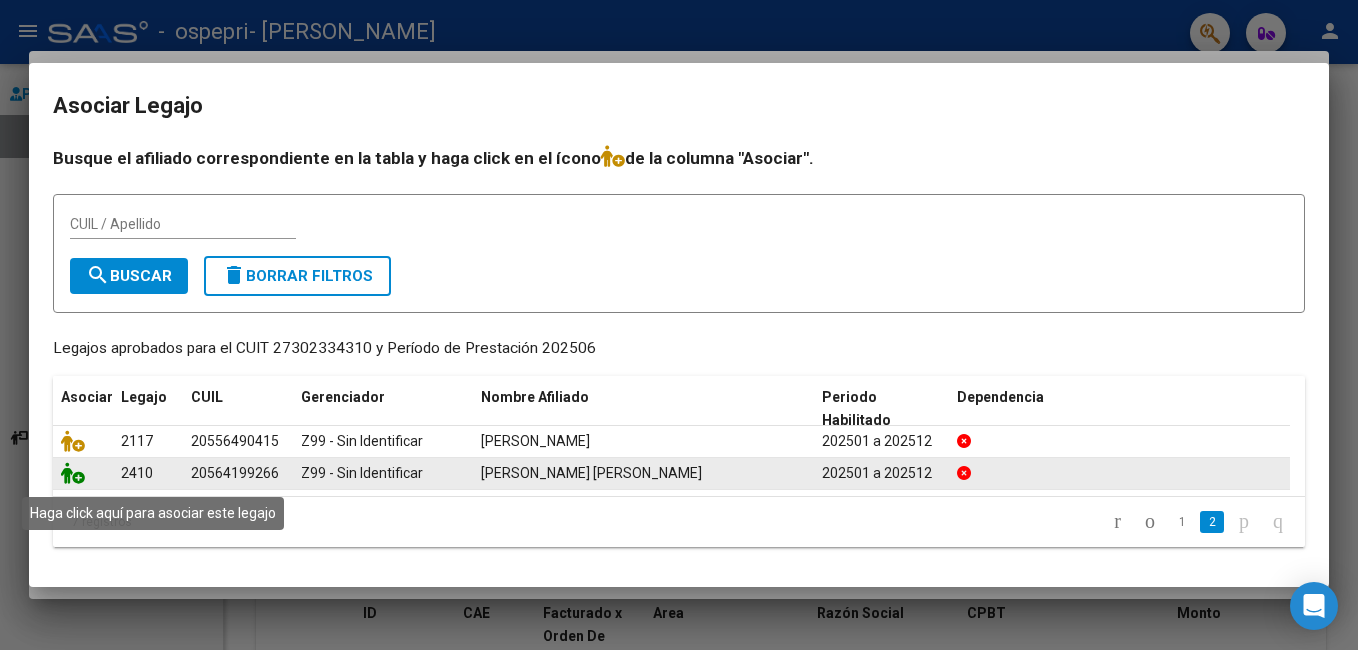 click 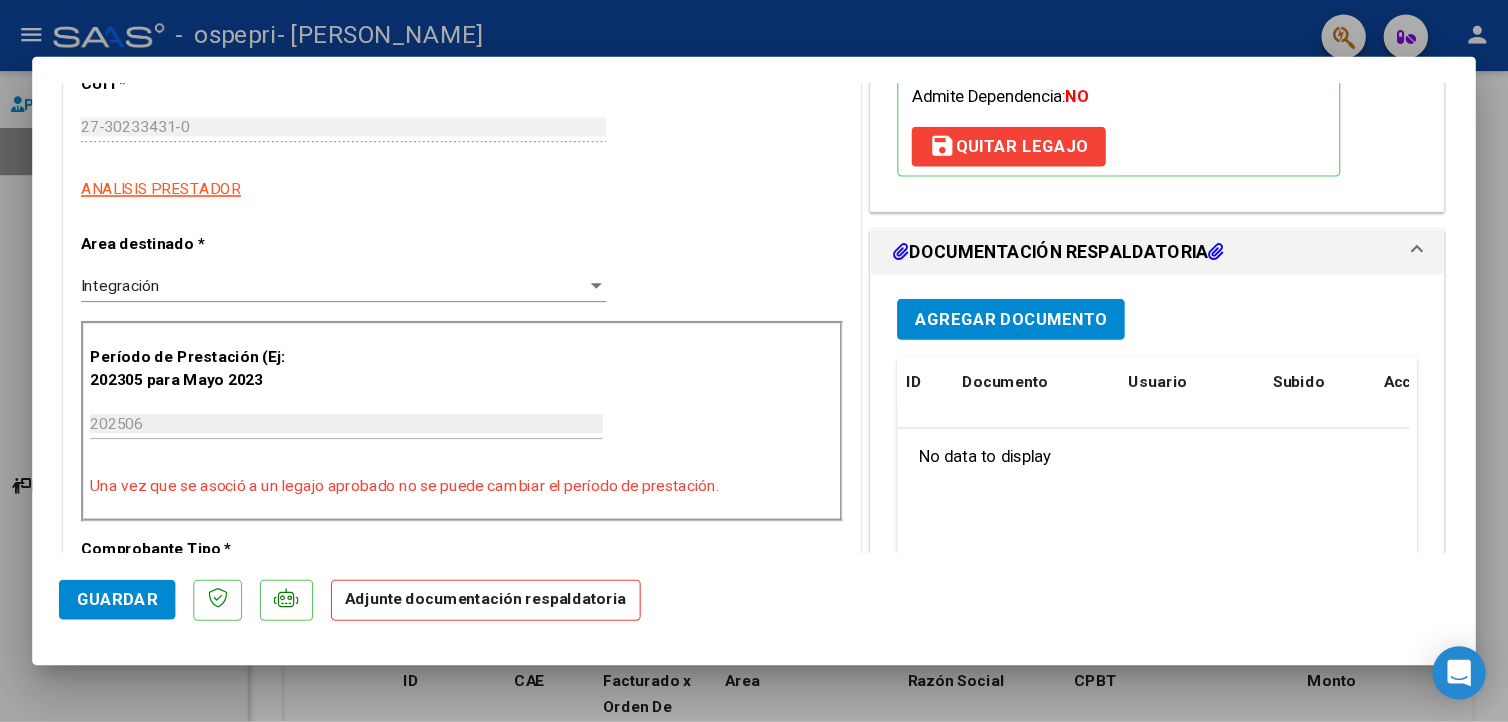scroll, scrollTop: 342, scrollLeft: 0, axis: vertical 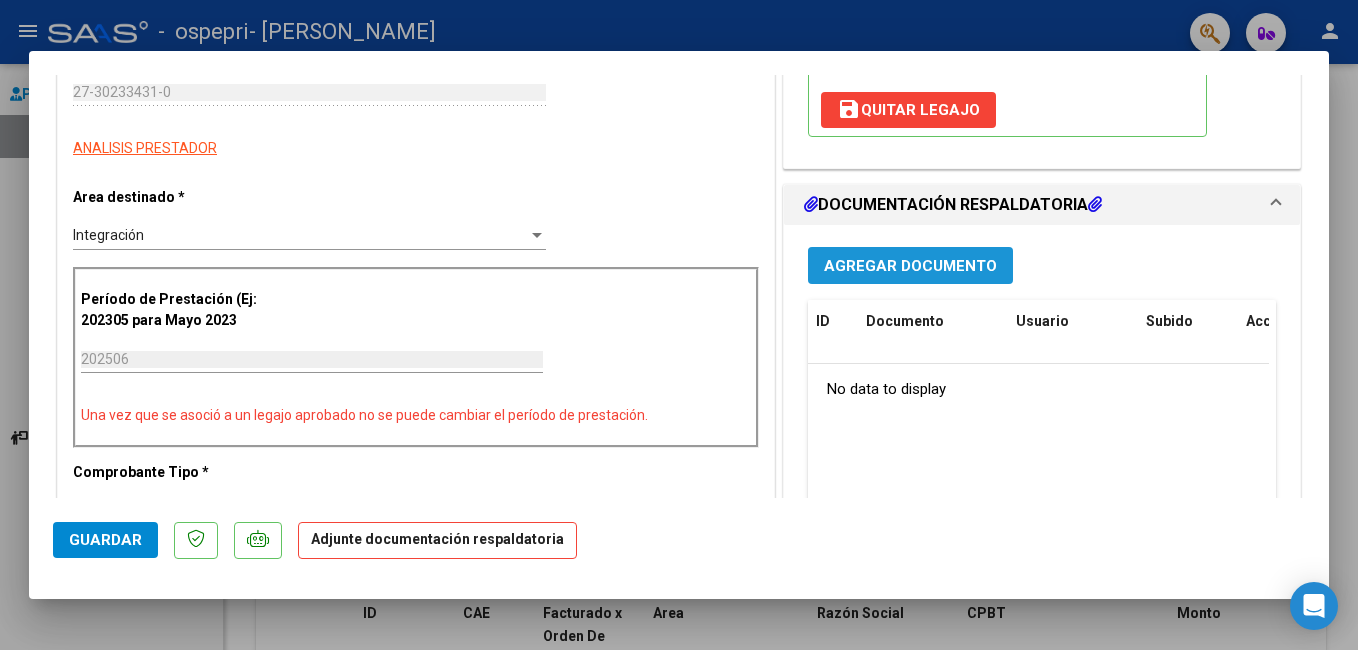 click on "Agregar Documento" at bounding box center (910, 266) 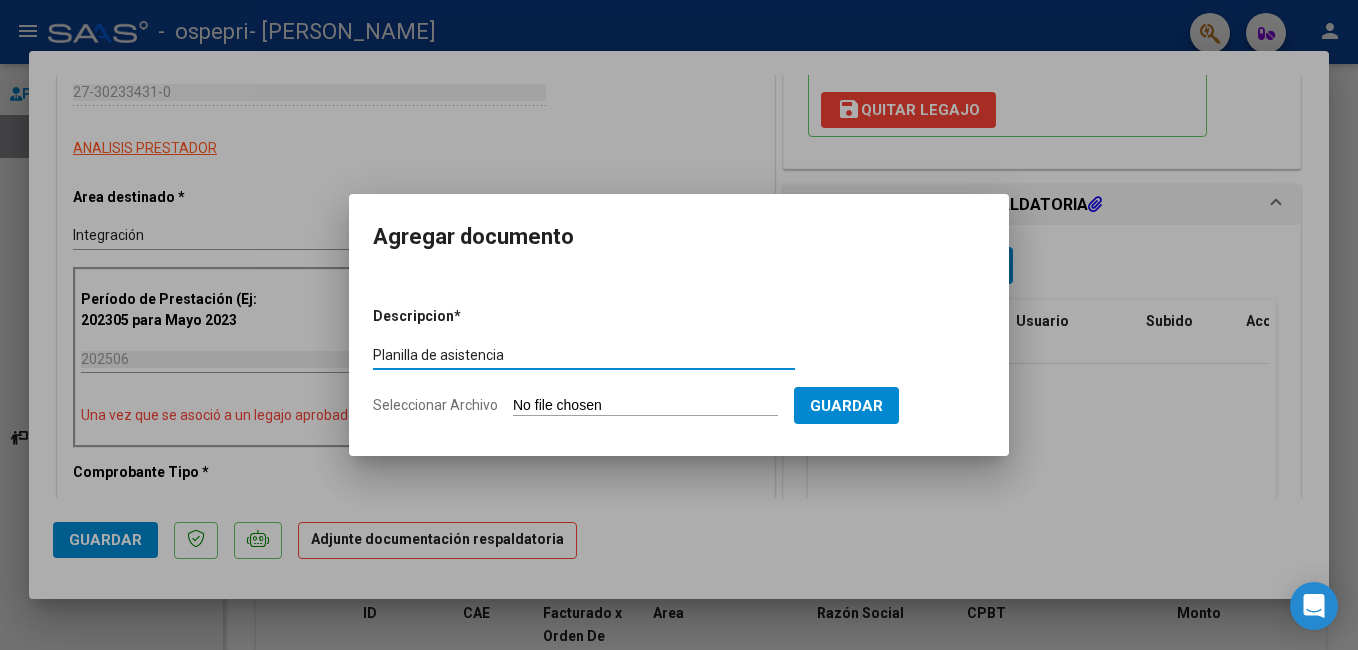 type on "Planilla de asistencia" 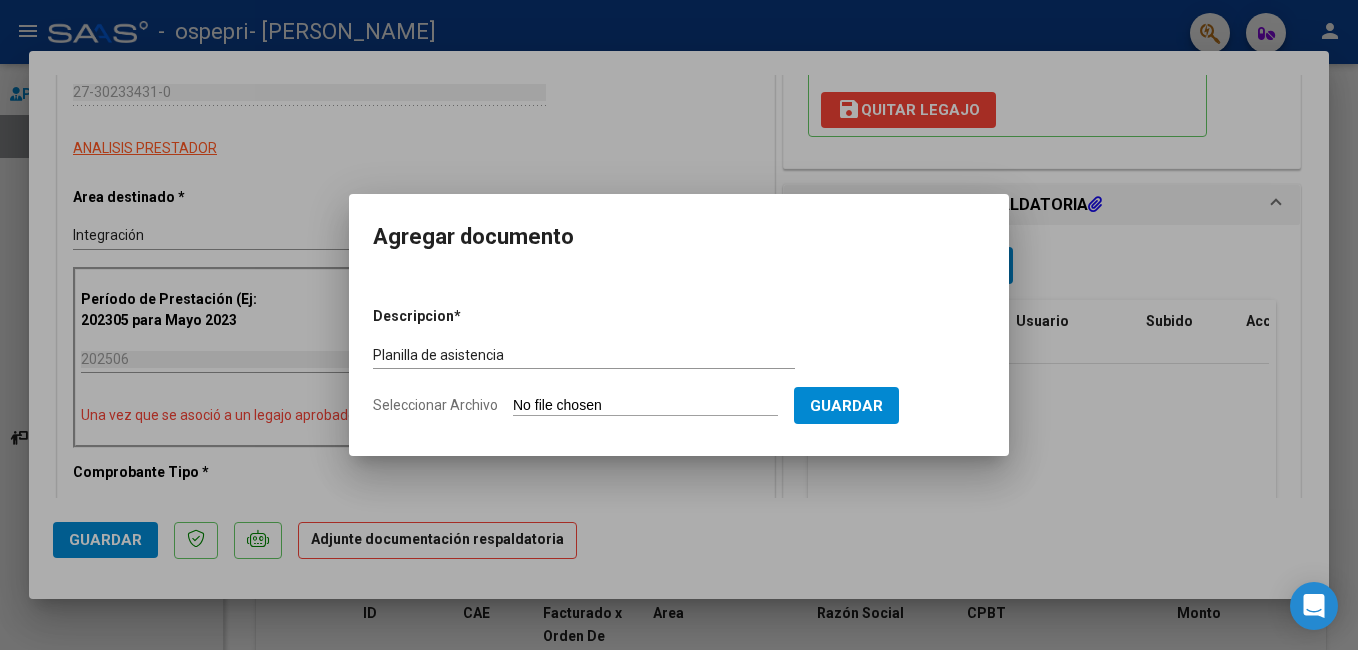 type on "C:\fakepath\PDF Scanner [DATE] 12.10.42.pdf" 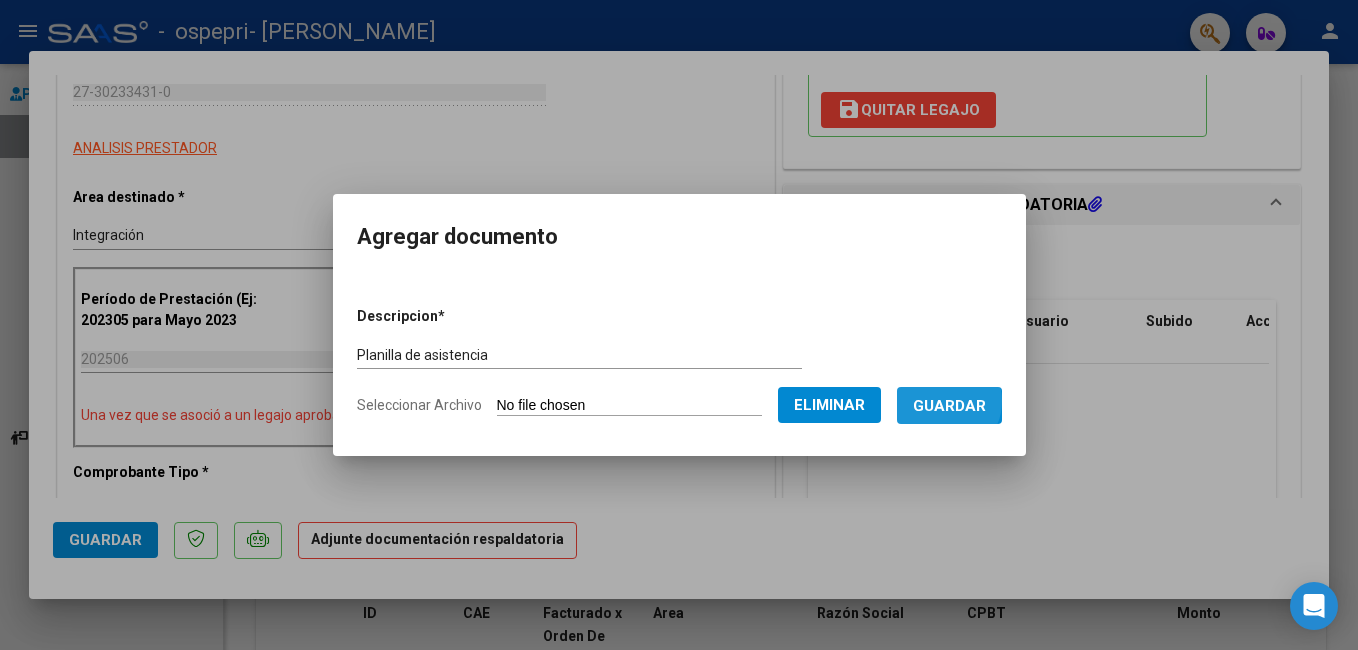click on "Guardar" at bounding box center (949, 406) 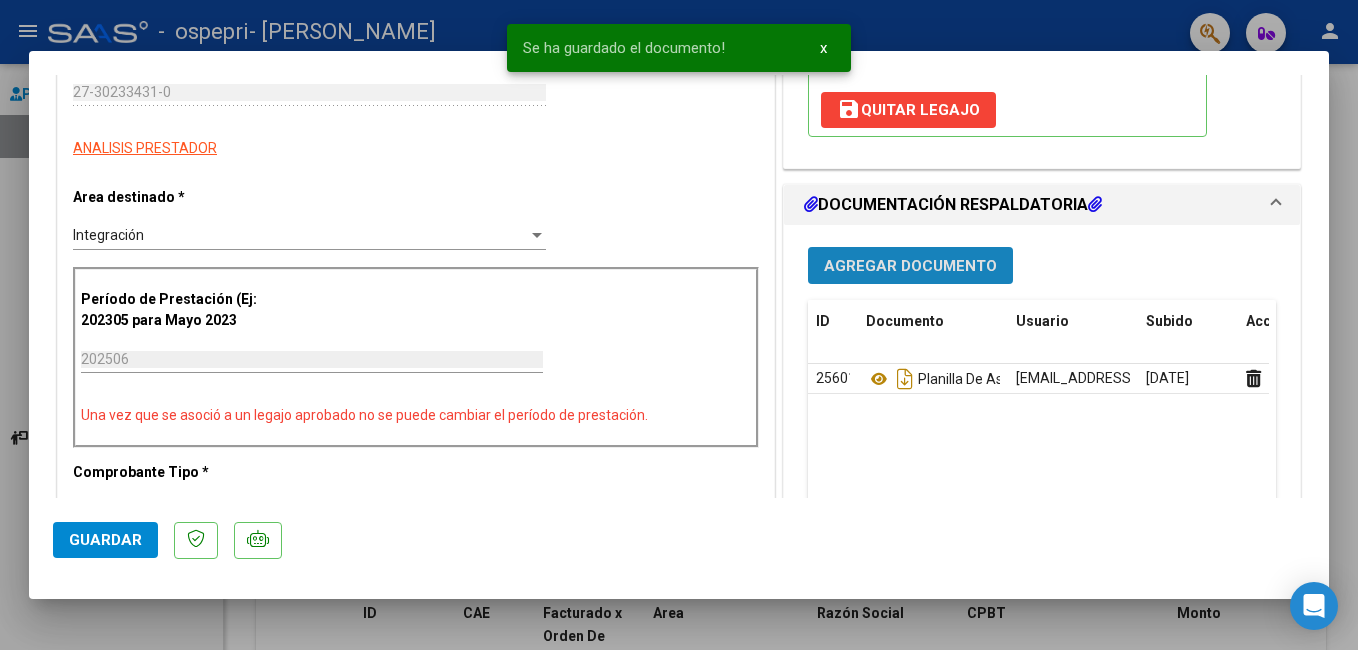 click on "Agregar Documento" at bounding box center [910, 266] 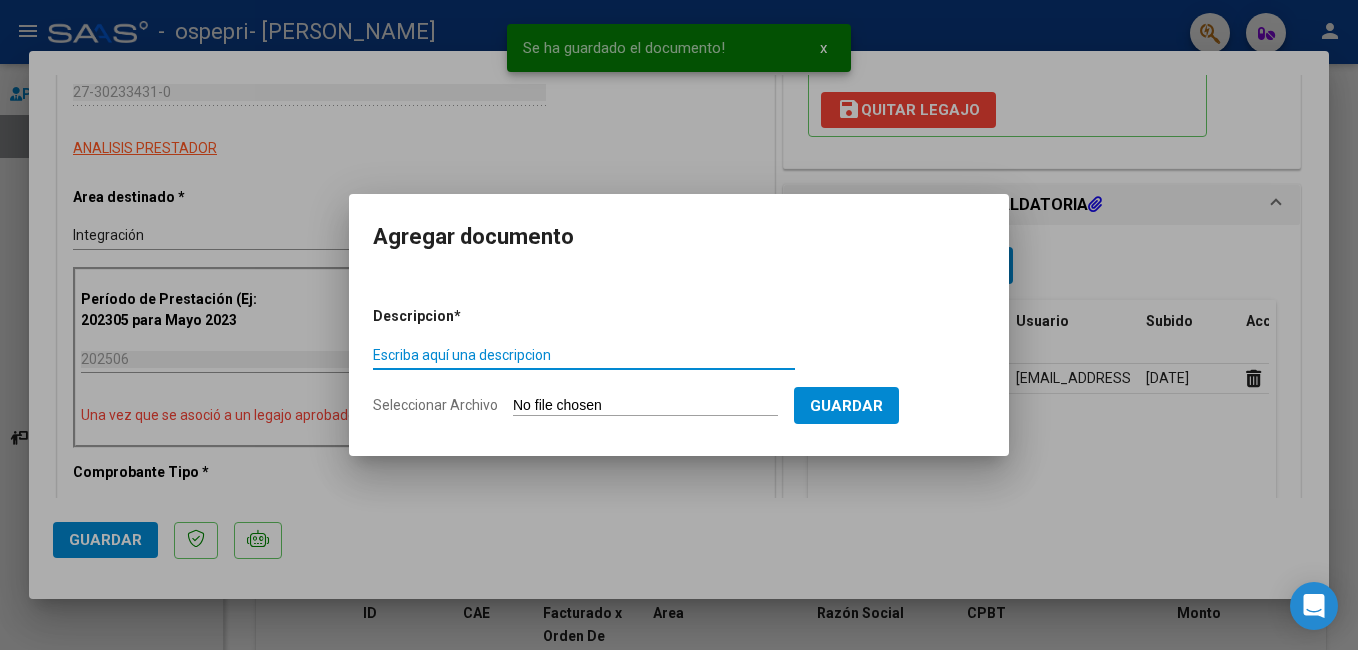 click on "Escriba aquí una descripcion" at bounding box center (584, 355) 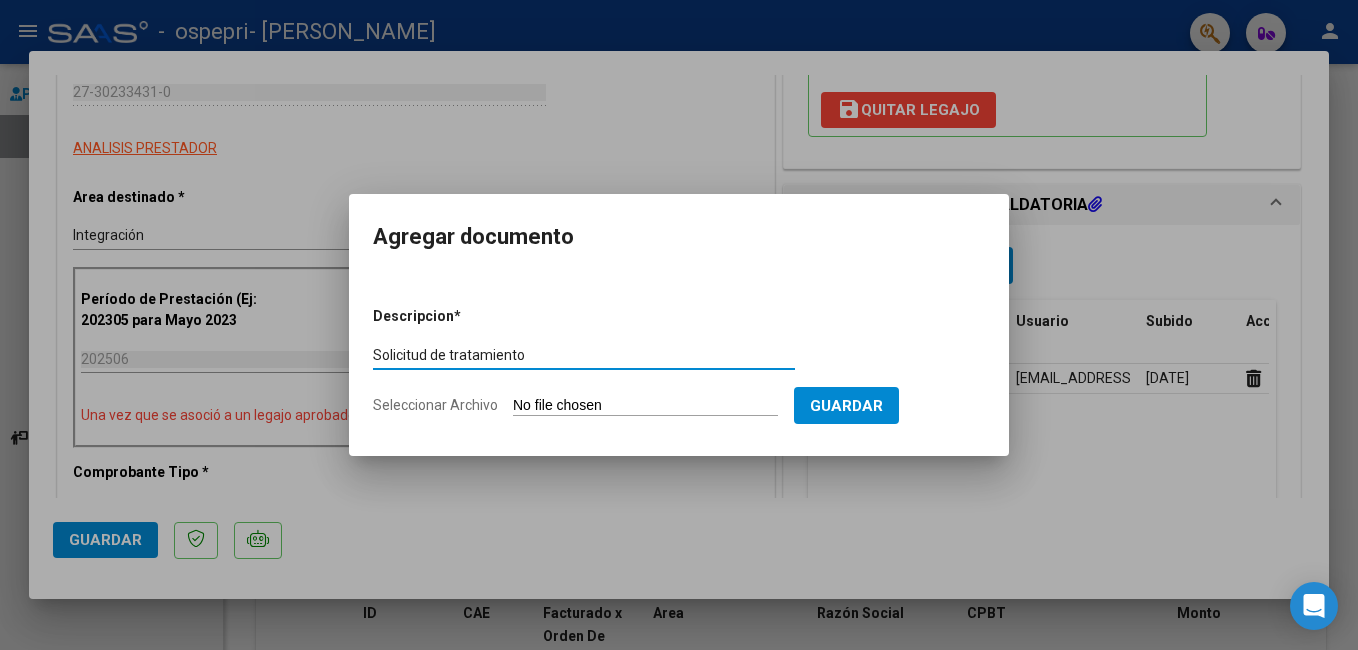 type on "Solicitud de tratamiento" 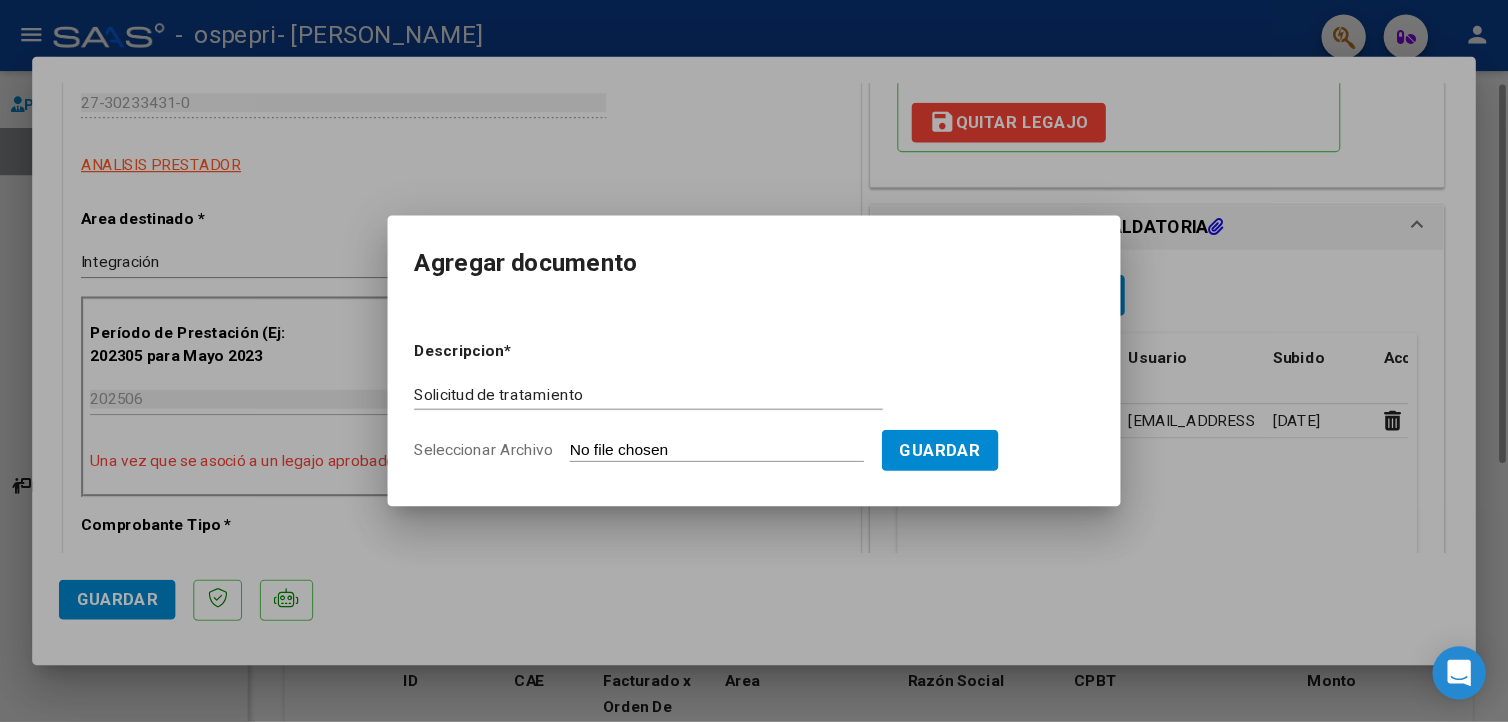 scroll, scrollTop: 26, scrollLeft: 0, axis: vertical 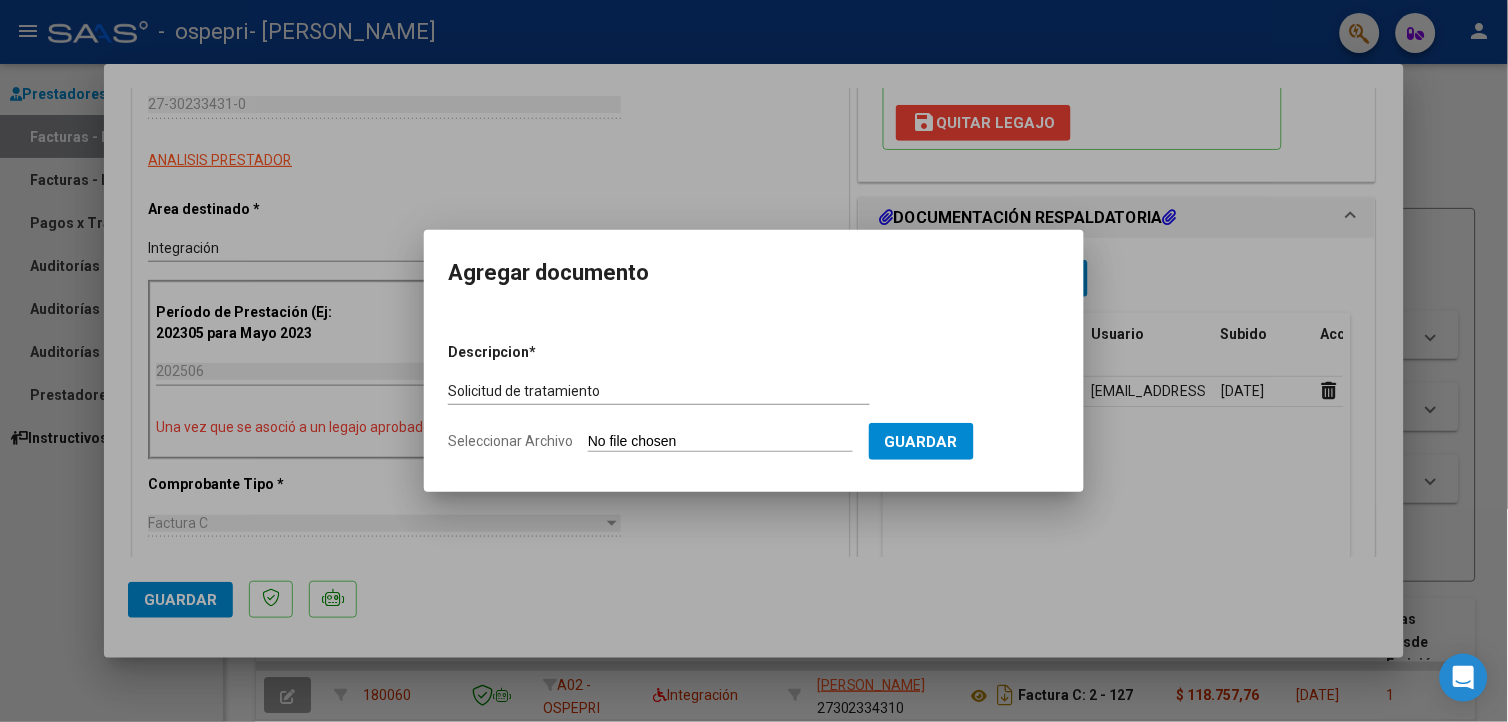 click on "Seleccionar Archivo" 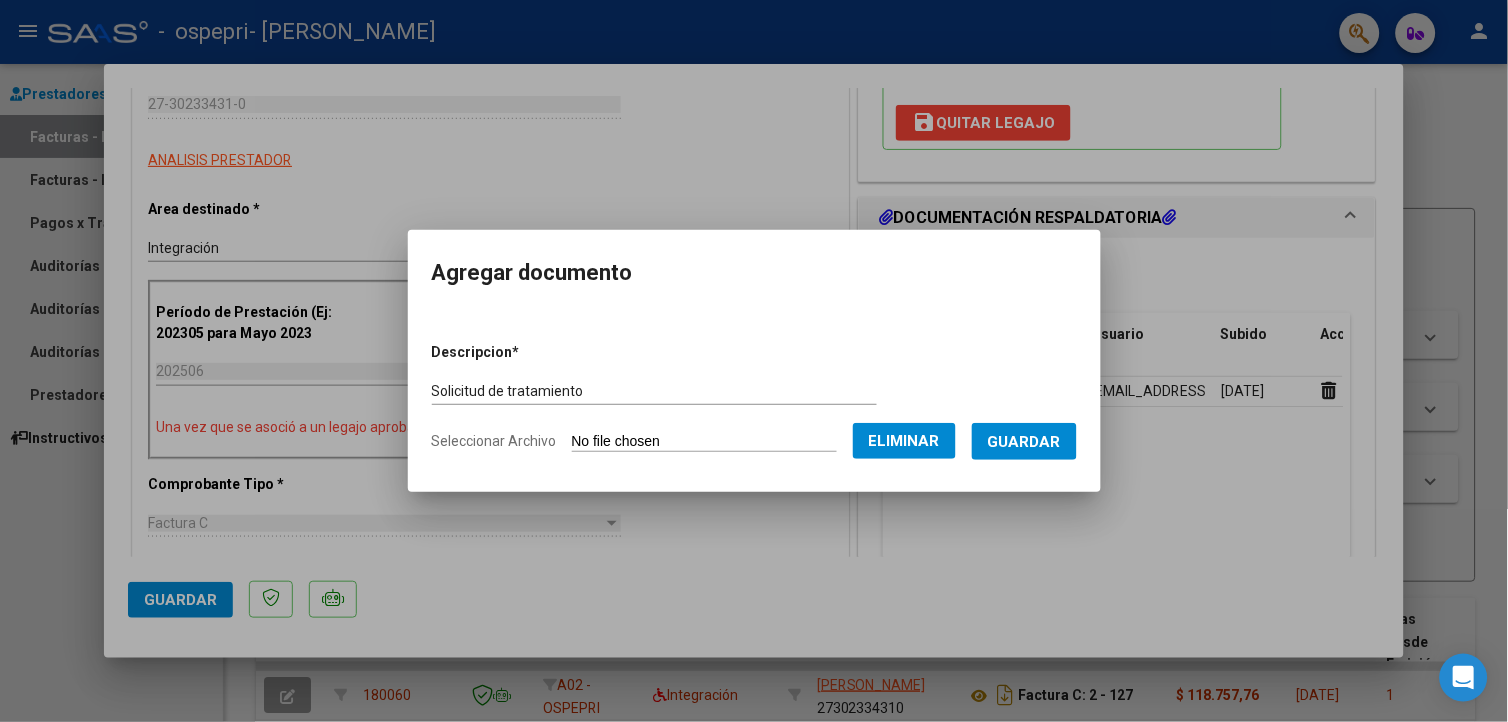 click on "Guardar" at bounding box center (1024, 441) 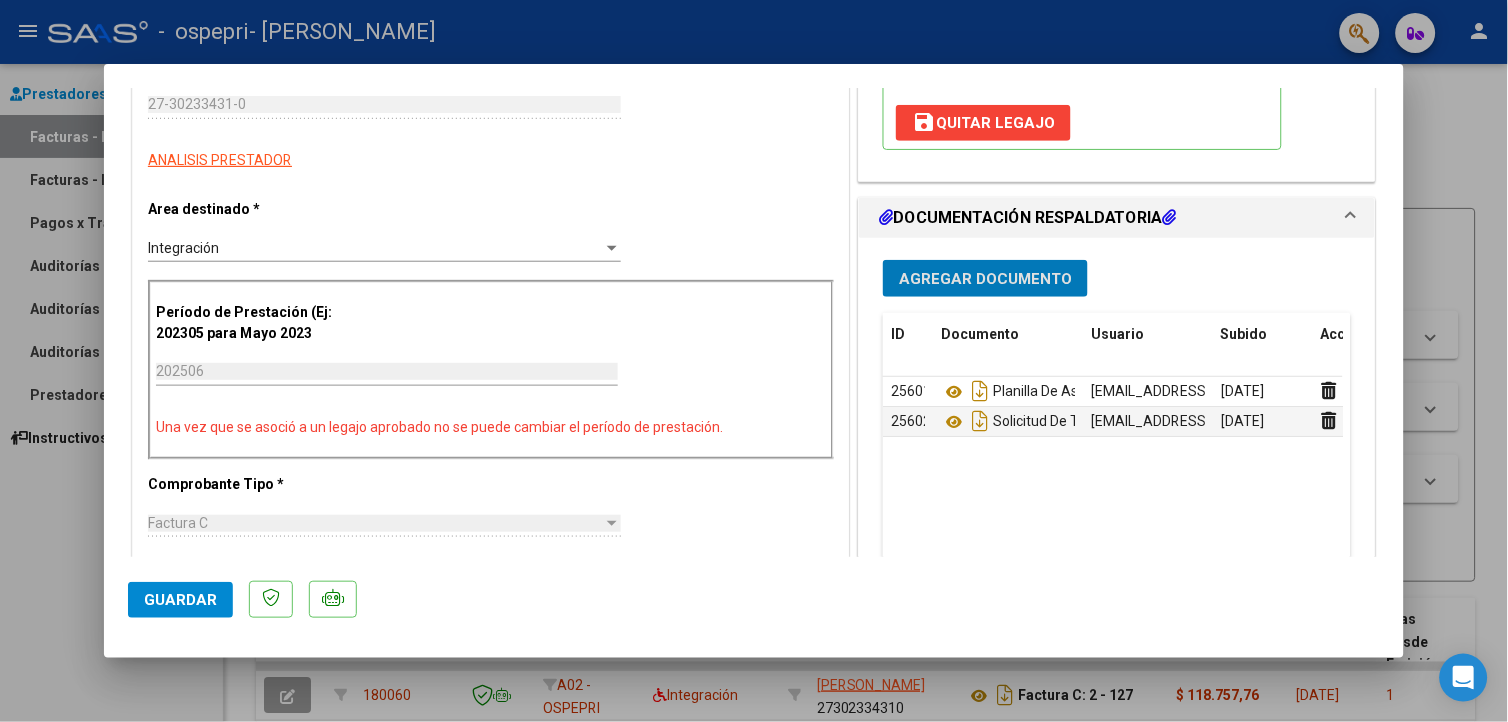 click on "Guardar" 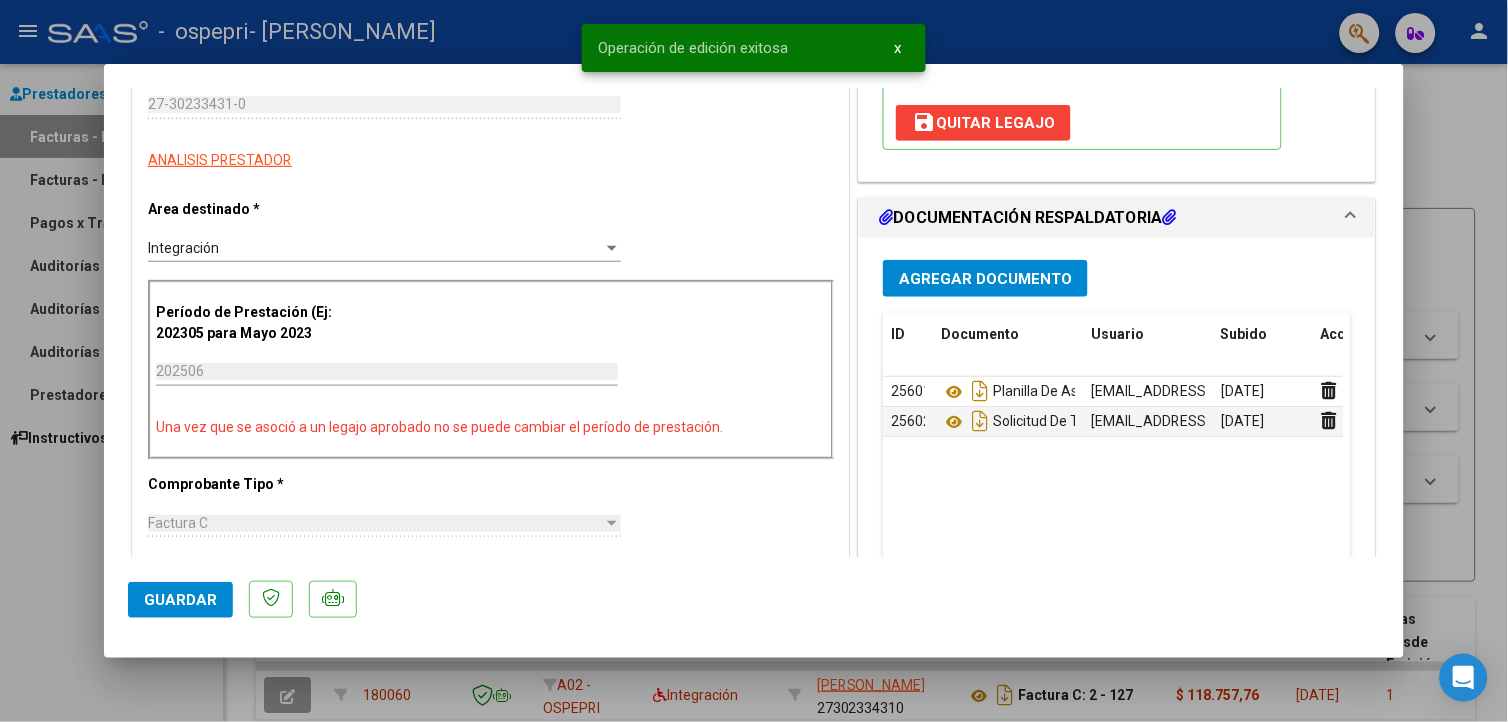 click at bounding box center (754, 361) 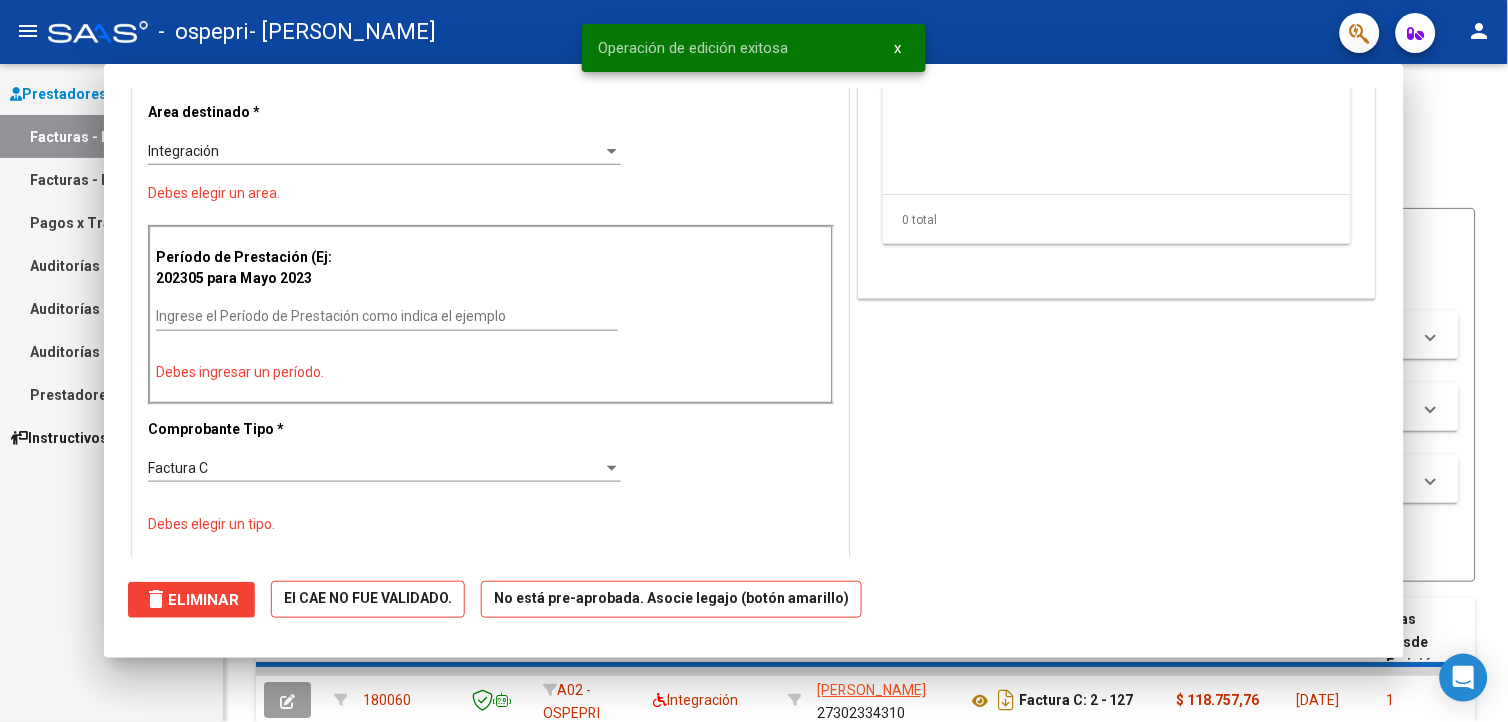 scroll, scrollTop: 0, scrollLeft: 0, axis: both 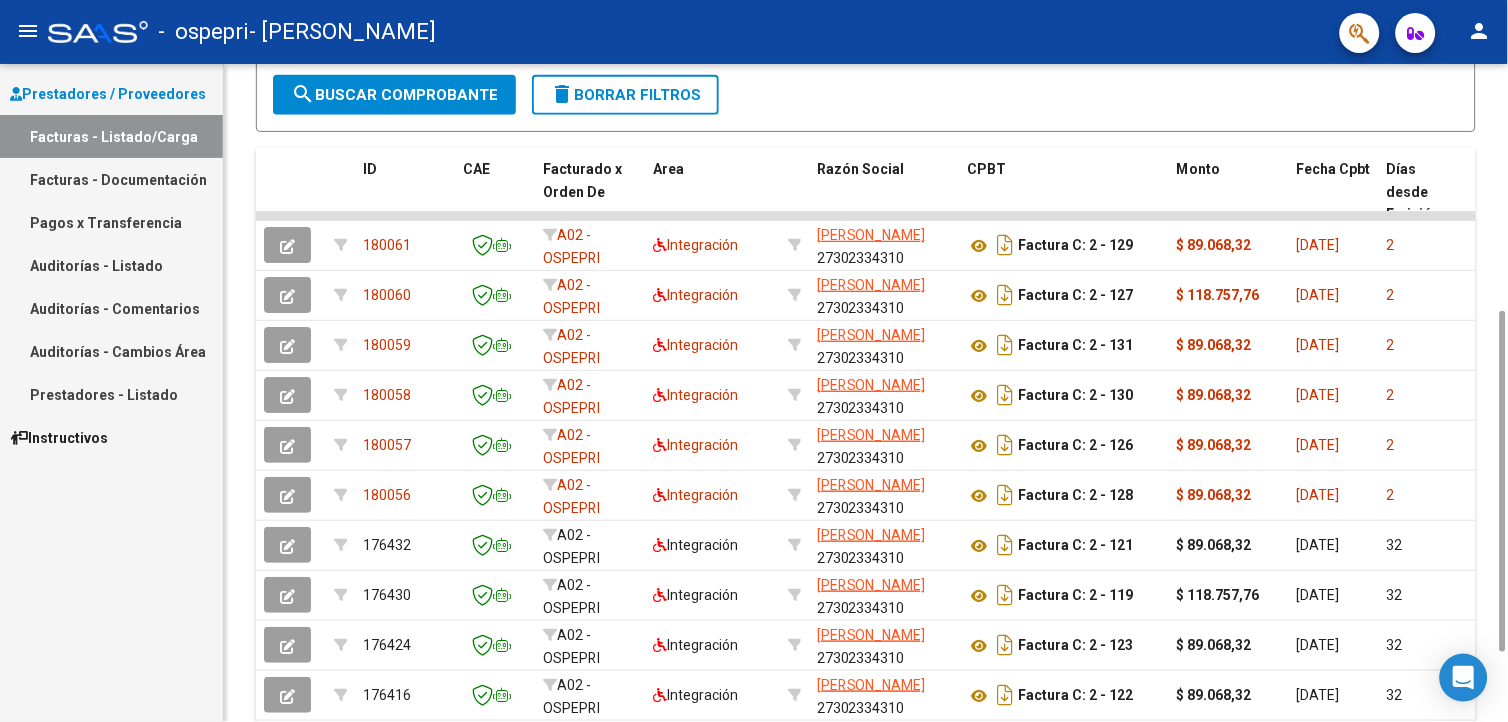 drag, startPoint x: 1504, startPoint y: 140, endPoint x: 1512, endPoint y: 374, distance: 234.13672 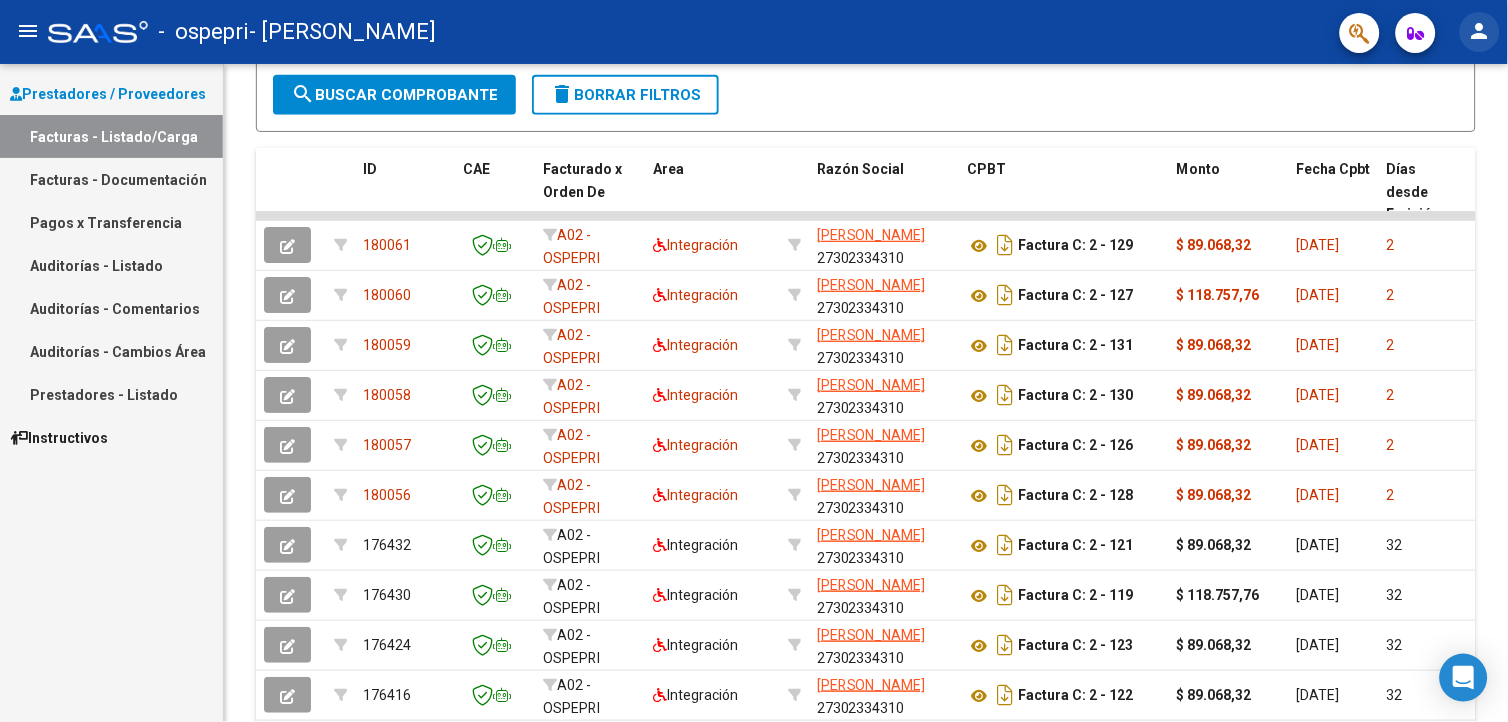 click on "person" 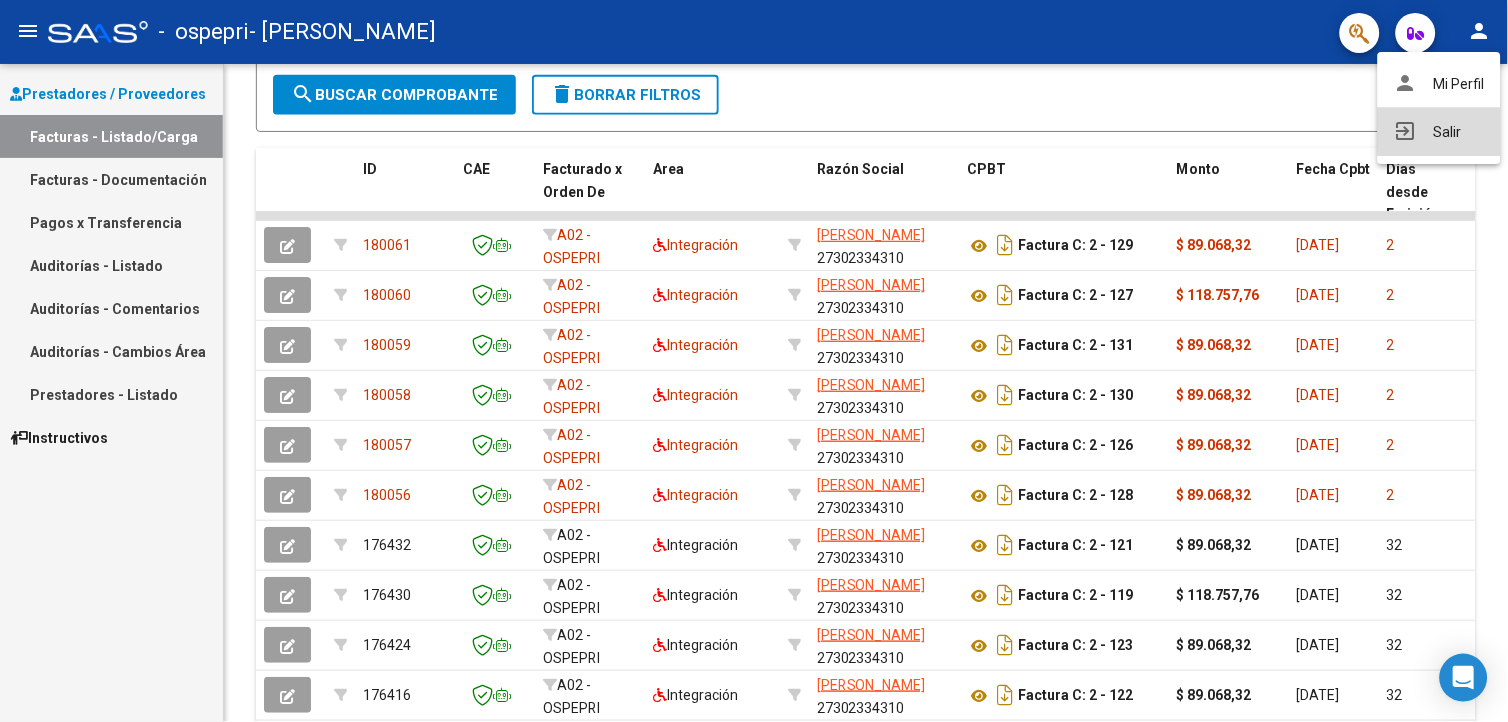 click on "exit_to_app  Salir" at bounding box center (1439, 132) 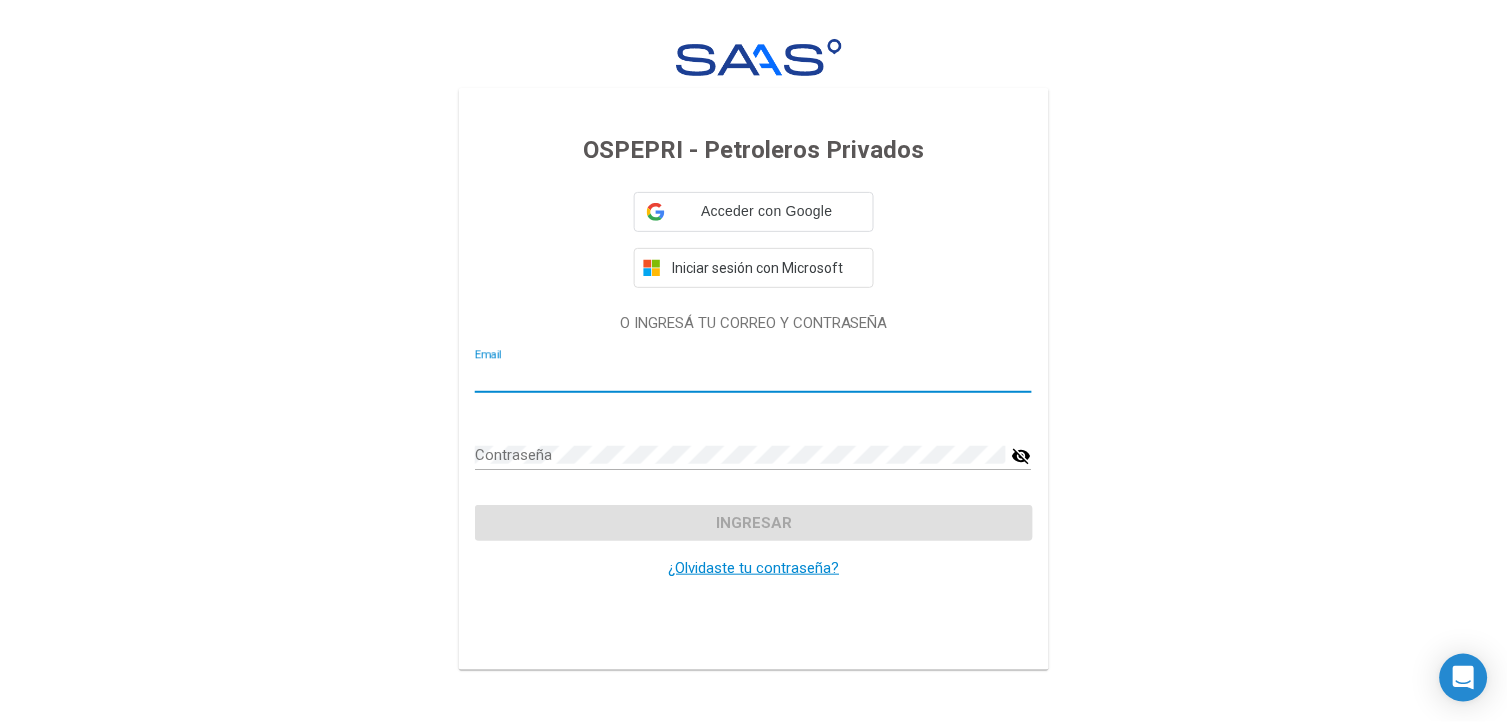 type on "[EMAIL_ADDRESS][DOMAIN_NAME]" 